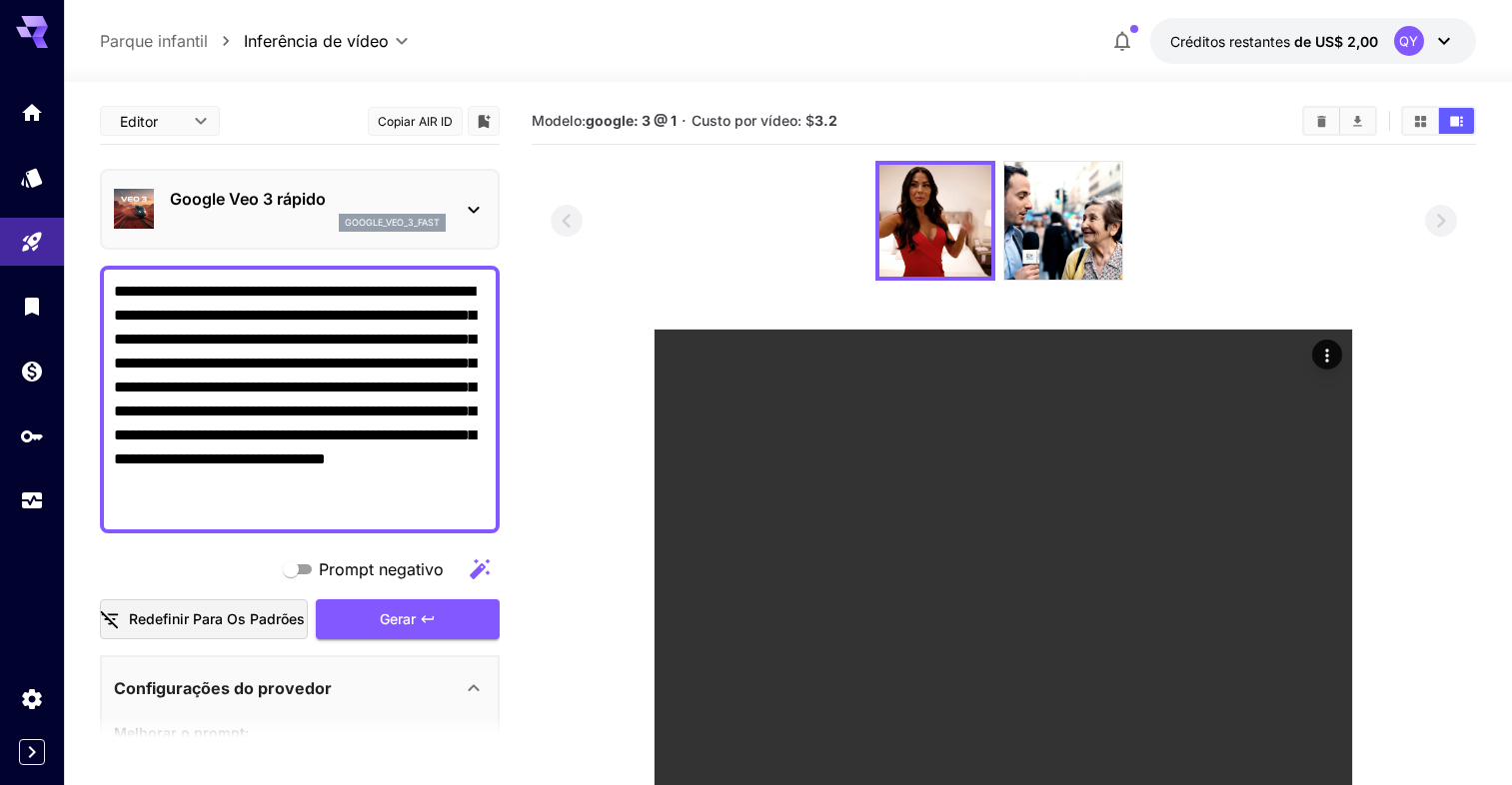 scroll, scrollTop: 0, scrollLeft: 0, axis: both 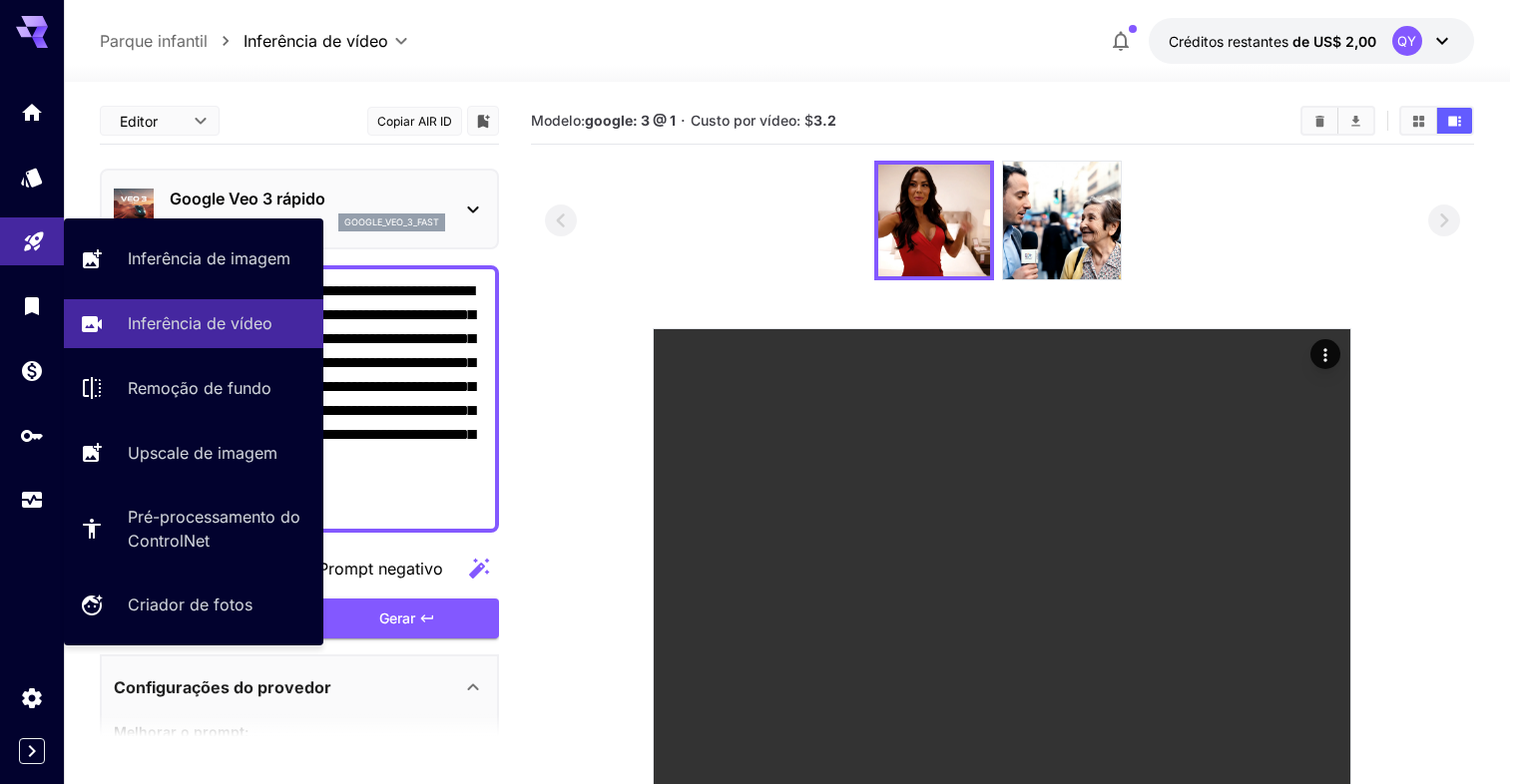 drag, startPoint x: 291, startPoint y: 509, endPoint x: 43, endPoint y: 247, distance: 360.7603 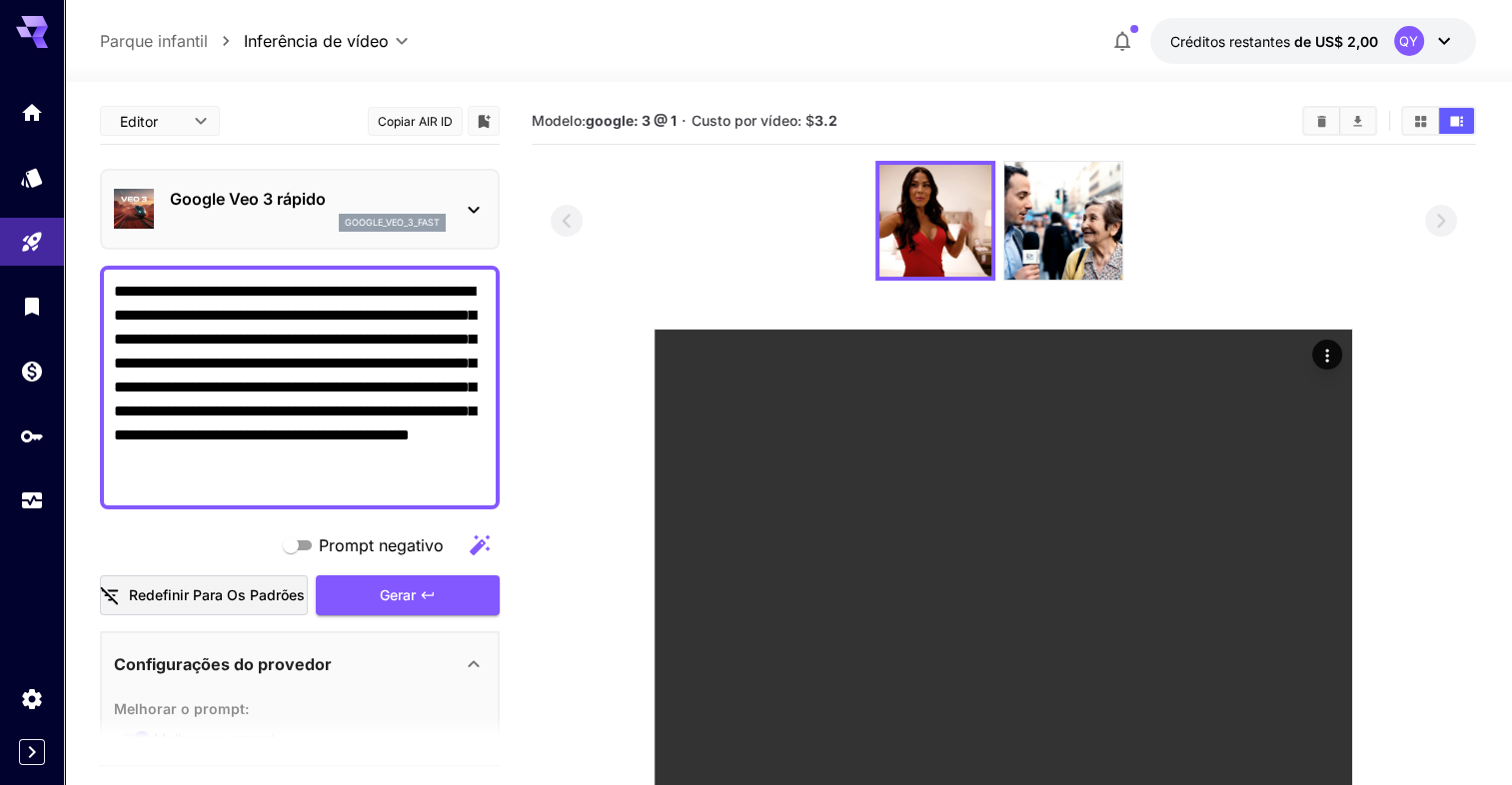 click on "**********" at bounding box center (300, 388) 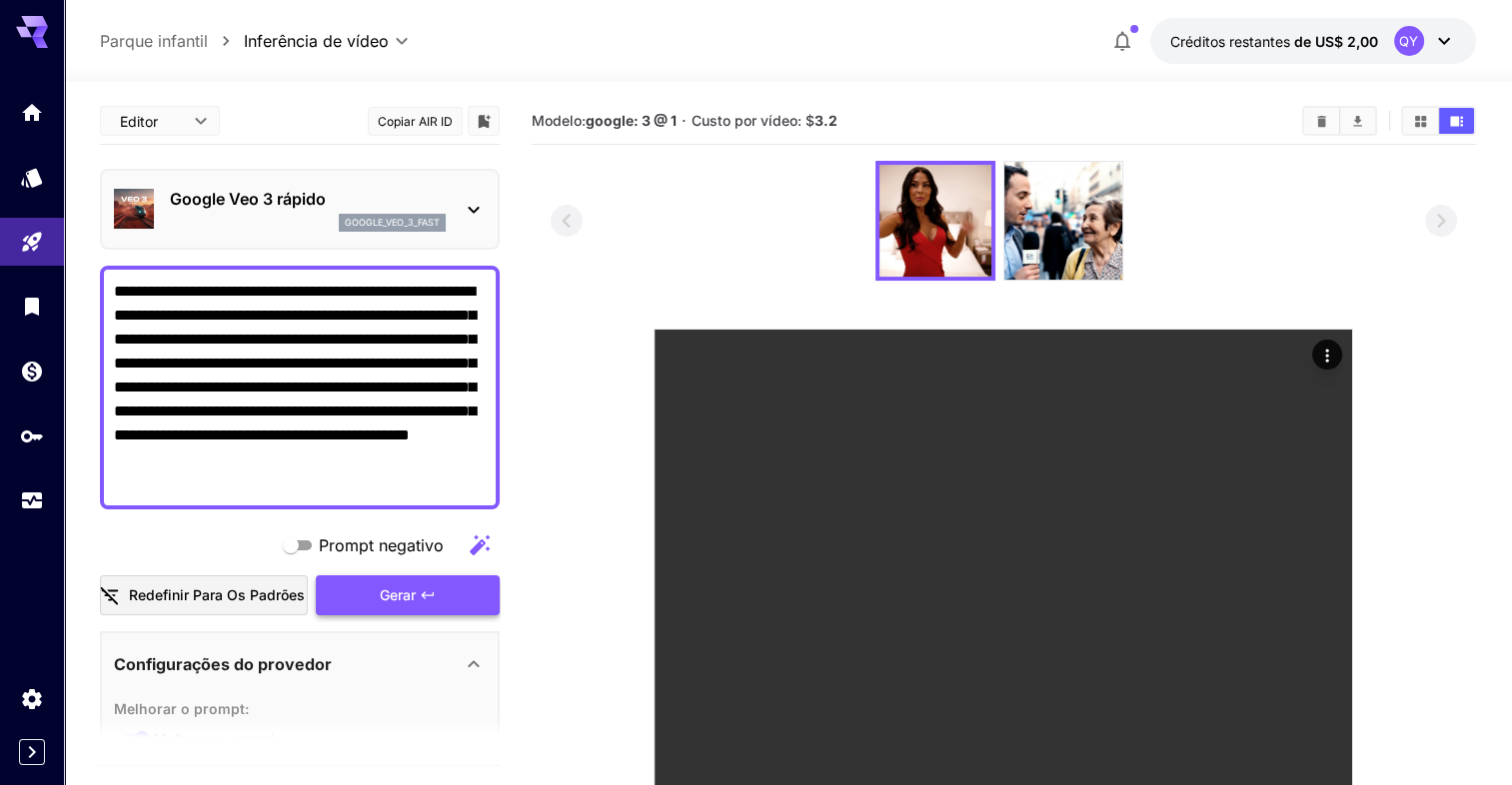 type on "**********" 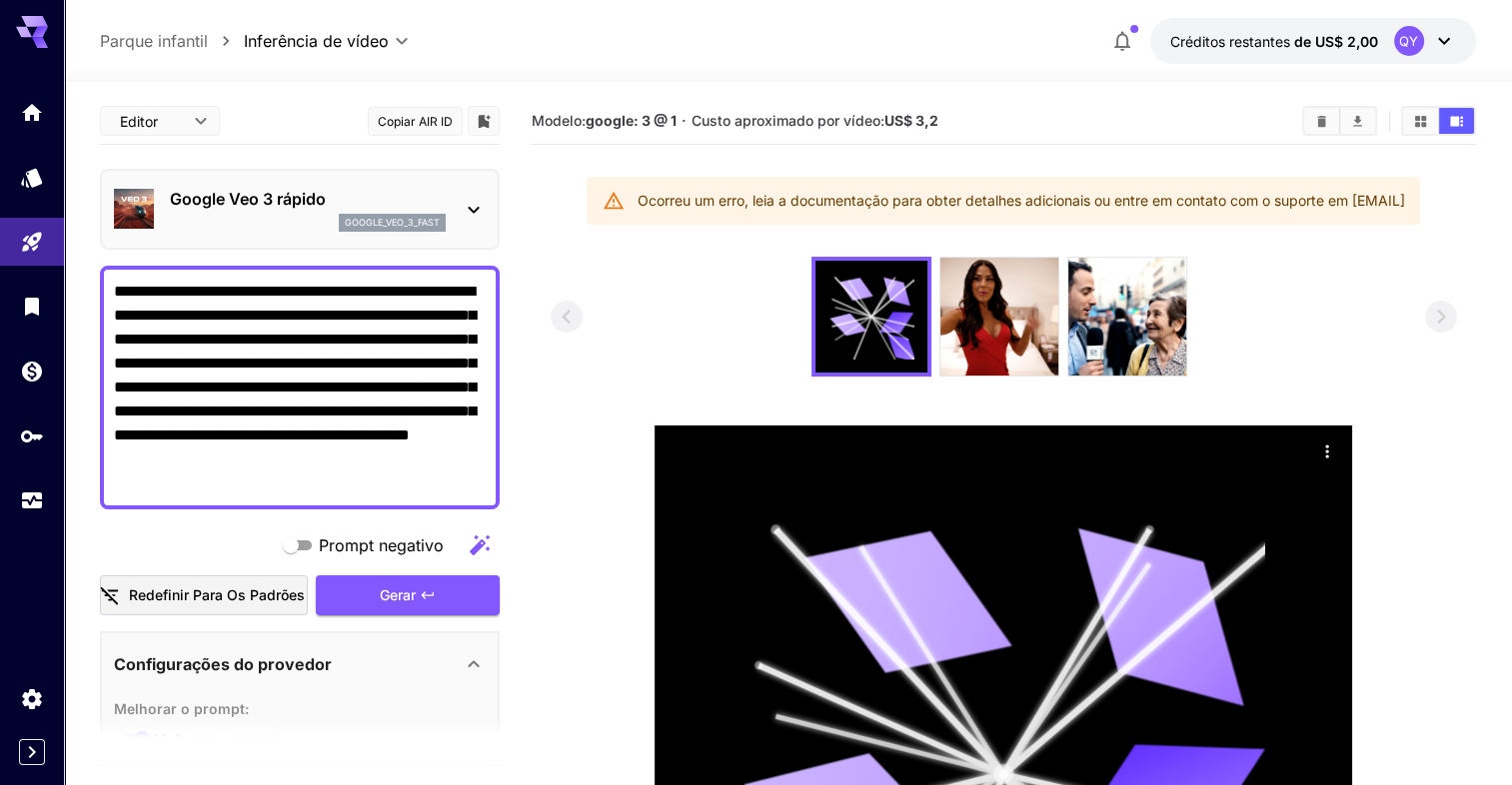 drag, startPoint x: 363, startPoint y: 492, endPoint x: -4, endPoint y: 225, distance: 453.848 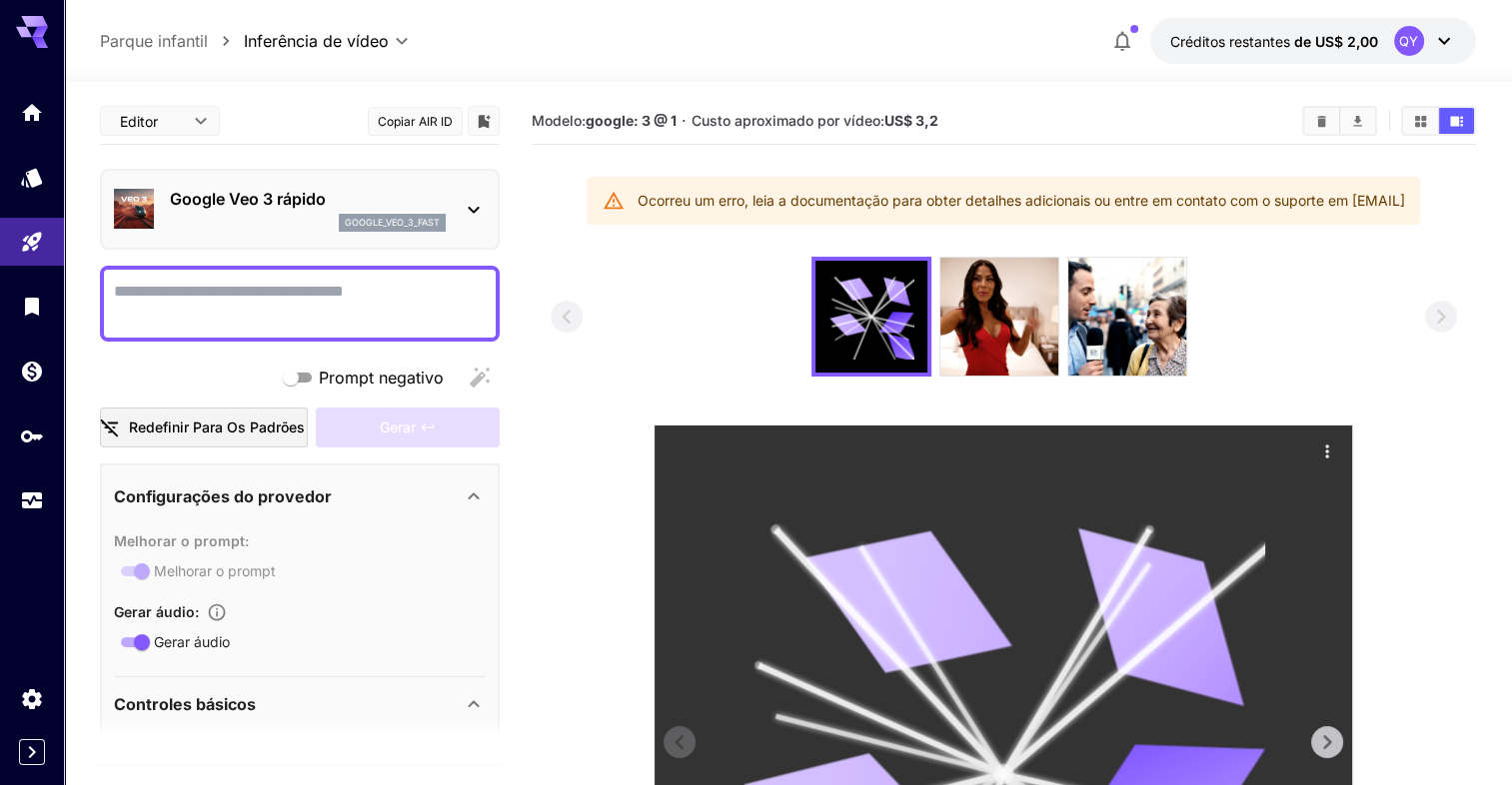 type 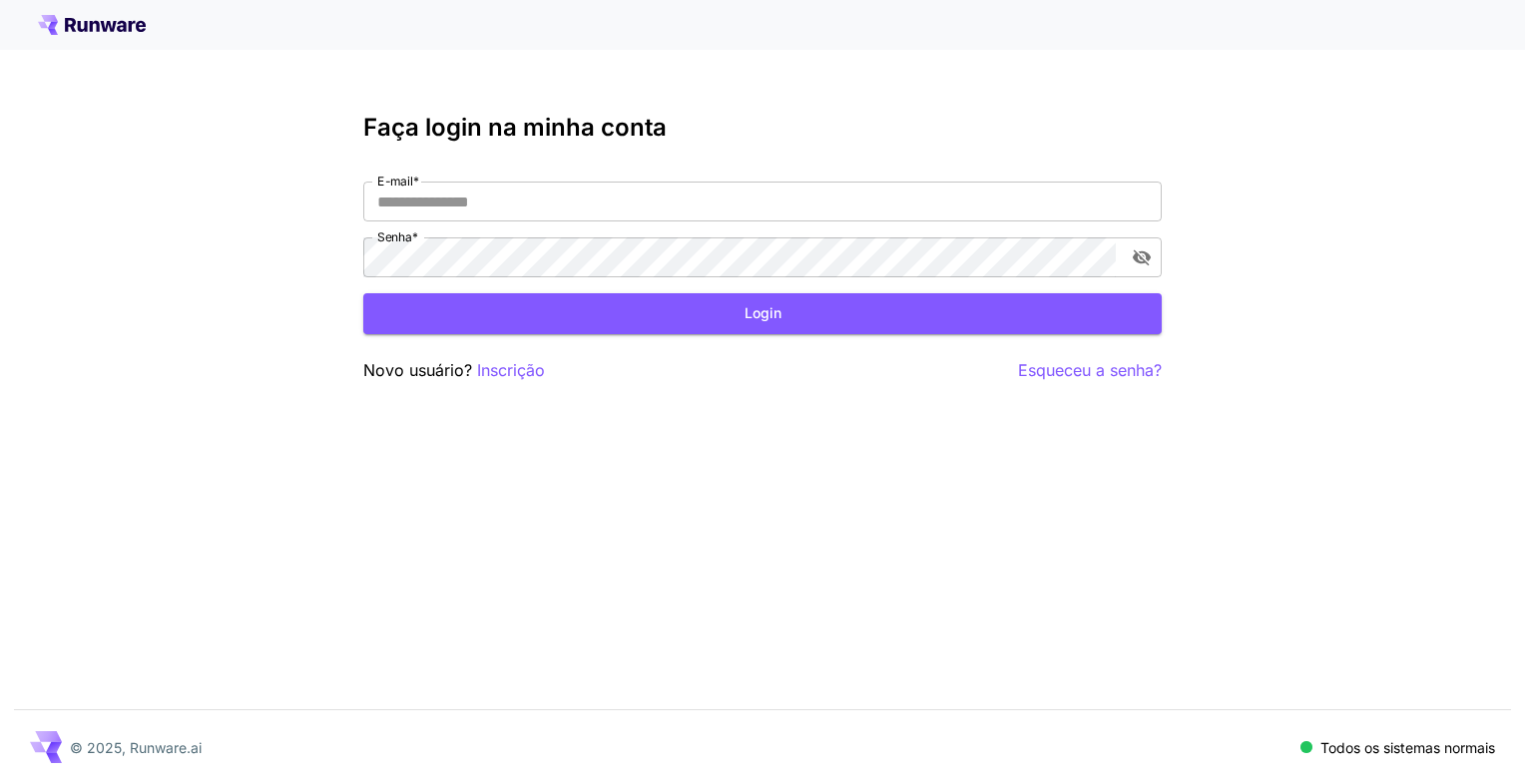 scroll, scrollTop: 0, scrollLeft: 0, axis: both 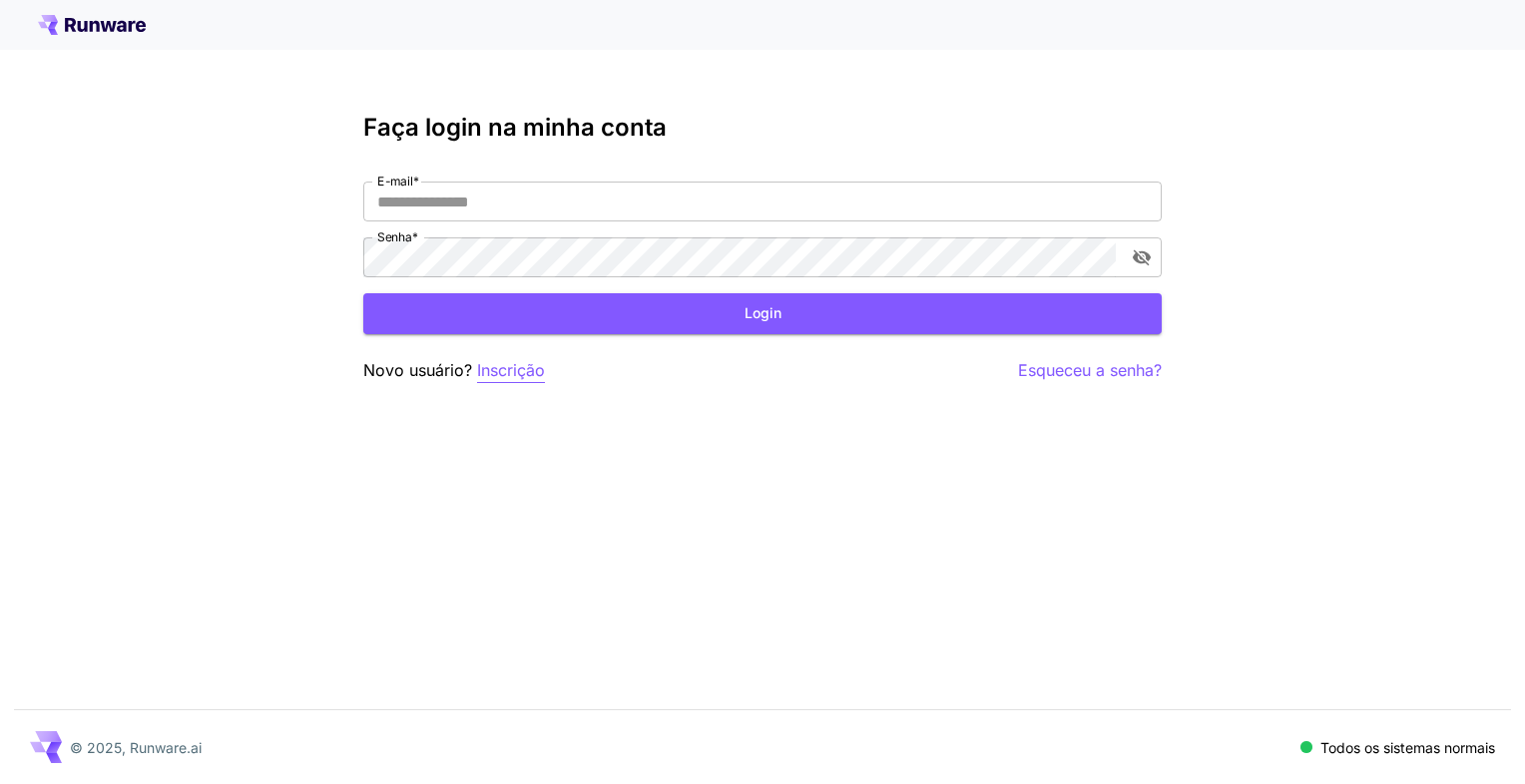type on "**********" 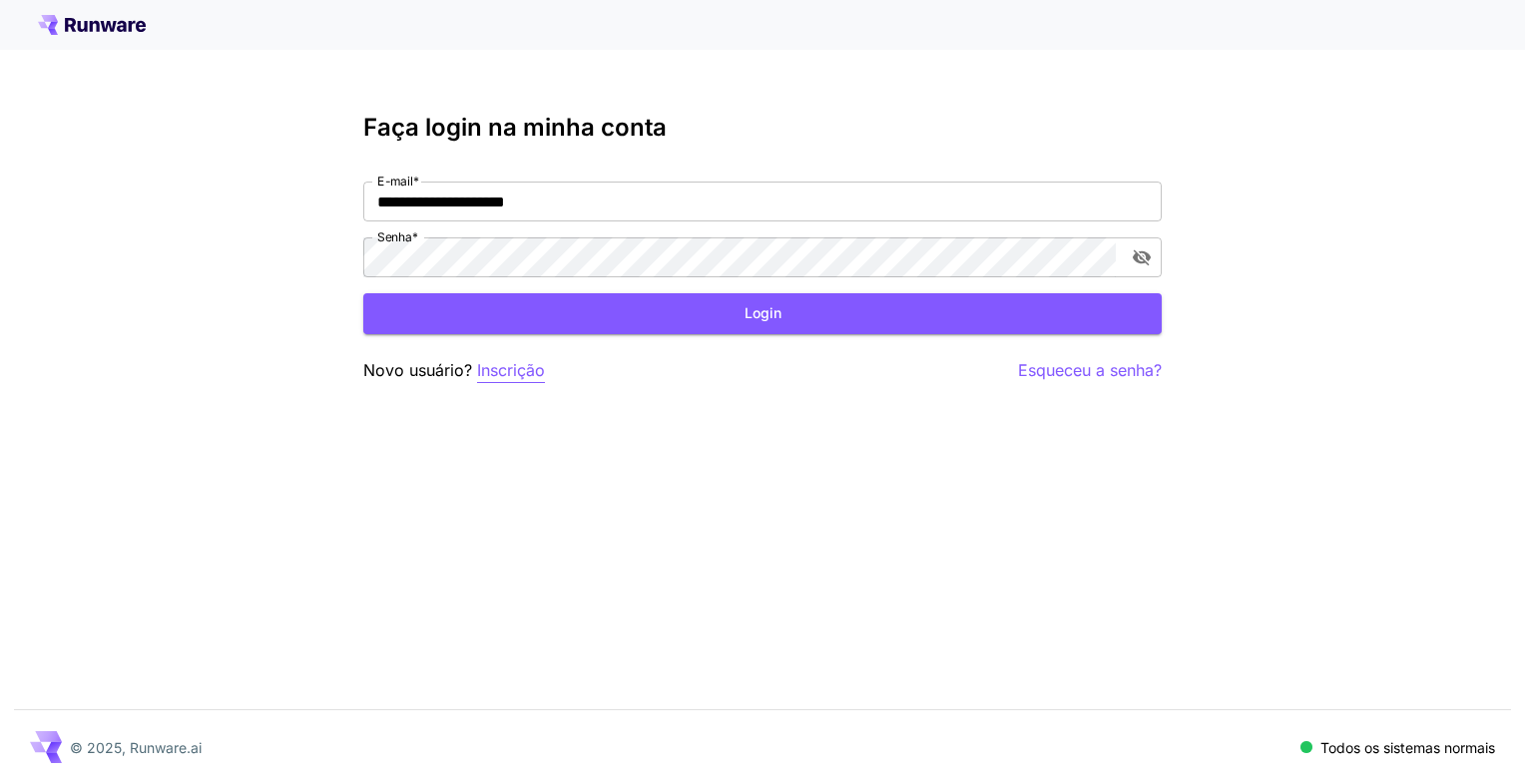 click on "Inscrição" at bounding box center [511, 370] 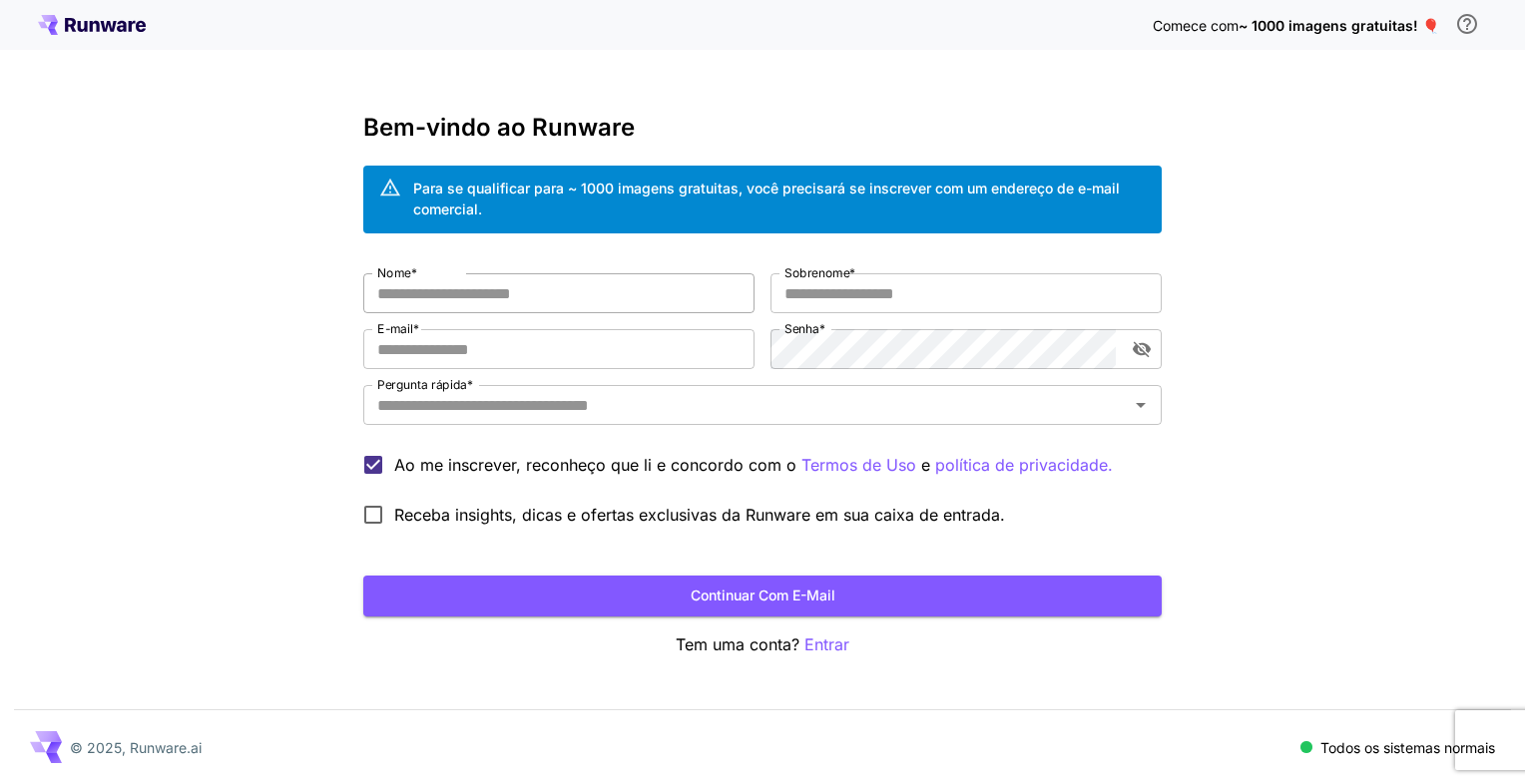 click on "Nome  *" at bounding box center (559, 293) 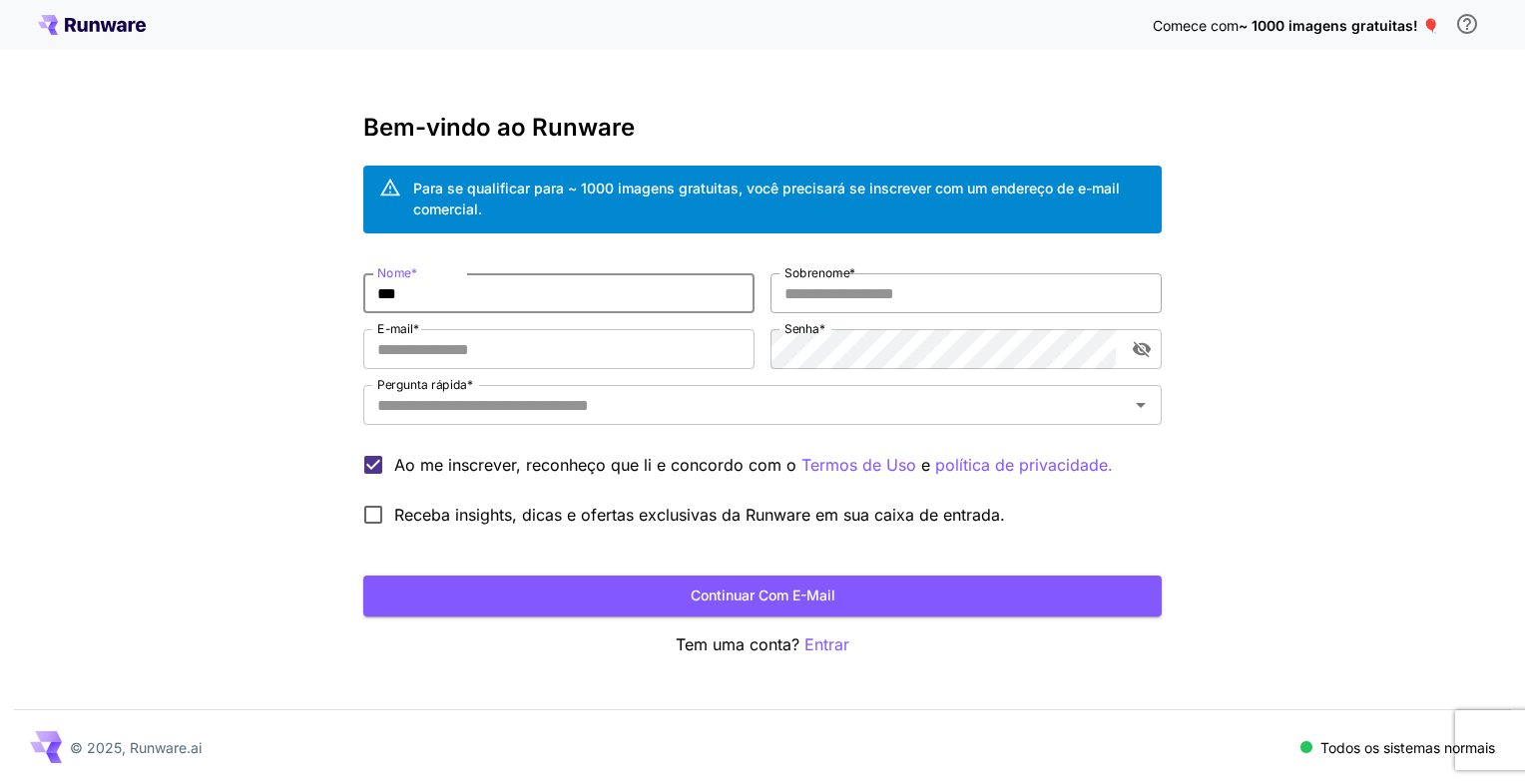 type on "***" 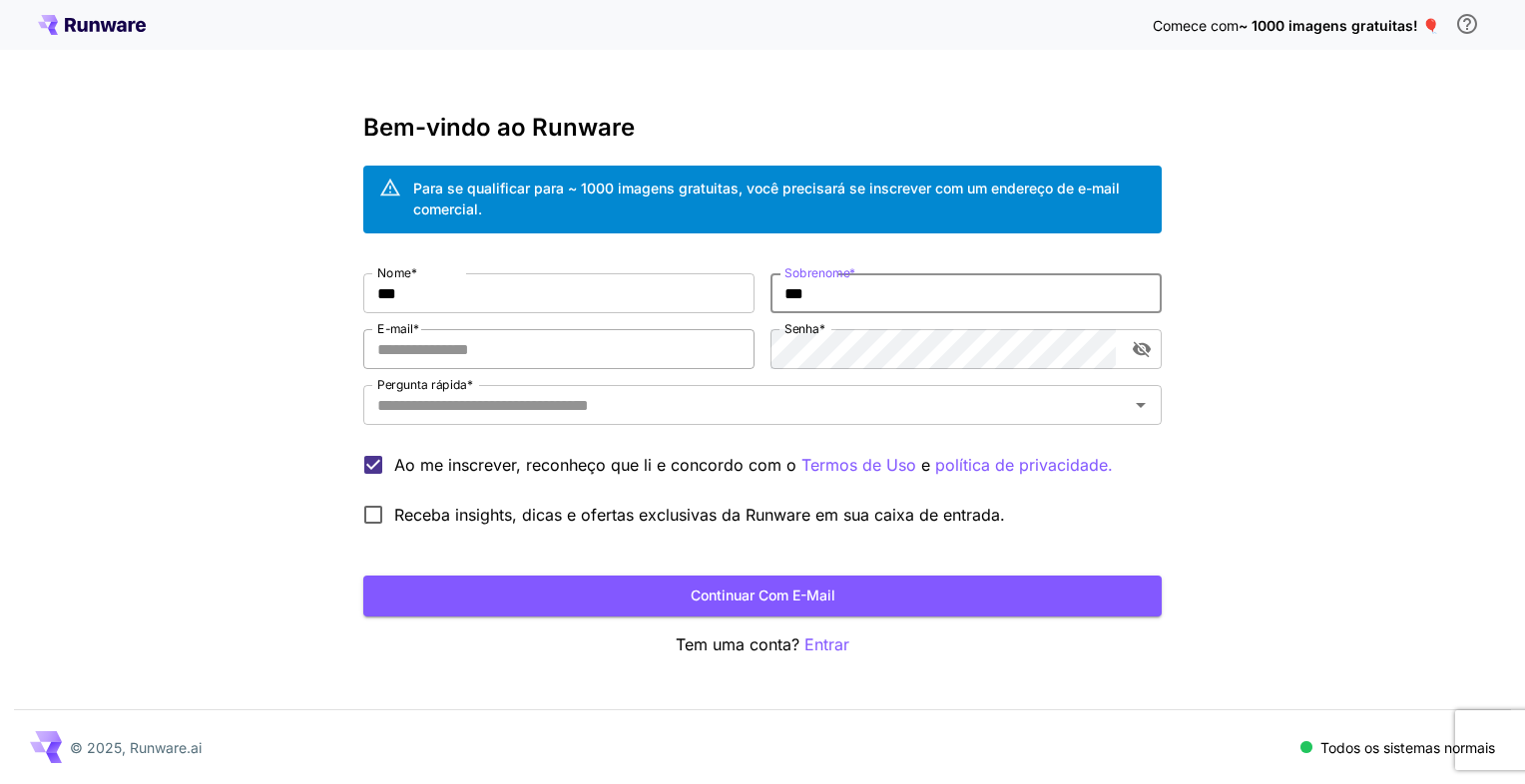 type on "***" 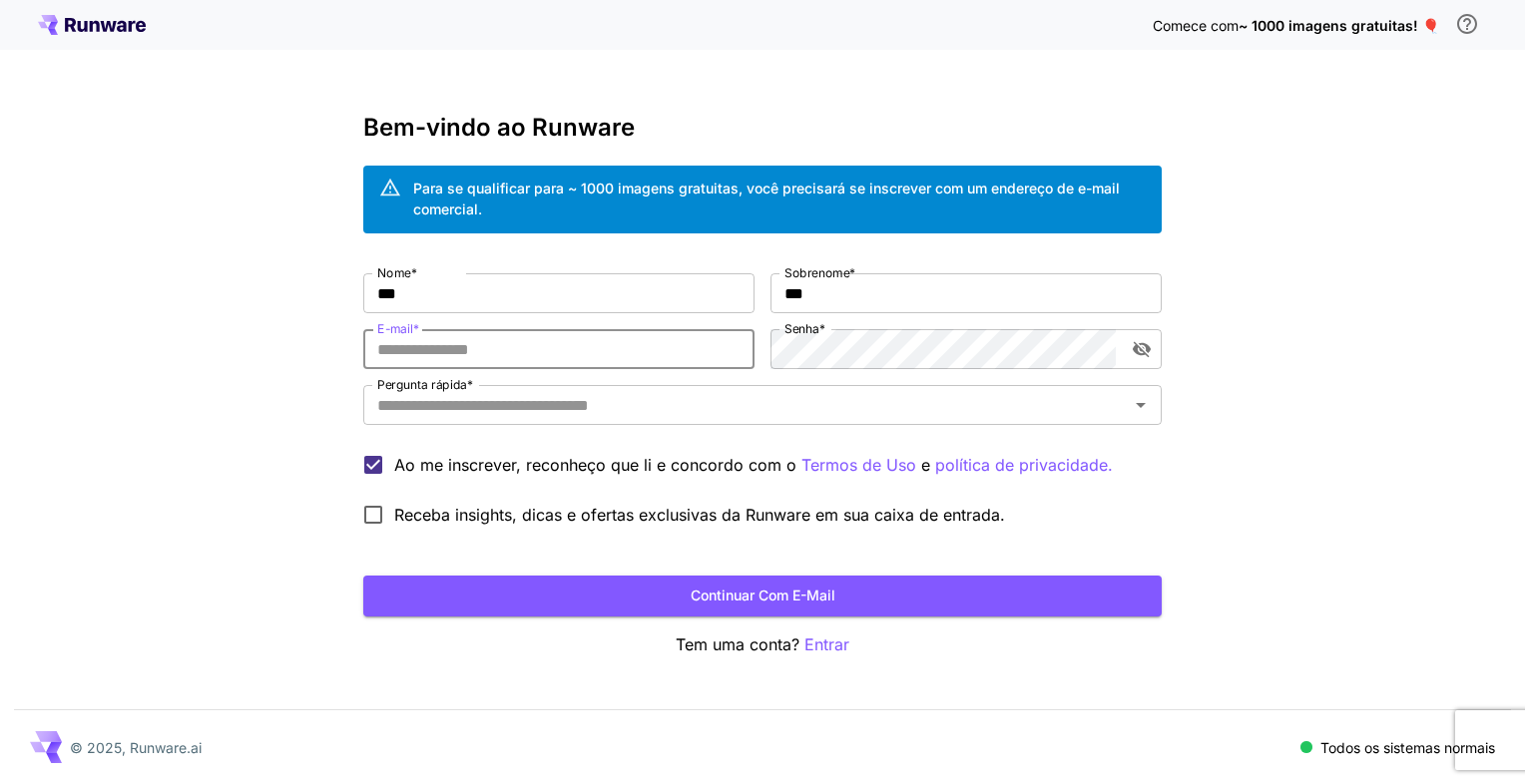 click on "E-mail  *" at bounding box center (559, 349) 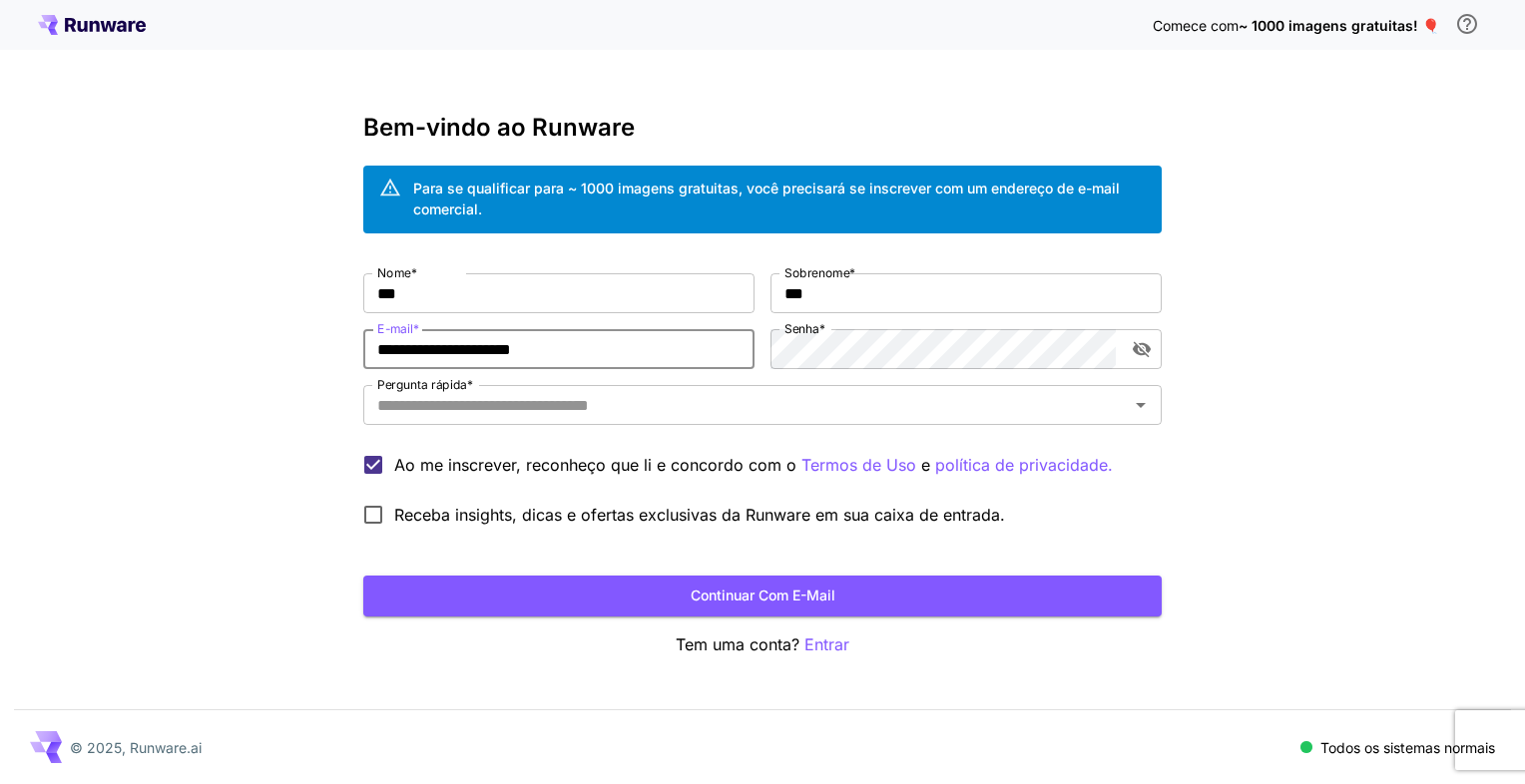 type on "**********" 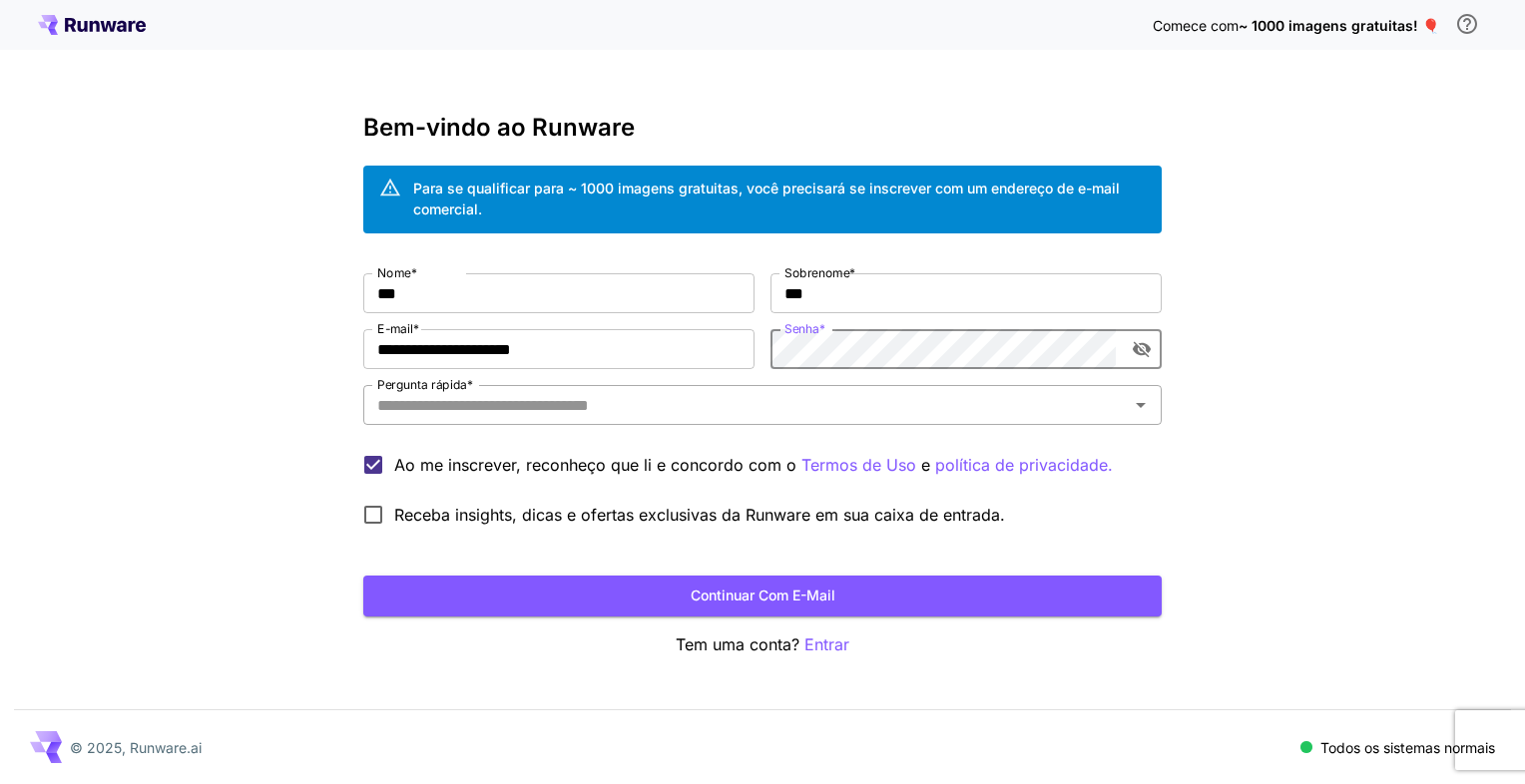 click on "Pergunta rápida  *" at bounding box center (746, 405) 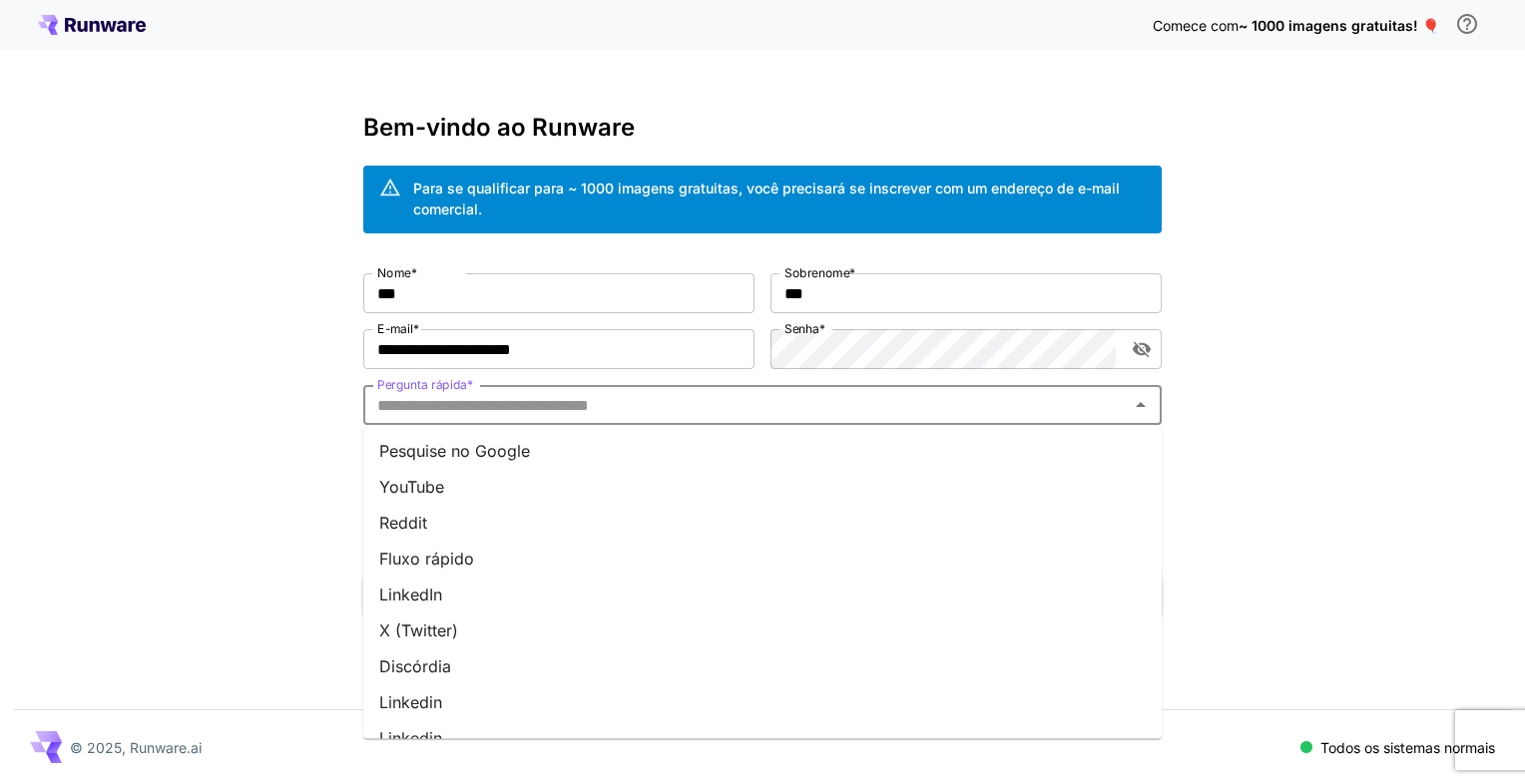click on "Fluxo rápido" at bounding box center (762, 559) 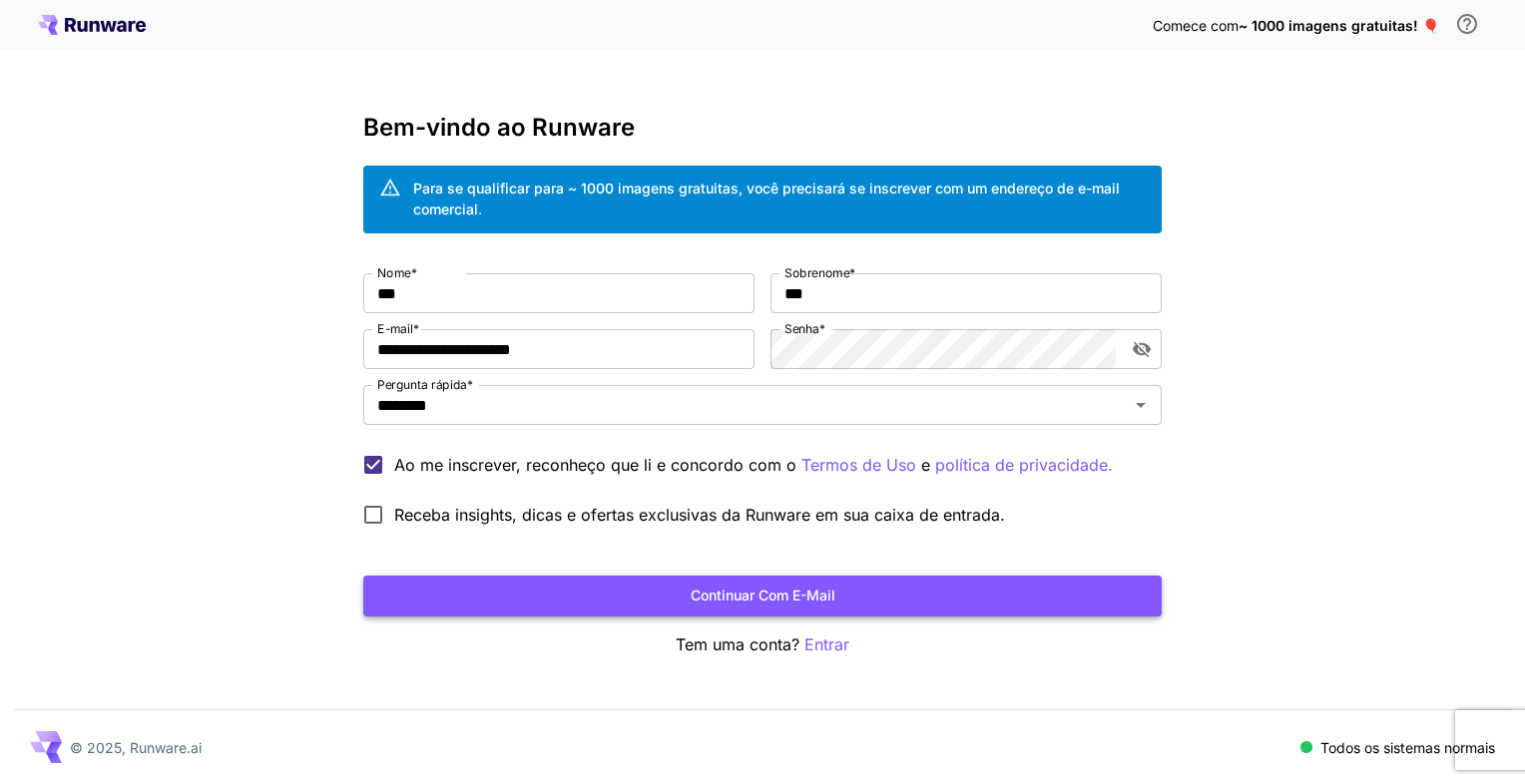 click on "Continuar com e-mail" at bounding box center [762, 595] 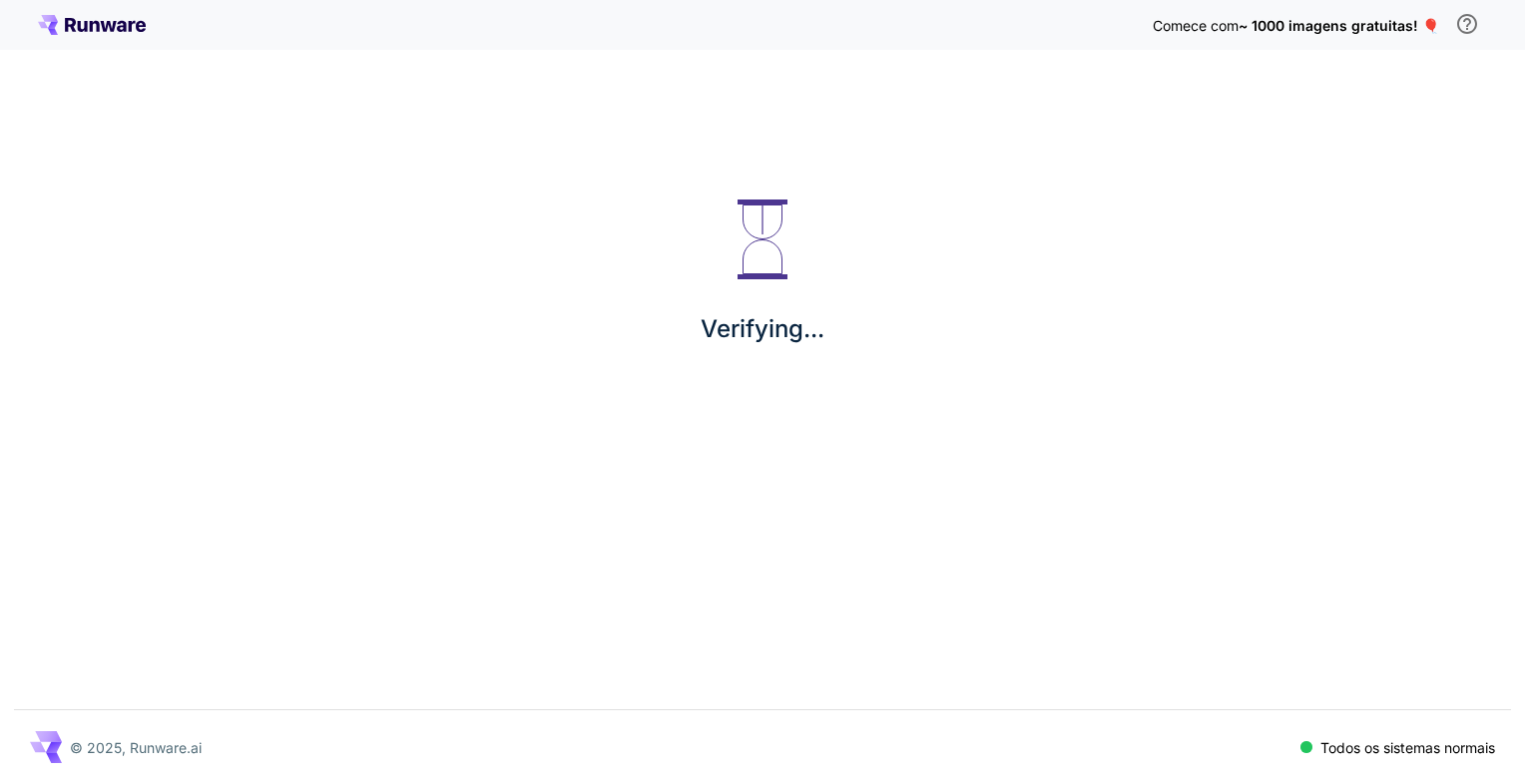 scroll, scrollTop: 0, scrollLeft: 0, axis: both 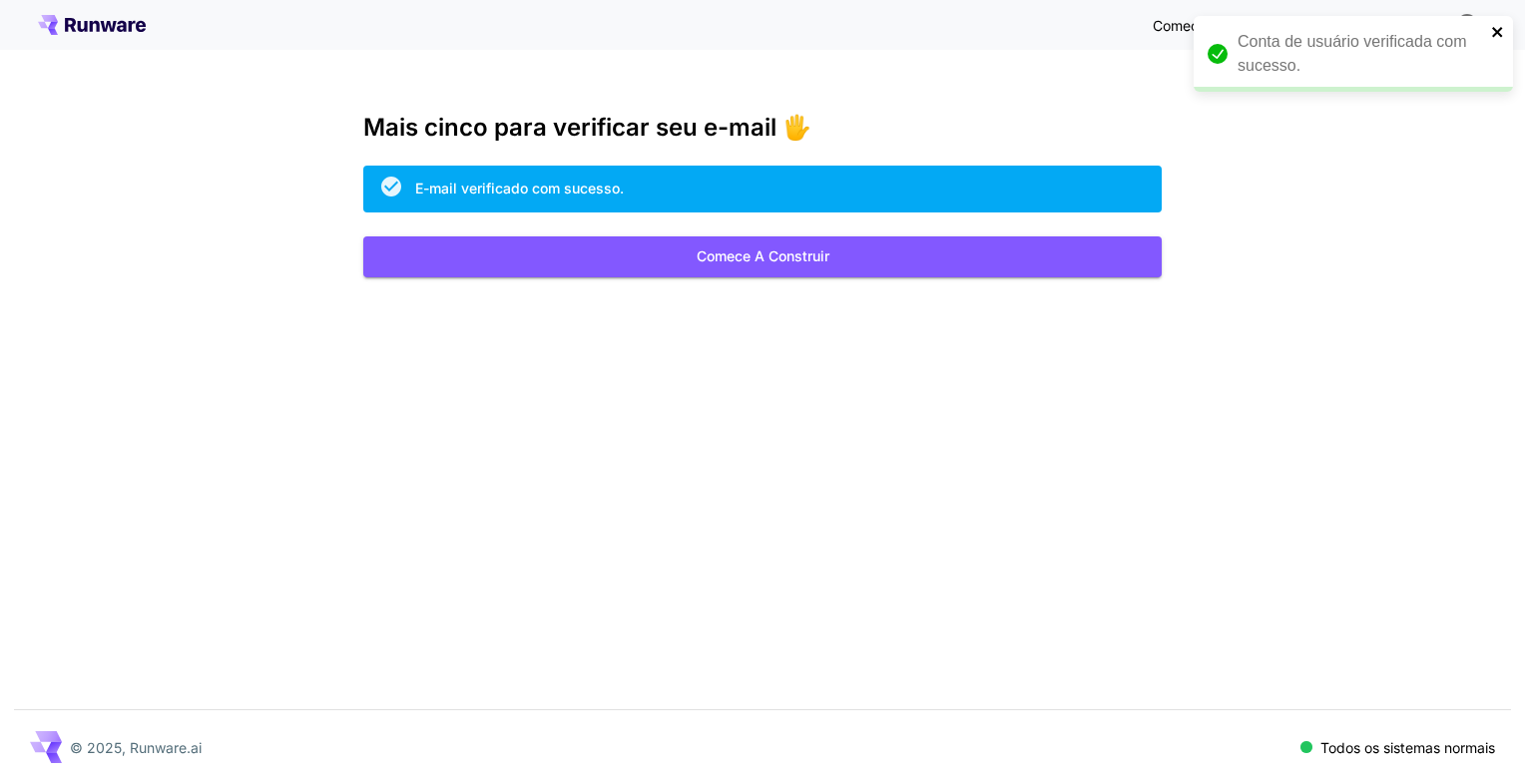 click 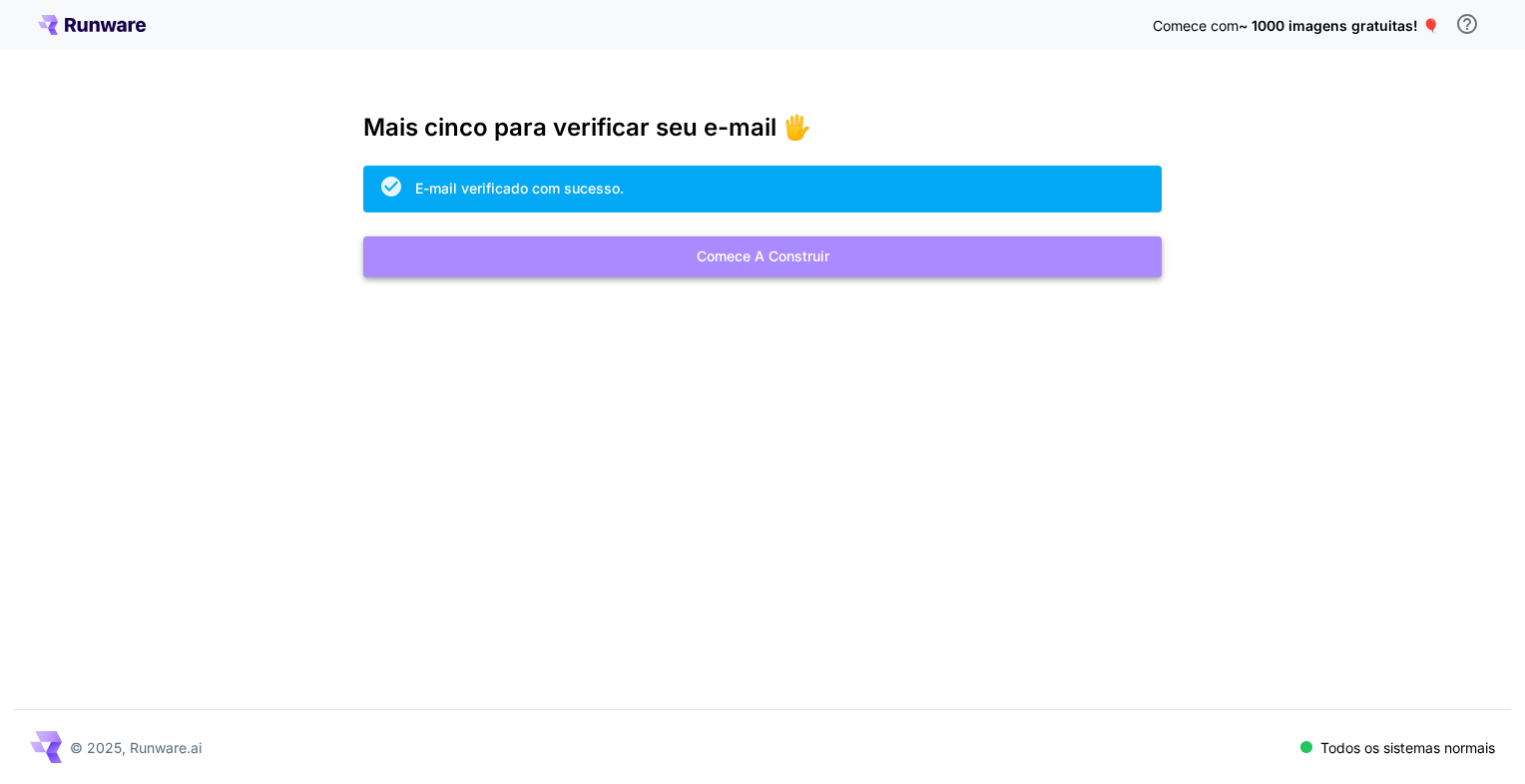 click on "Comece a construir" at bounding box center (762, 256) 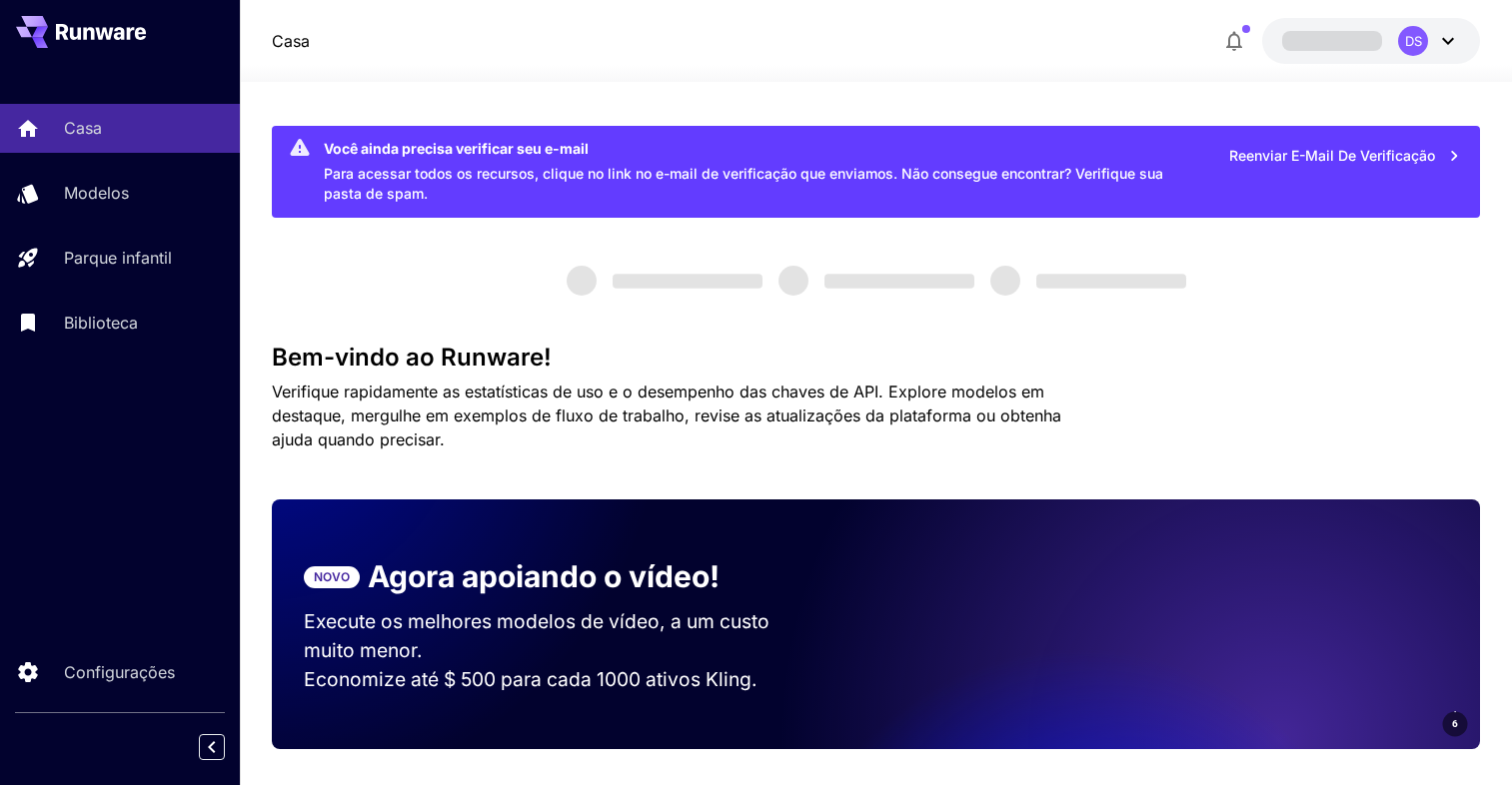 scroll, scrollTop: 0, scrollLeft: 0, axis: both 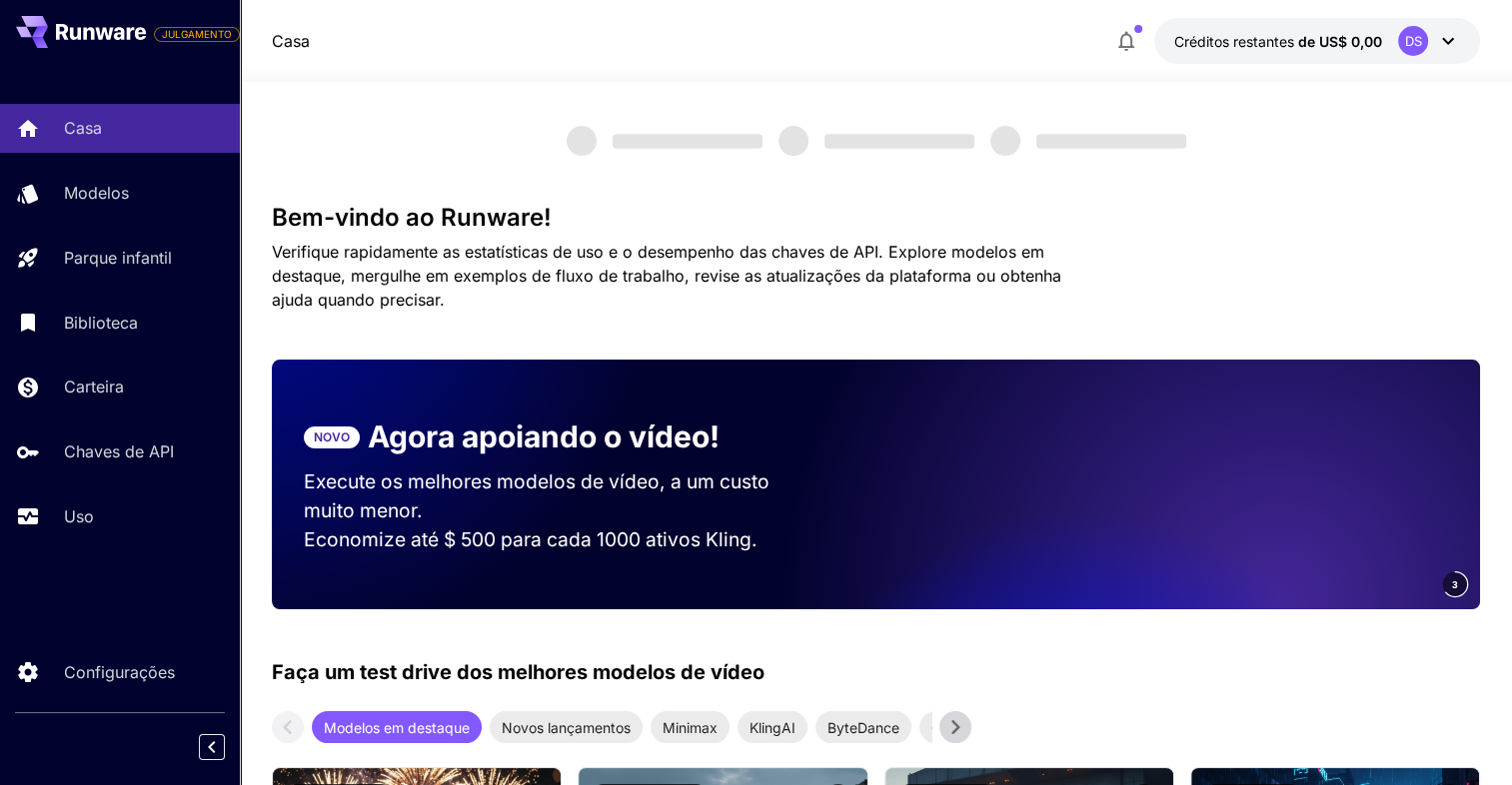 click 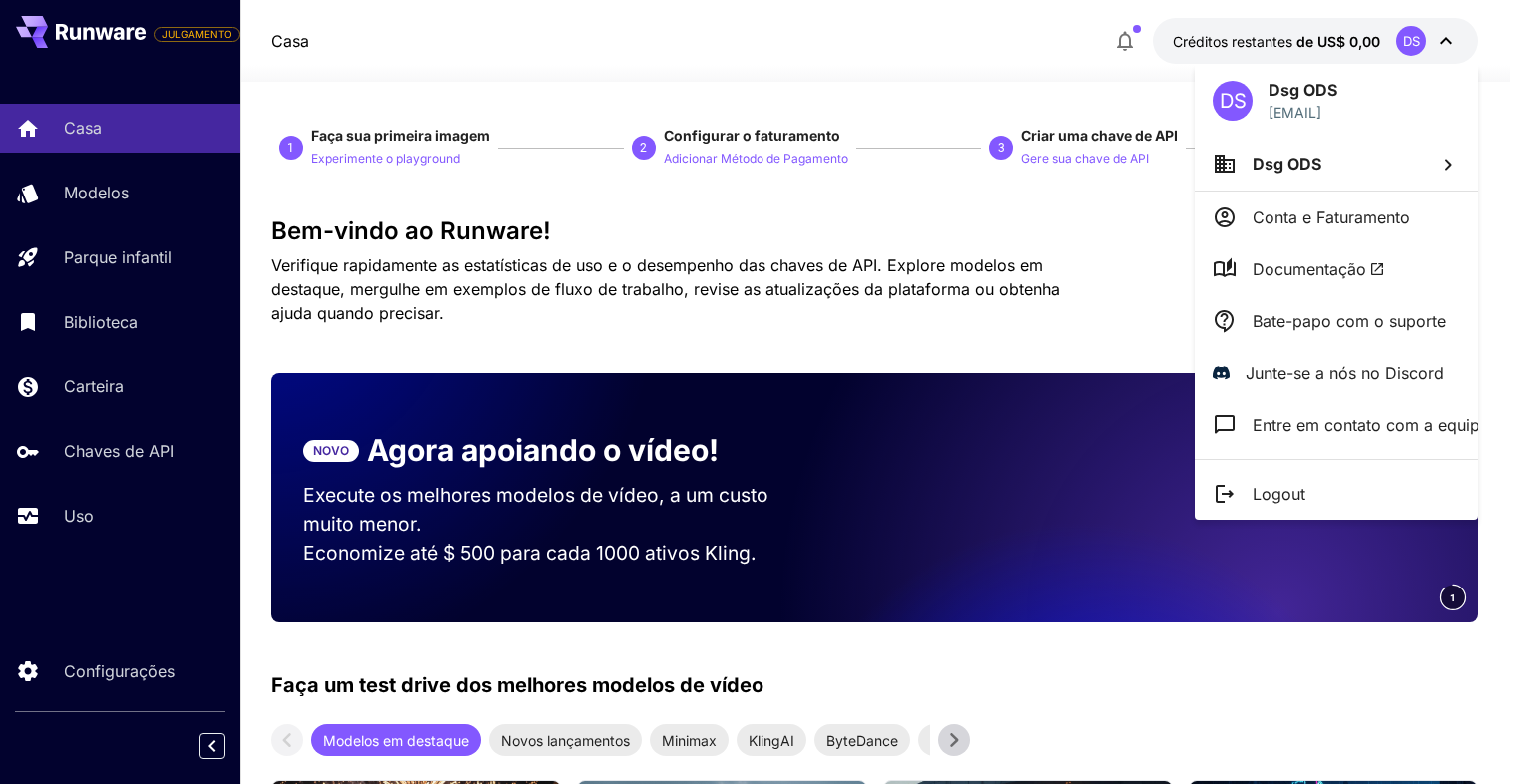 click on "Logout" at bounding box center (1336, 494) 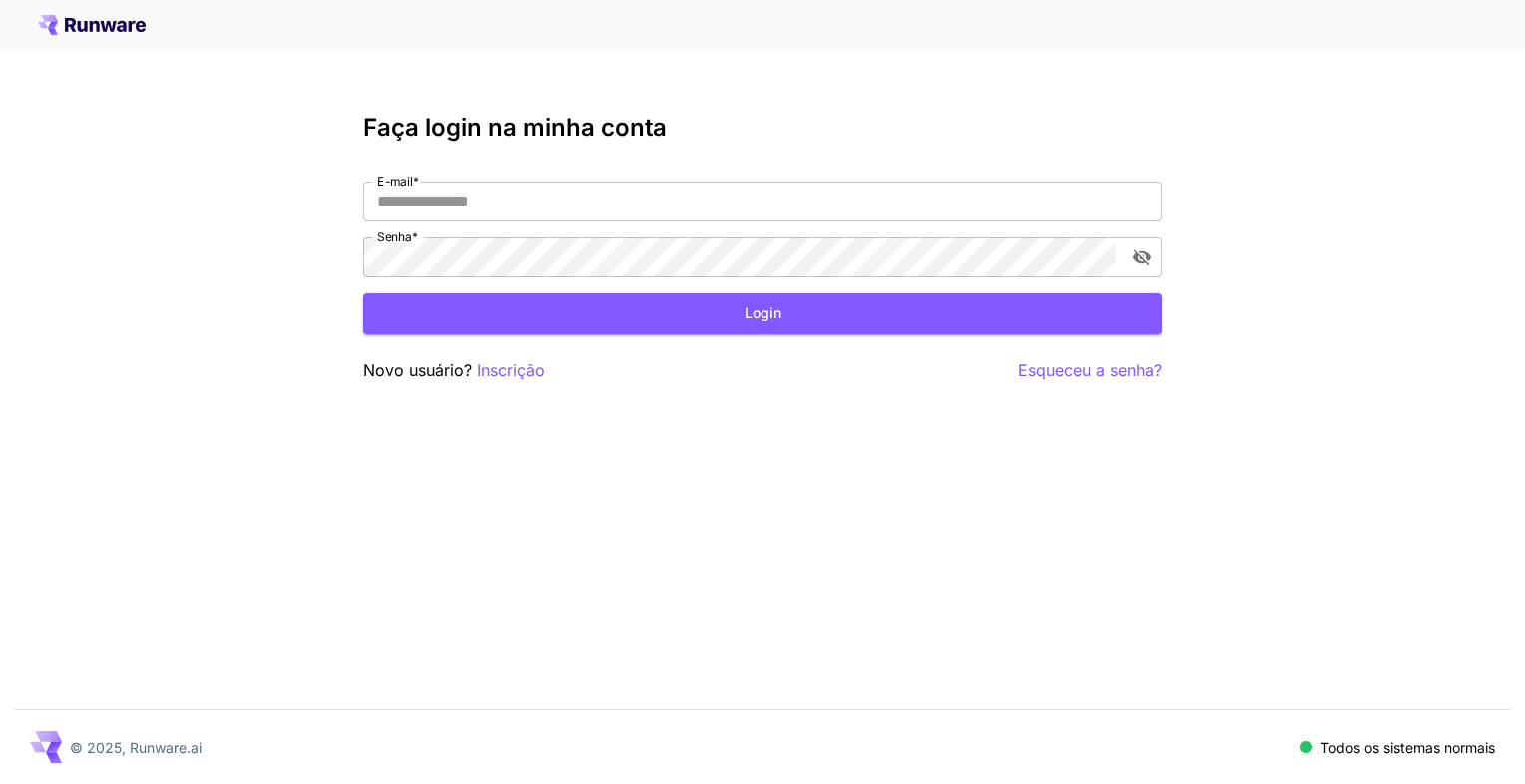 scroll, scrollTop: 0, scrollLeft: 0, axis: both 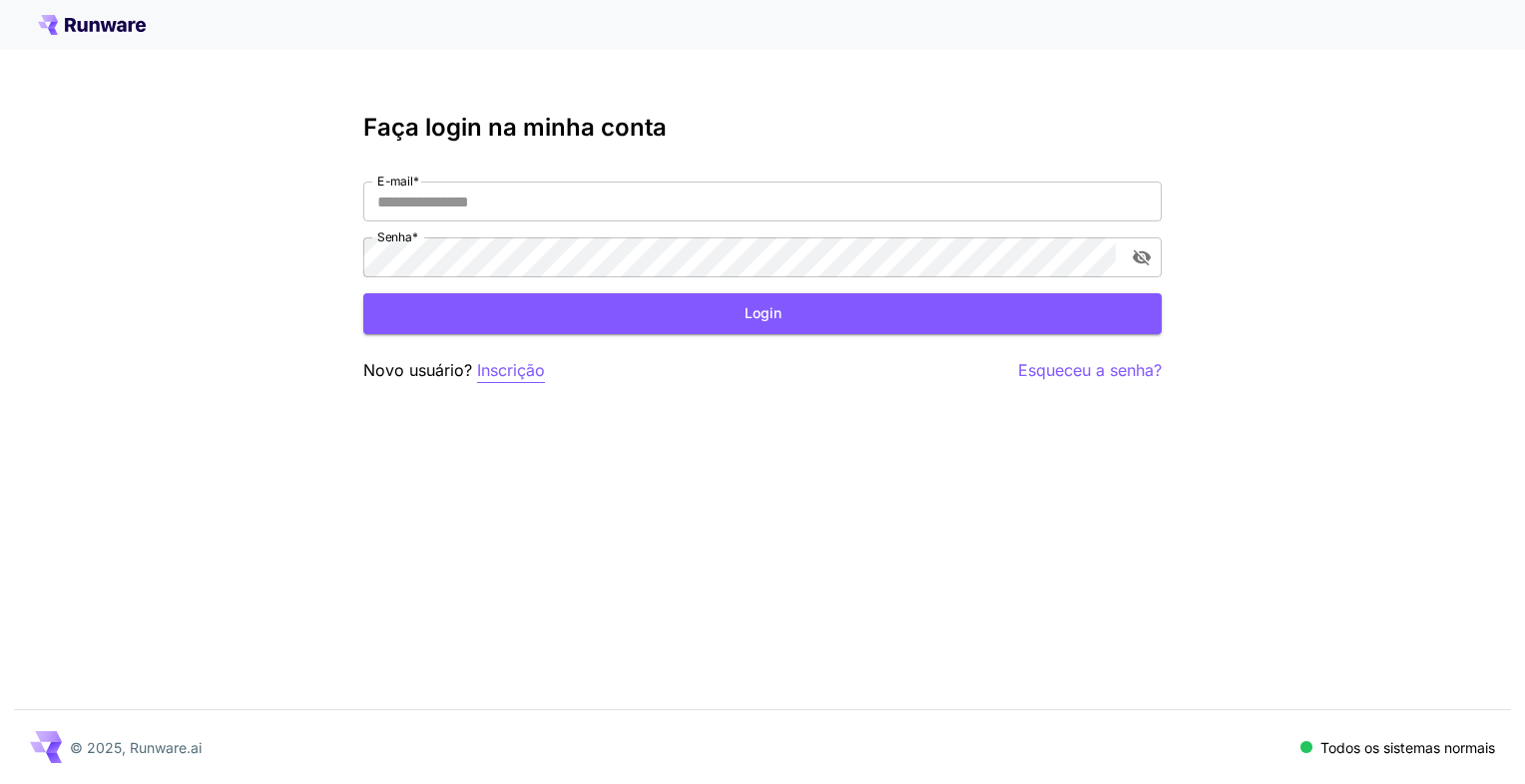 type on "**********" 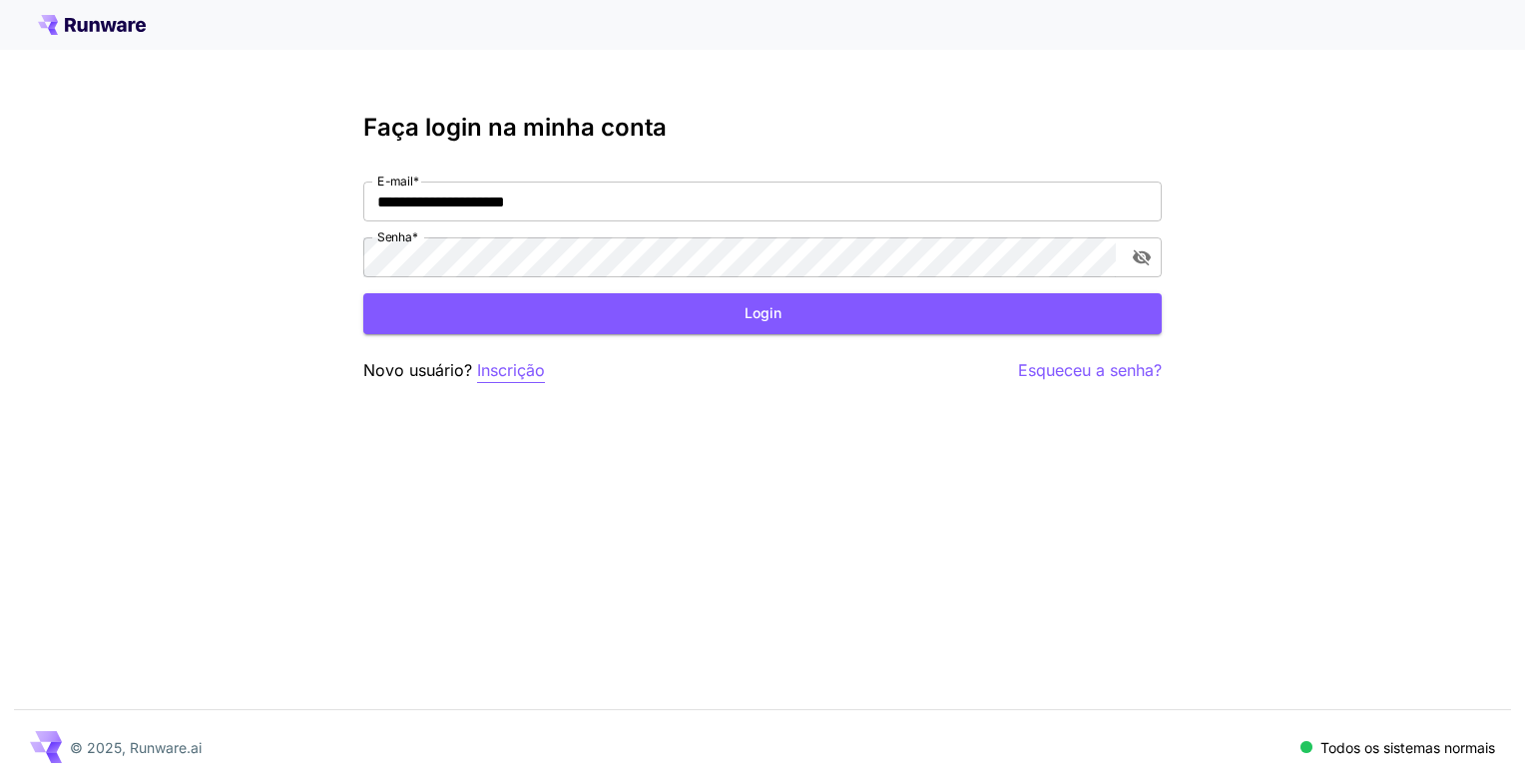 click on "Inscrição" at bounding box center (511, 370) 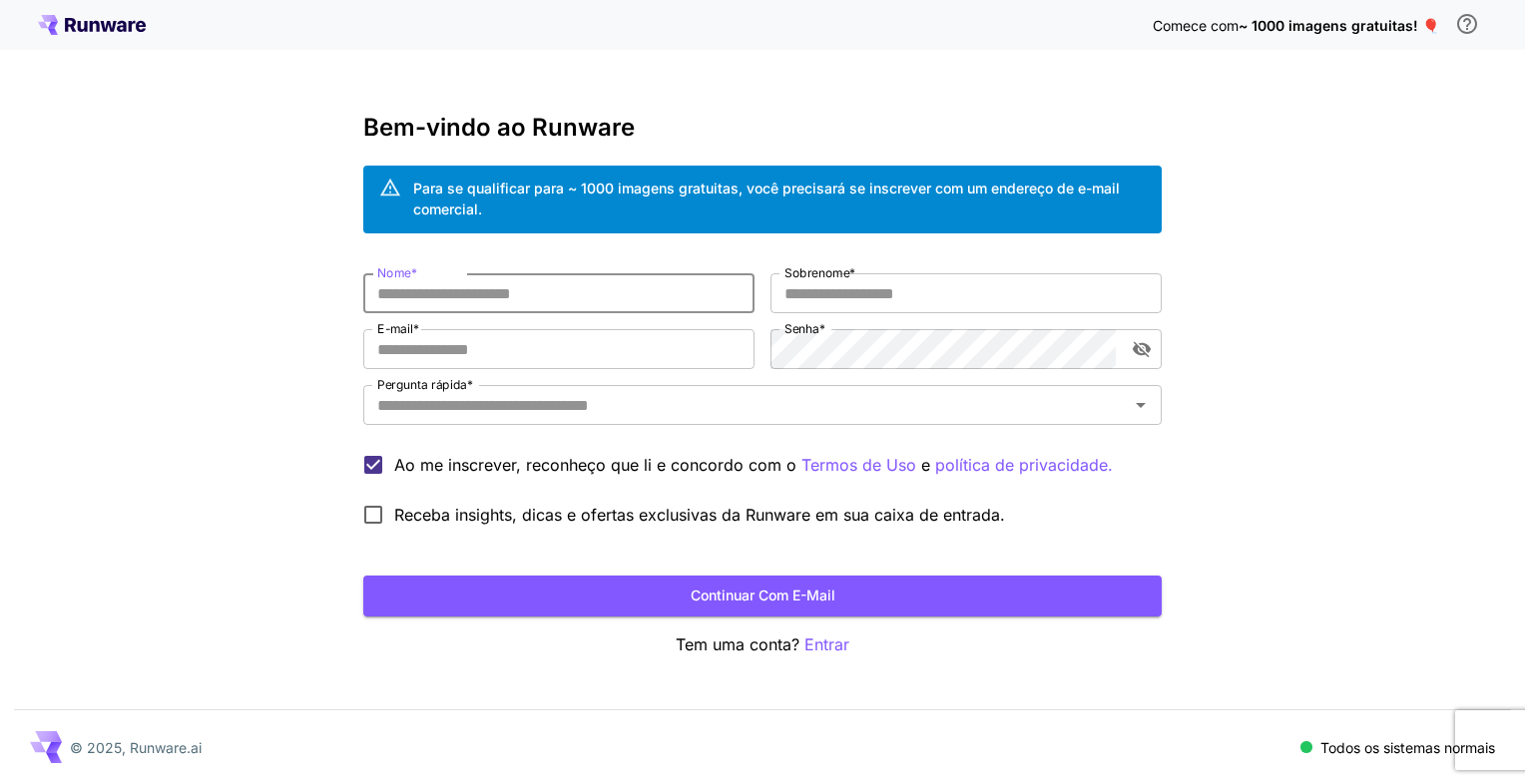 click on "Nome  *" at bounding box center (559, 293) 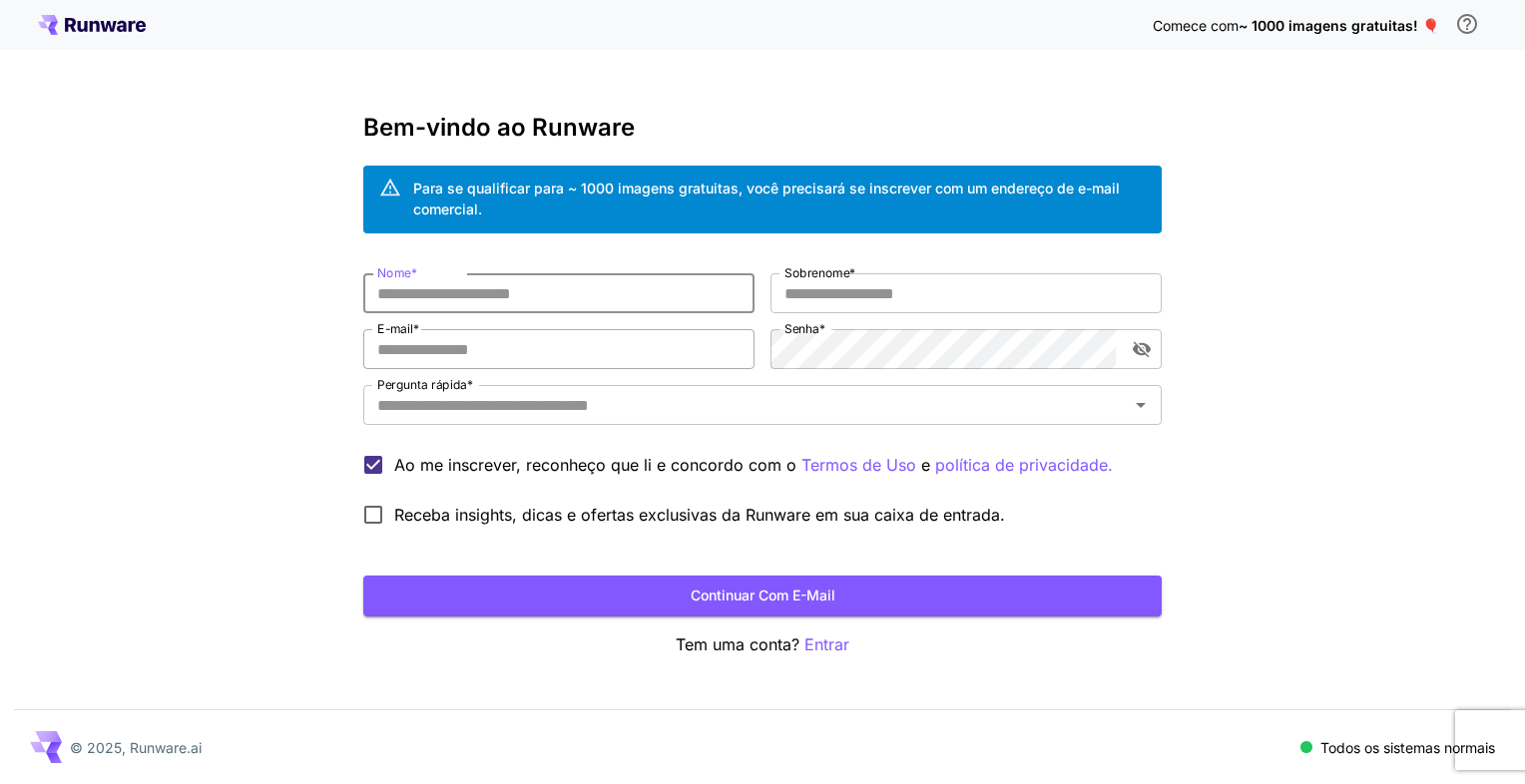 click on "E-mail  *" at bounding box center [559, 349] 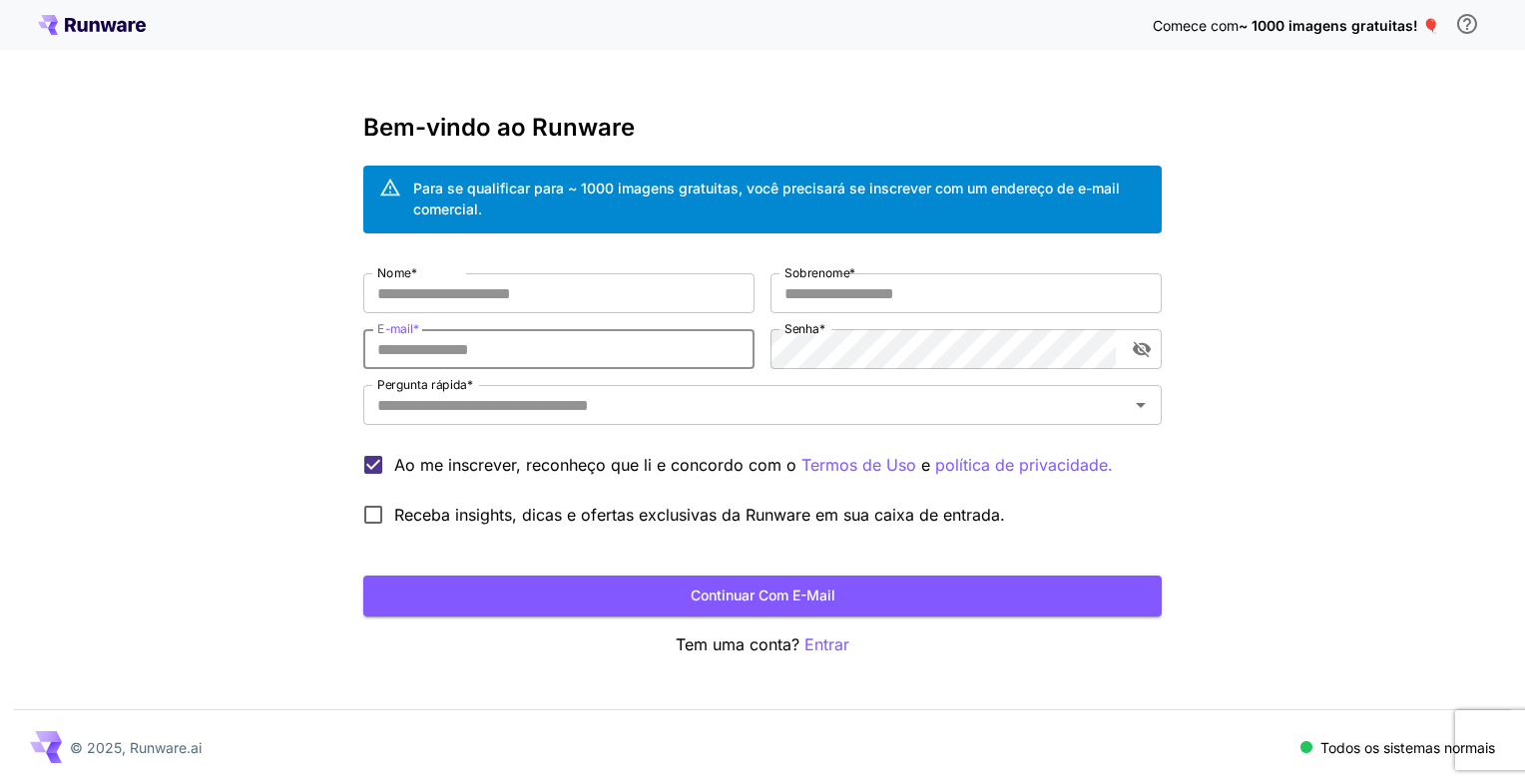 paste on "**********" 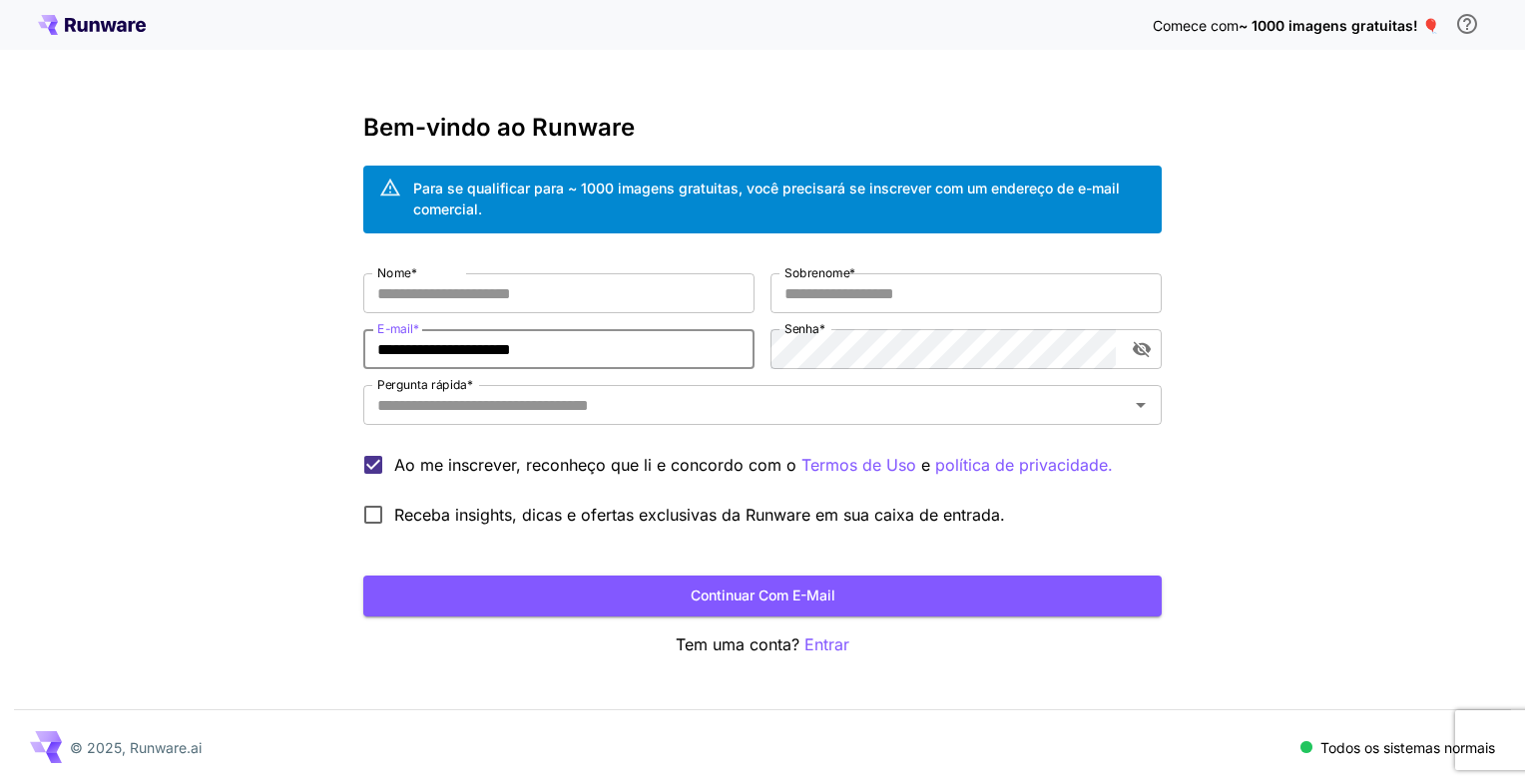 type on "**********" 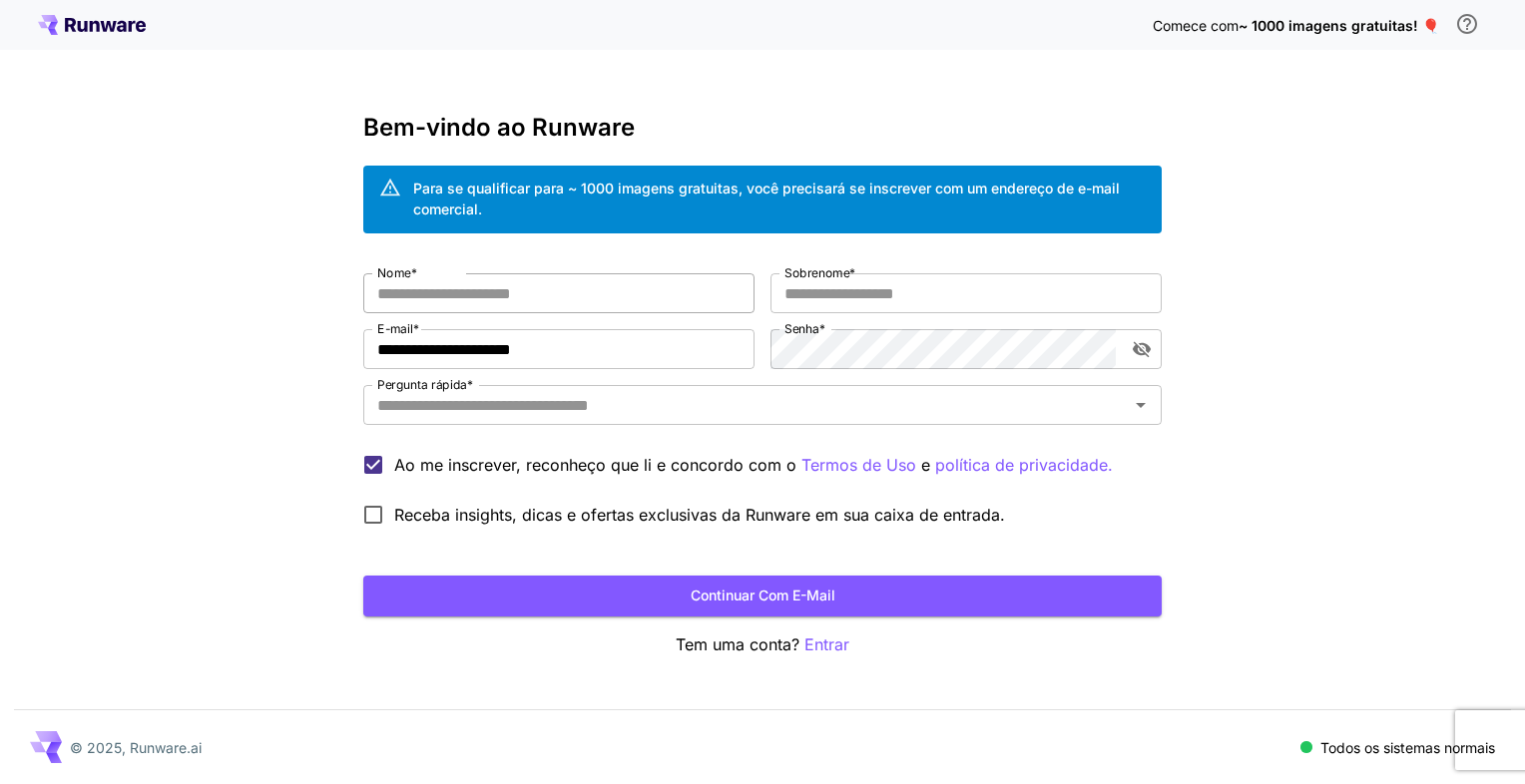 drag, startPoint x: 623, startPoint y: 262, endPoint x: 609, endPoint y: 292, distance: 33.105891 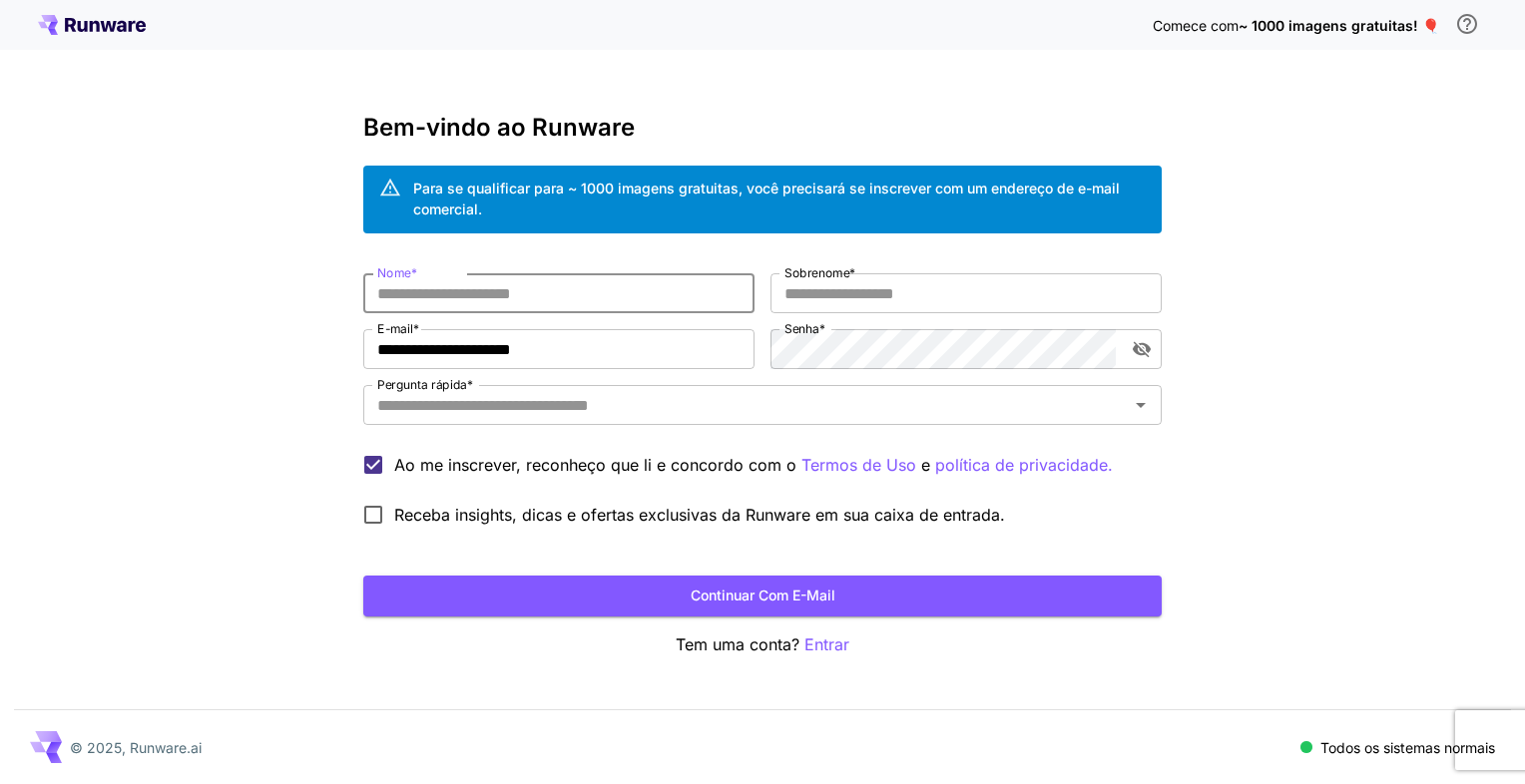 click on "Nome  *" at bounding box center [559, 293] 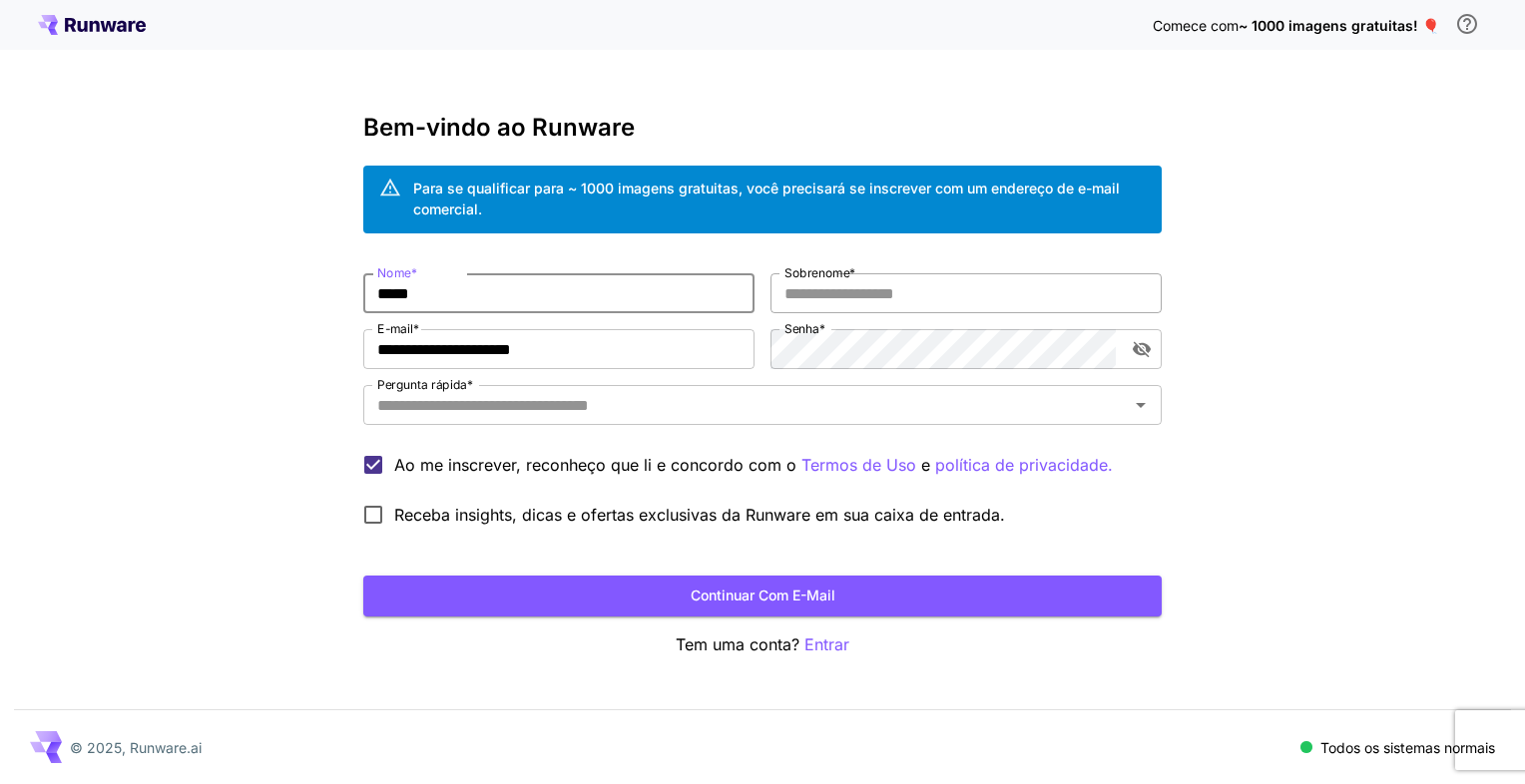 type on "*****" 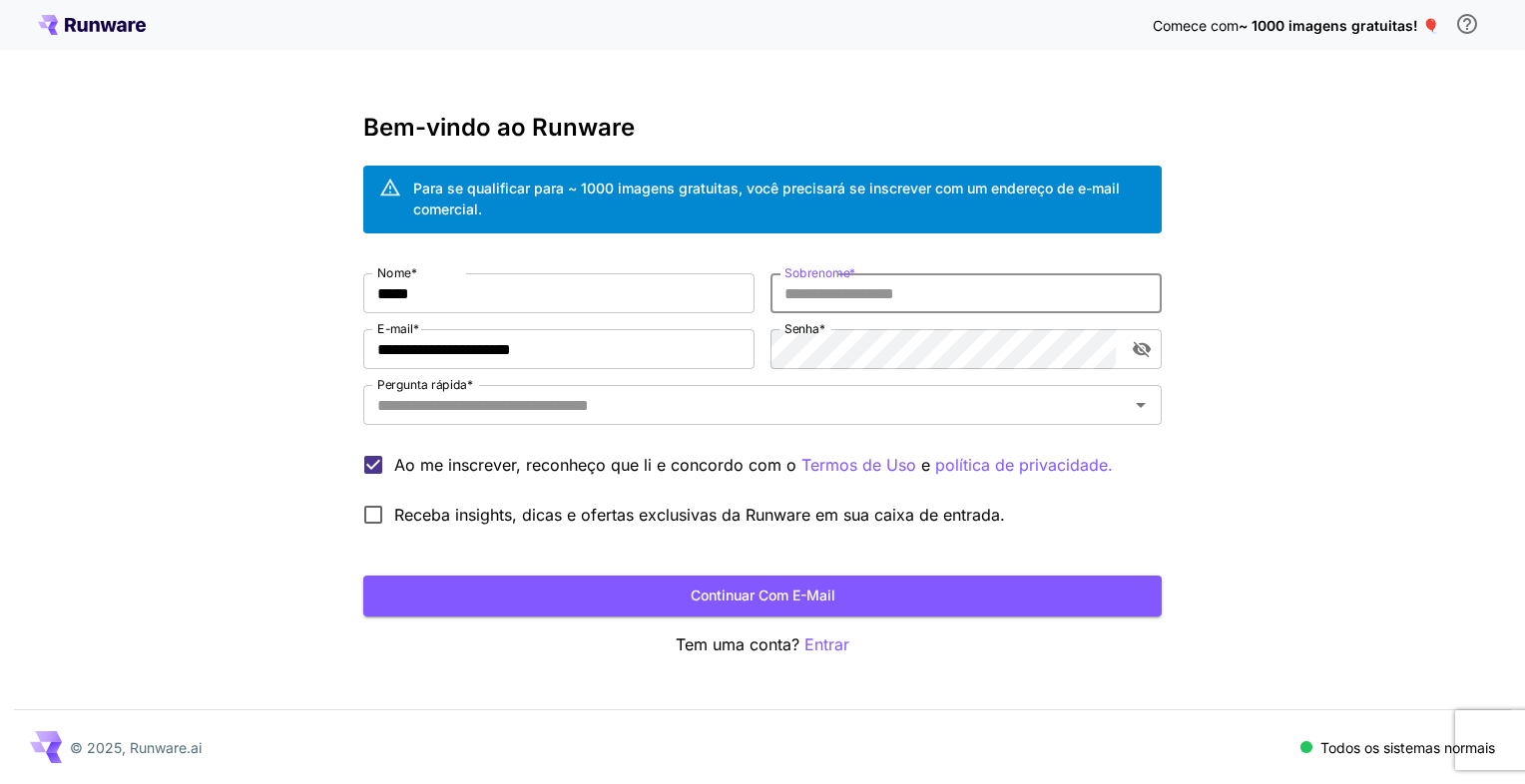 click on "Sobrenome  *" at bounding box center (966, 293) 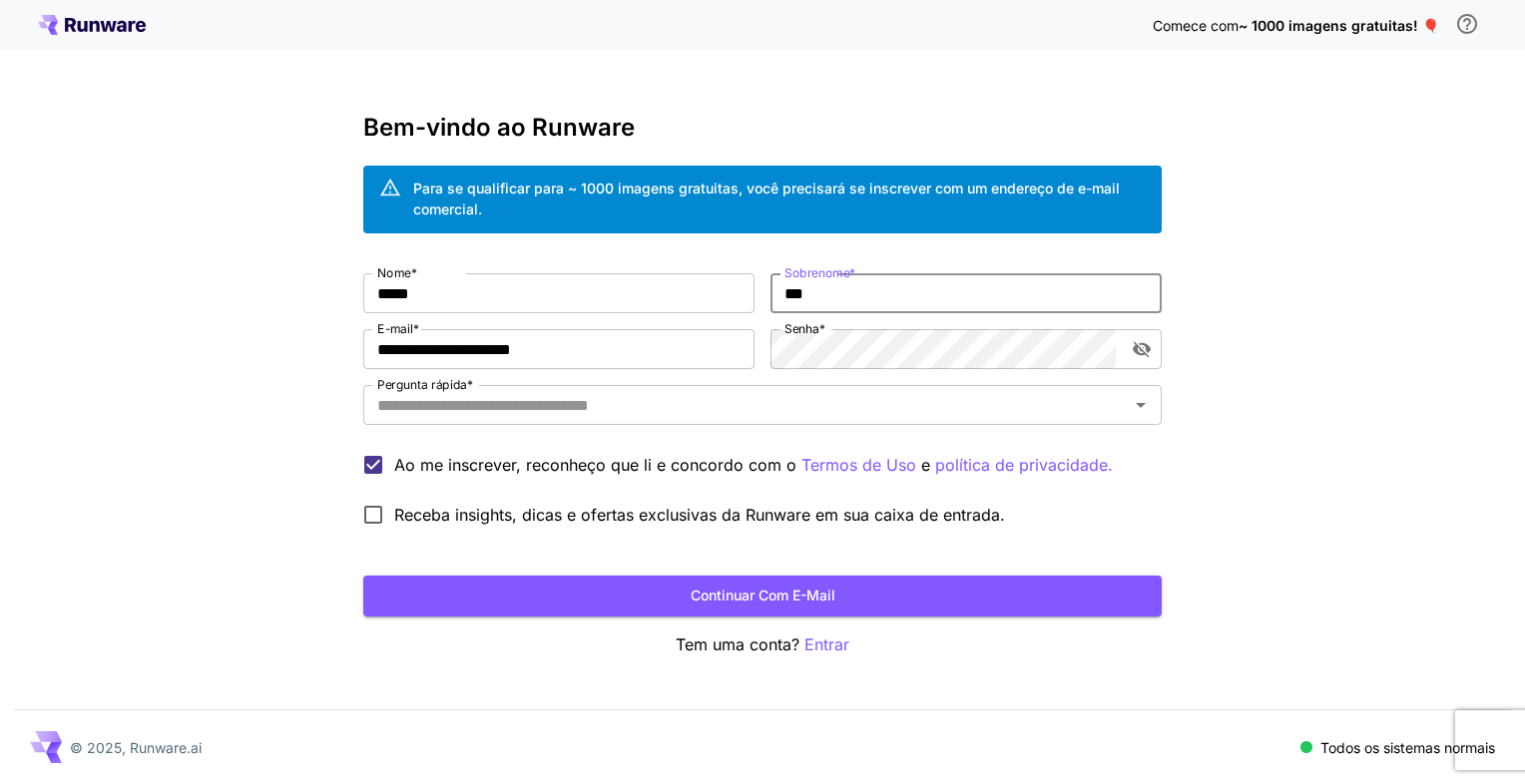type on "***" 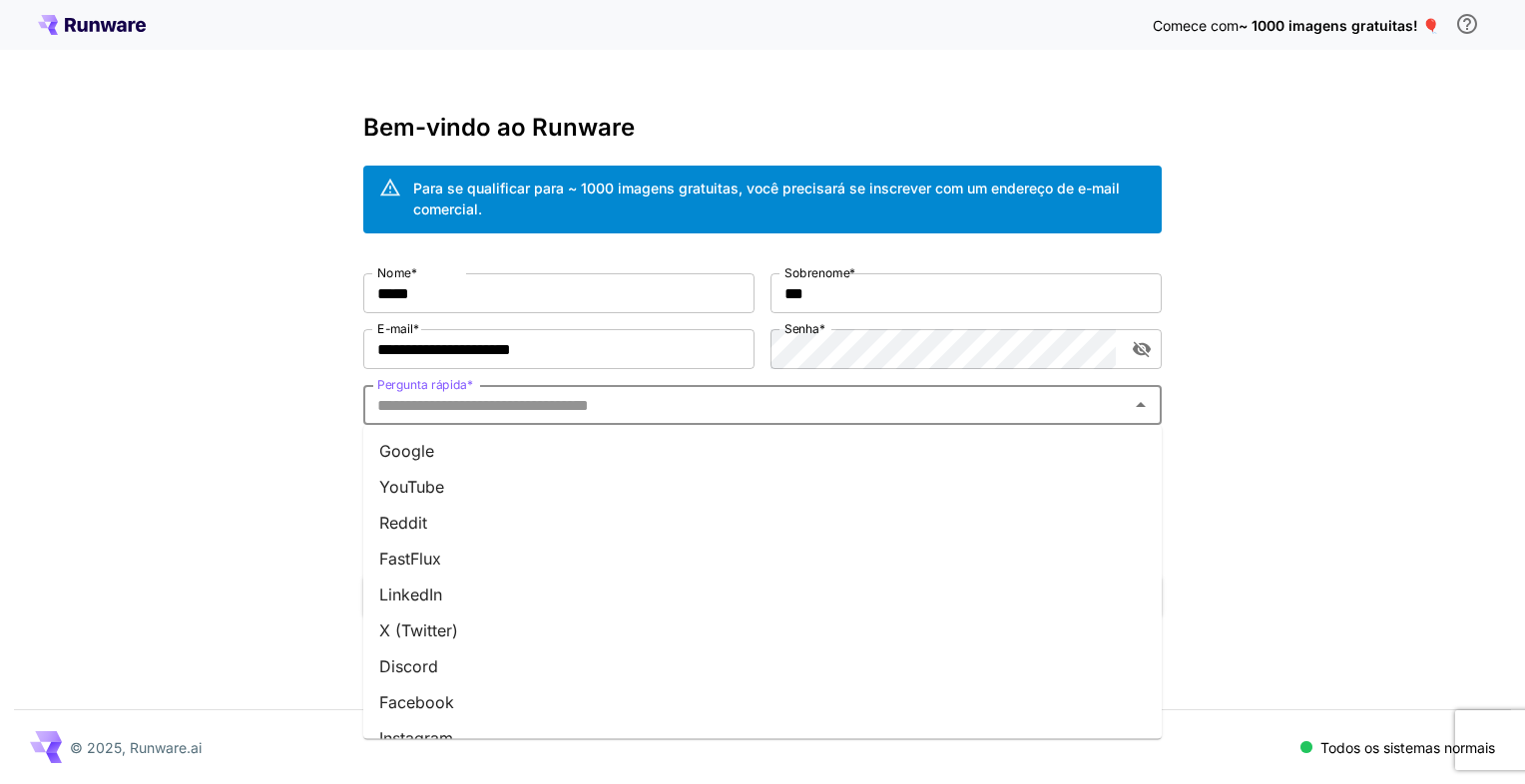 drag, startPoint x: 569, startPoint y: 401, endPoint x: 549, endPoint y: 438, distance: 42.059482 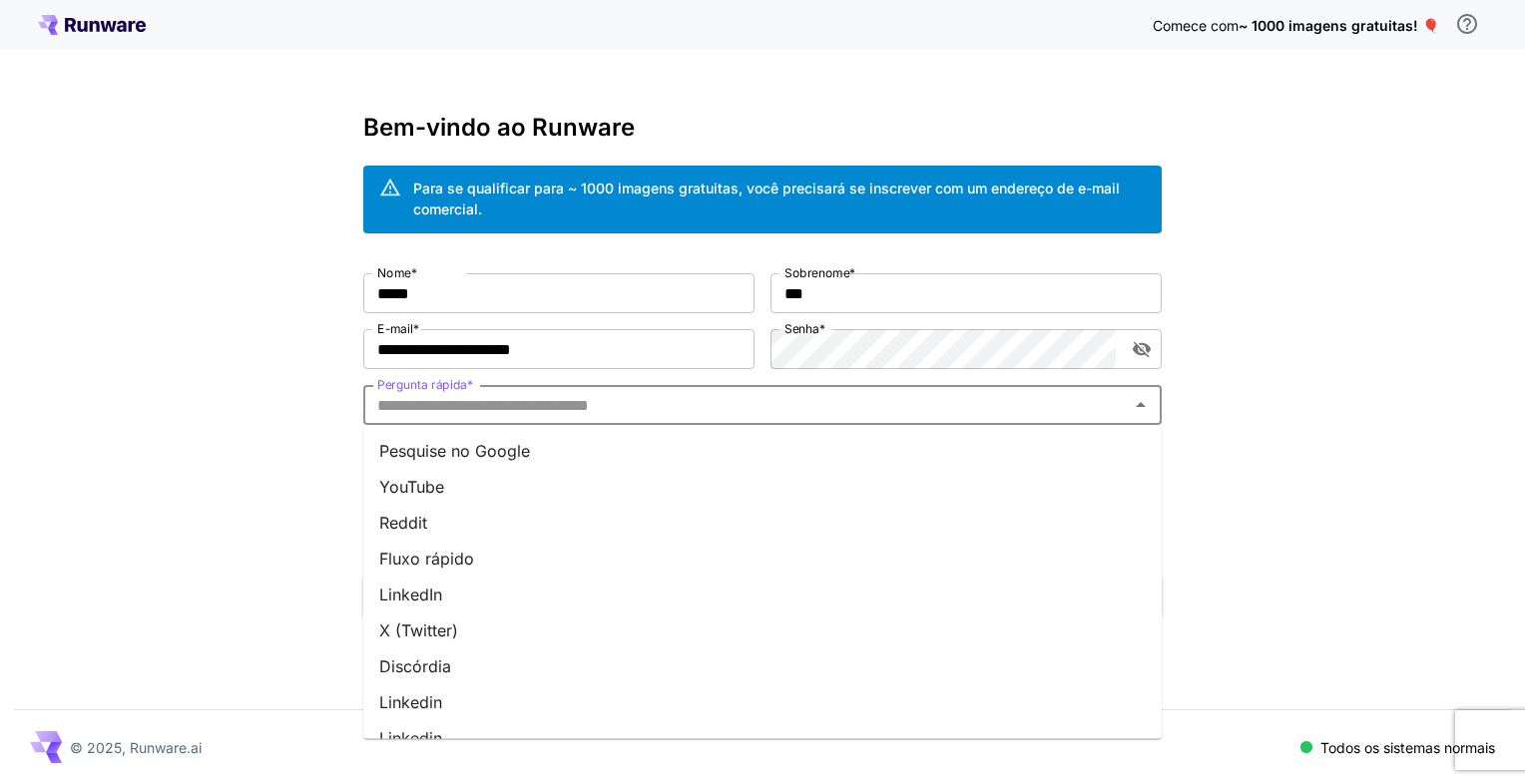 click on "Discórdia" at bounding box center [762, 666] 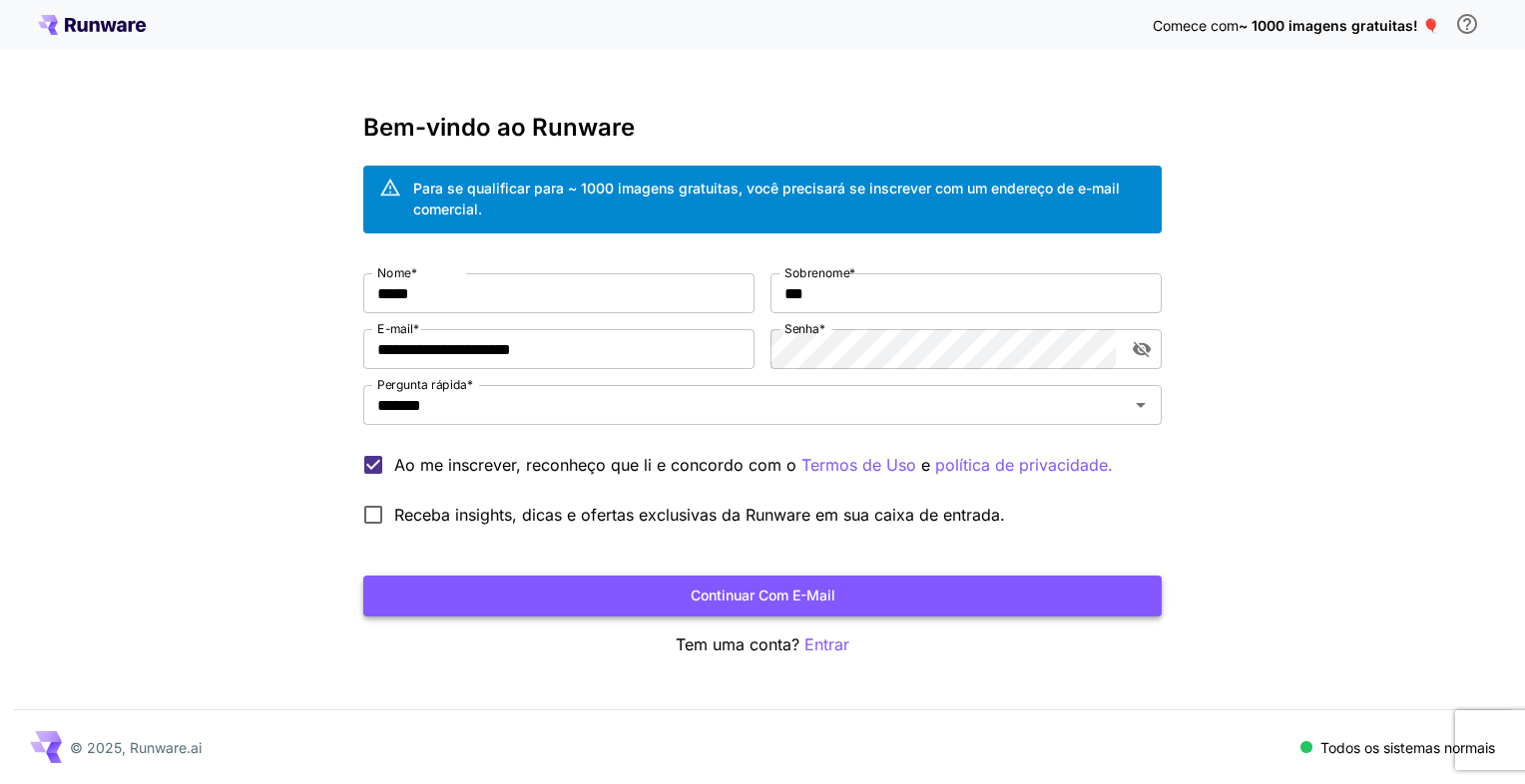 click on "Continuar com e-mail" at bounding box center [762, 595] 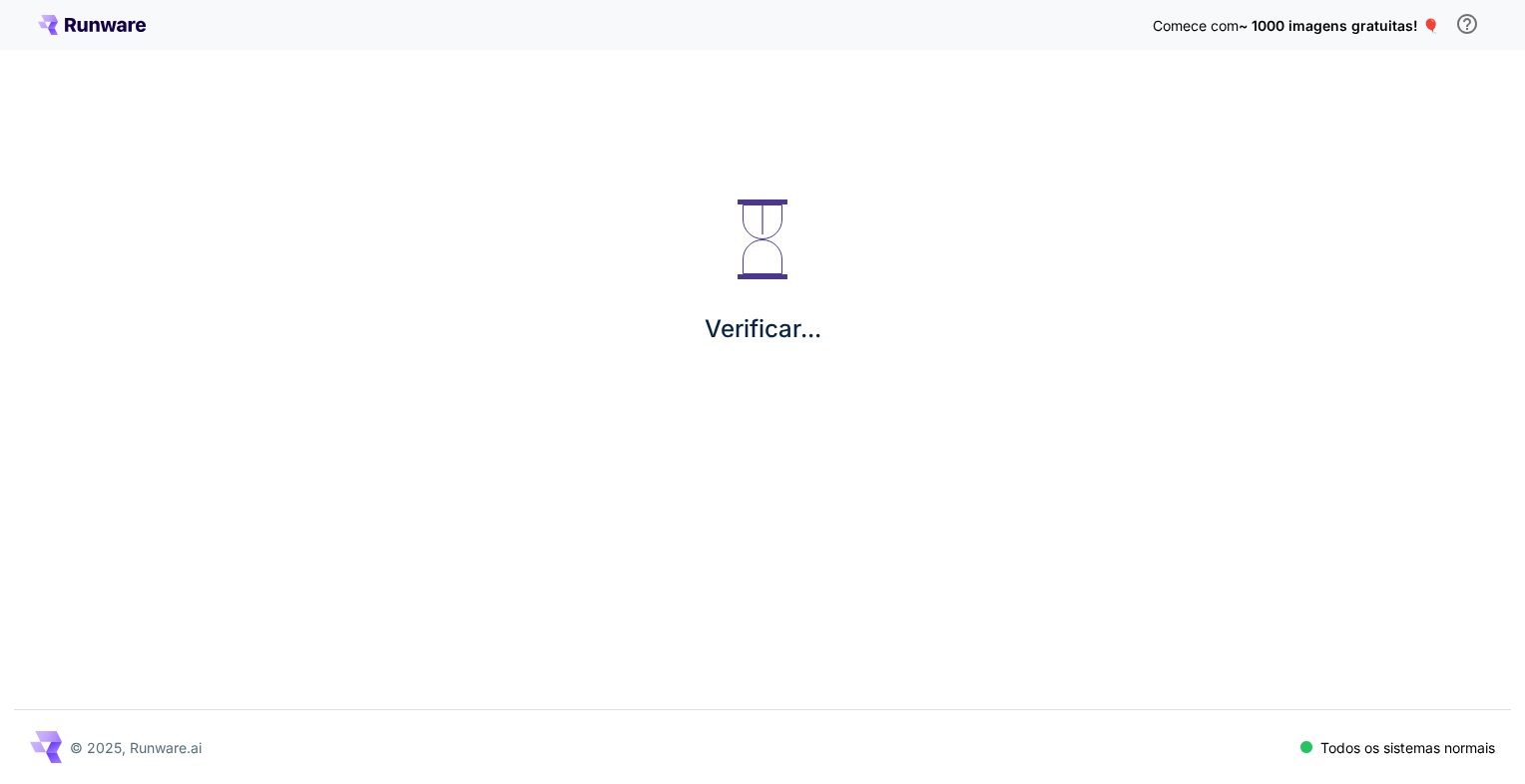 scroll, scrollTop: 0, scrollLeft: 0, axis: both 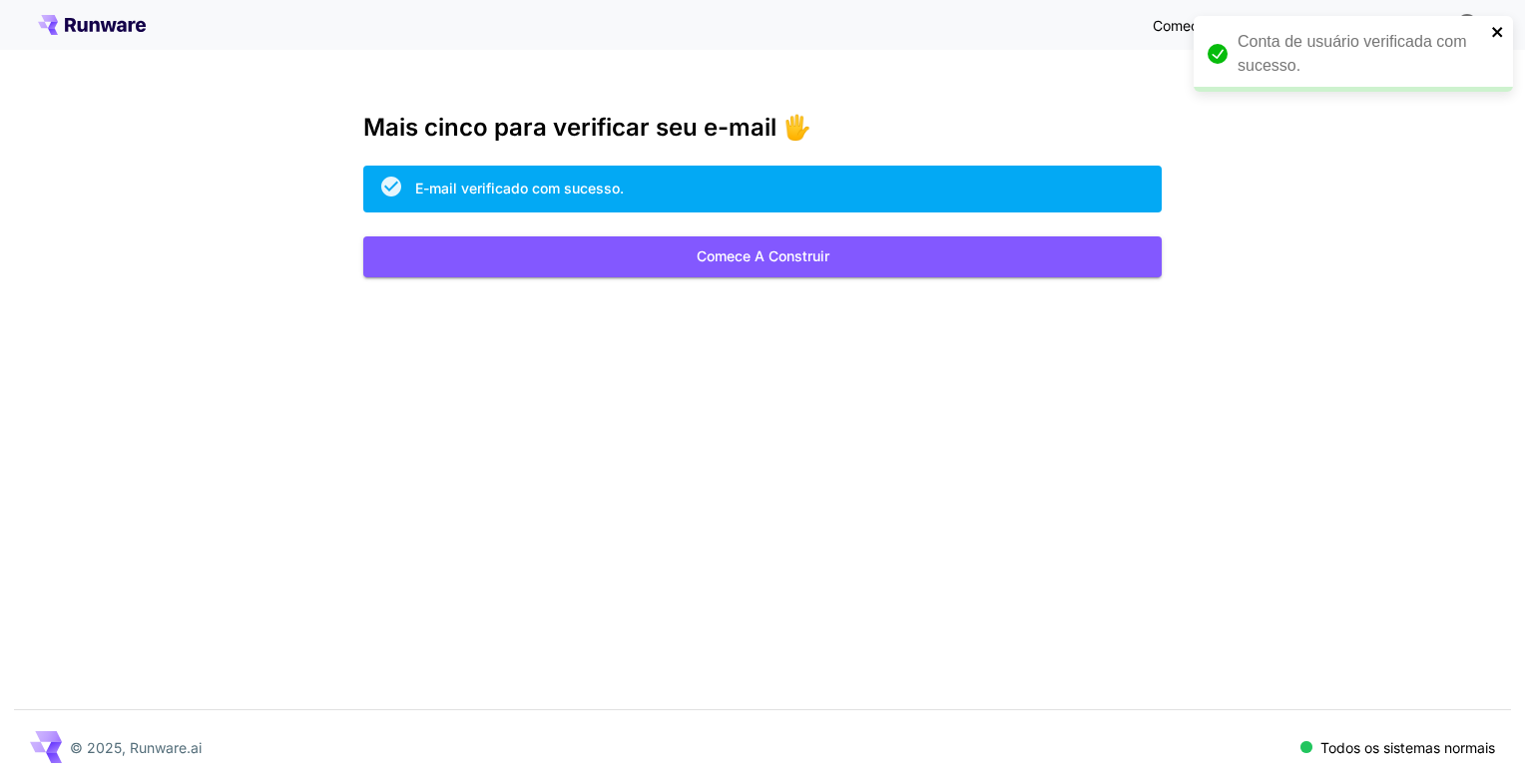 click 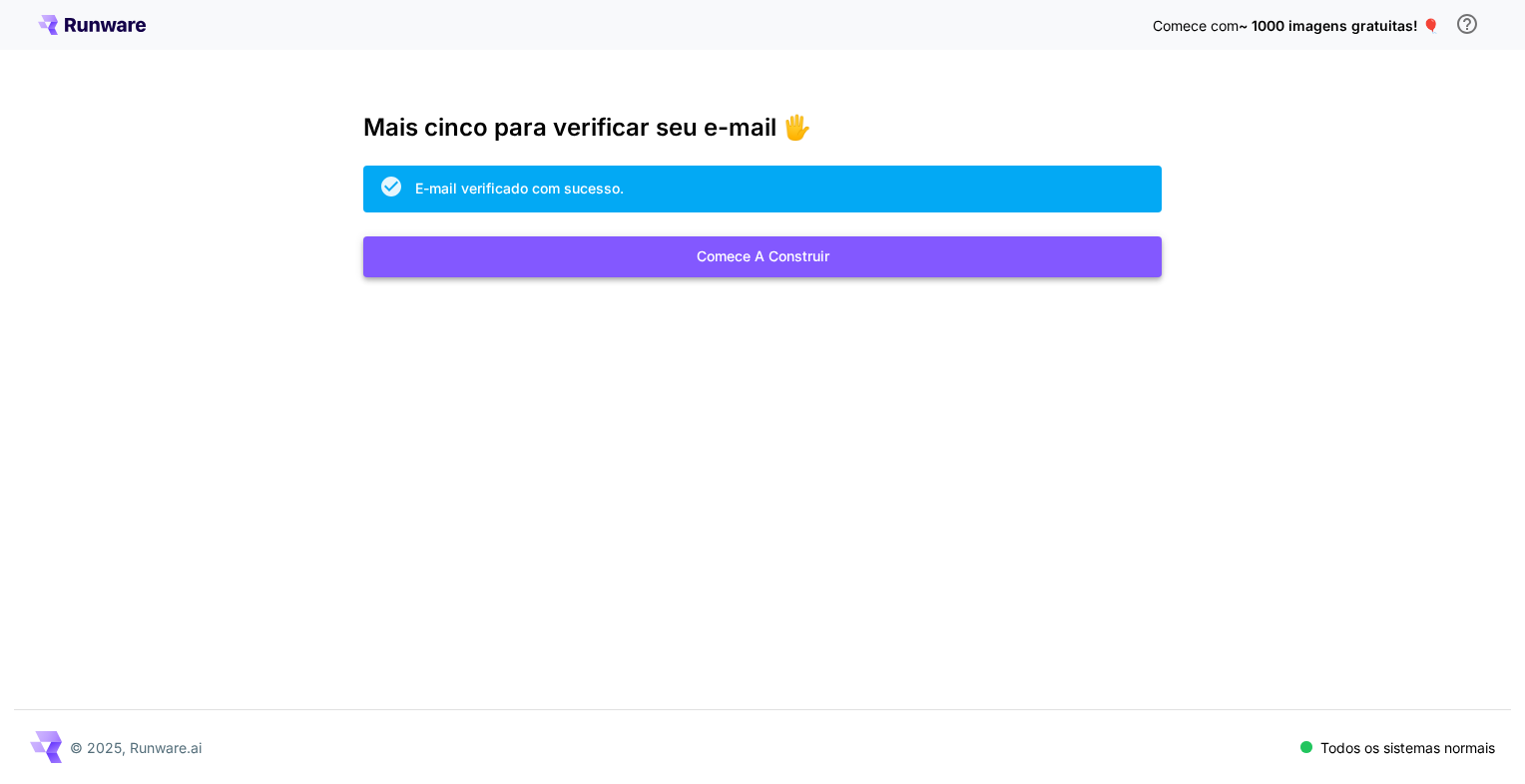 click on "Comece a construir" at bounding box center [762, 256] 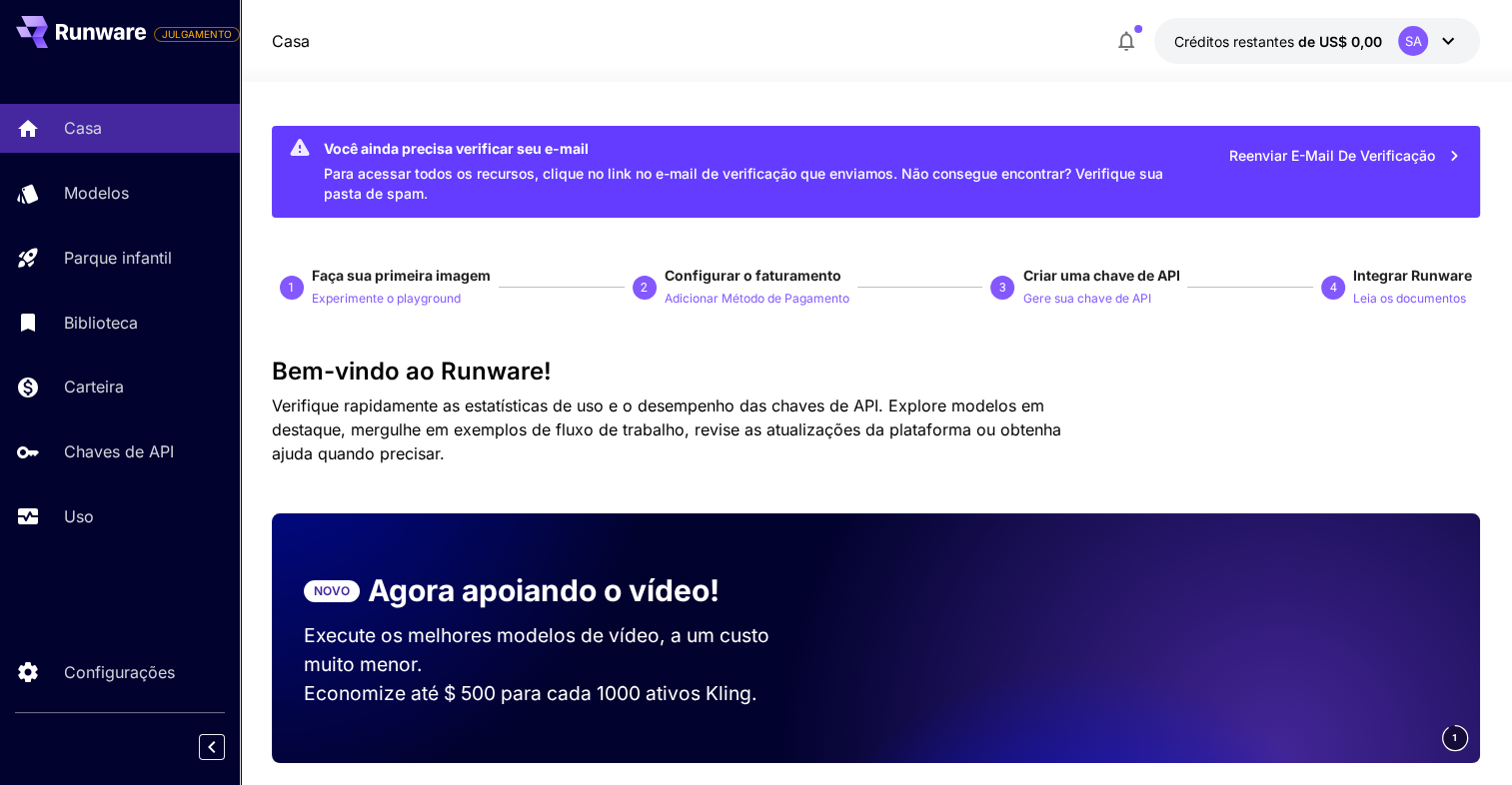 click on "SA" at bounding box center [1413, 41] 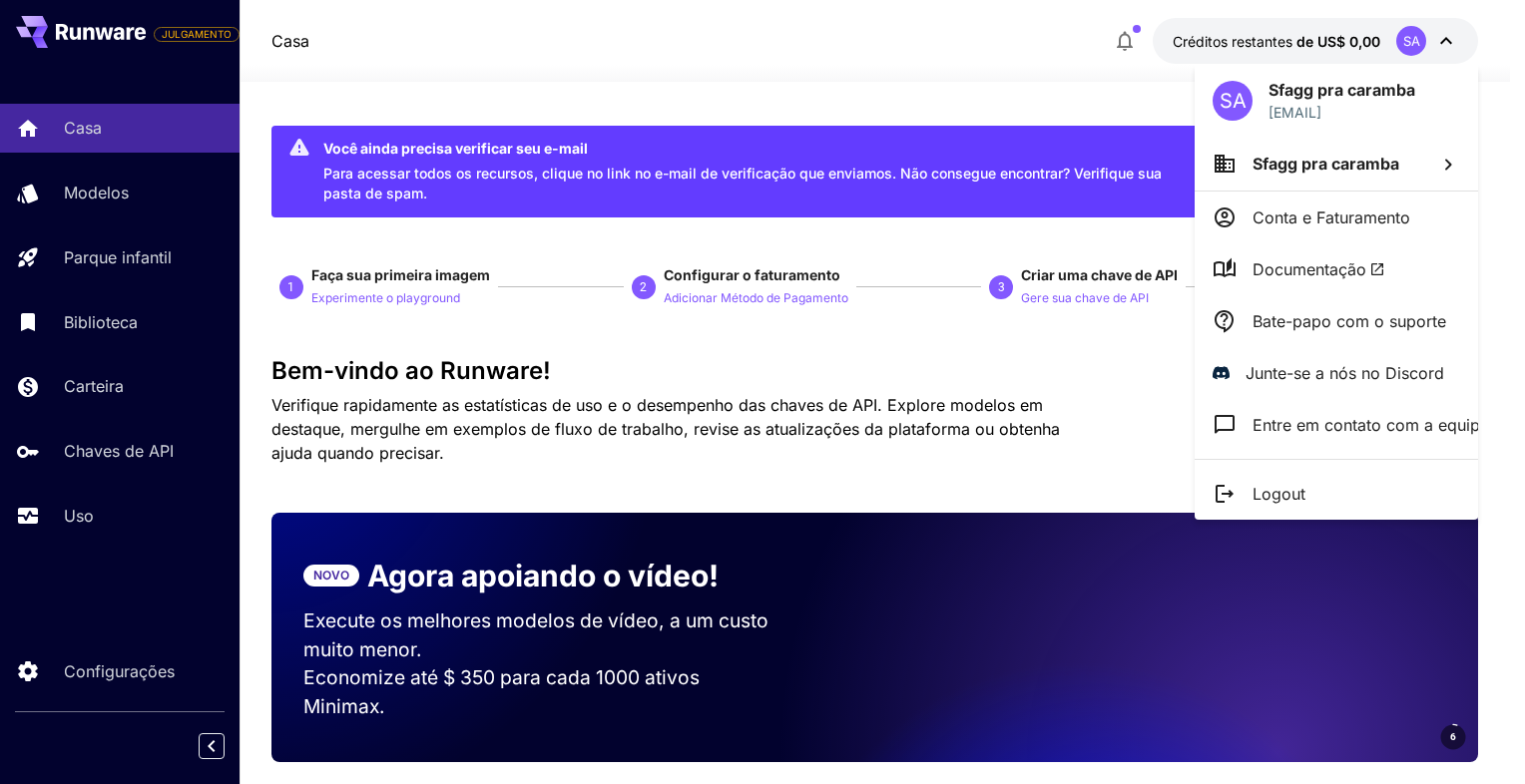 click on "Logout" at bounding box center (1278, 494) 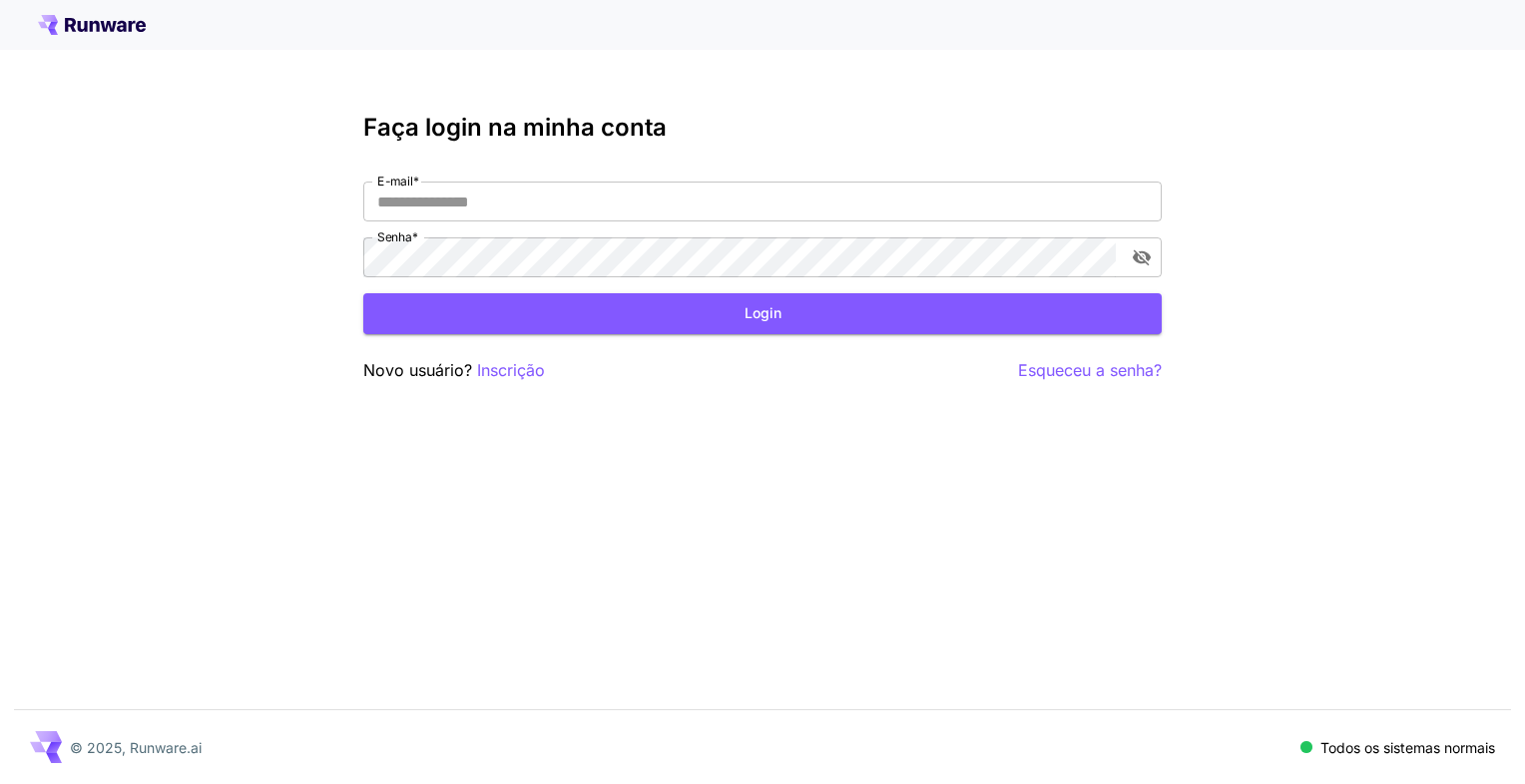 scroll, scrollTop: 0, scrollLeft: 0, axis: both 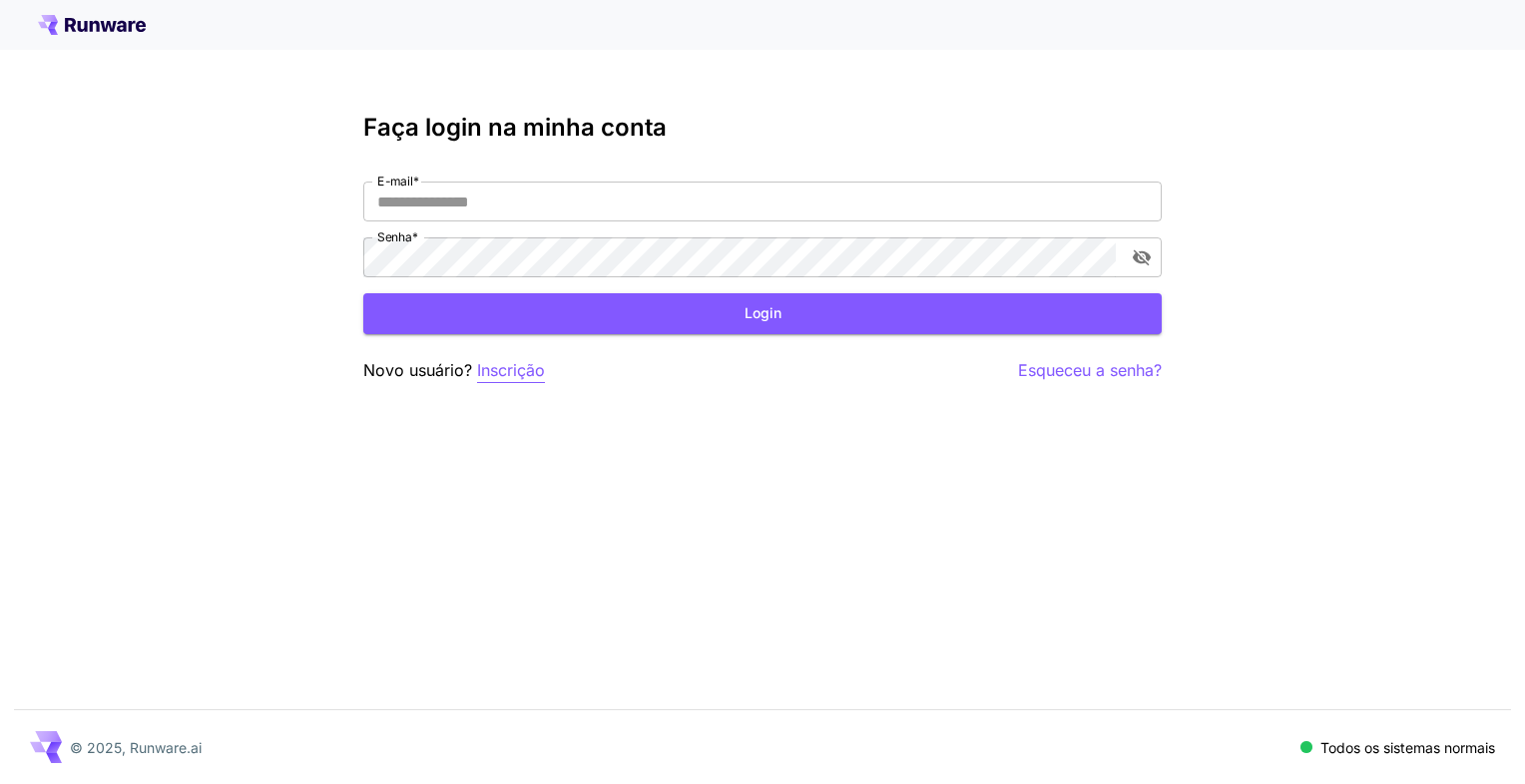 type on "**********" 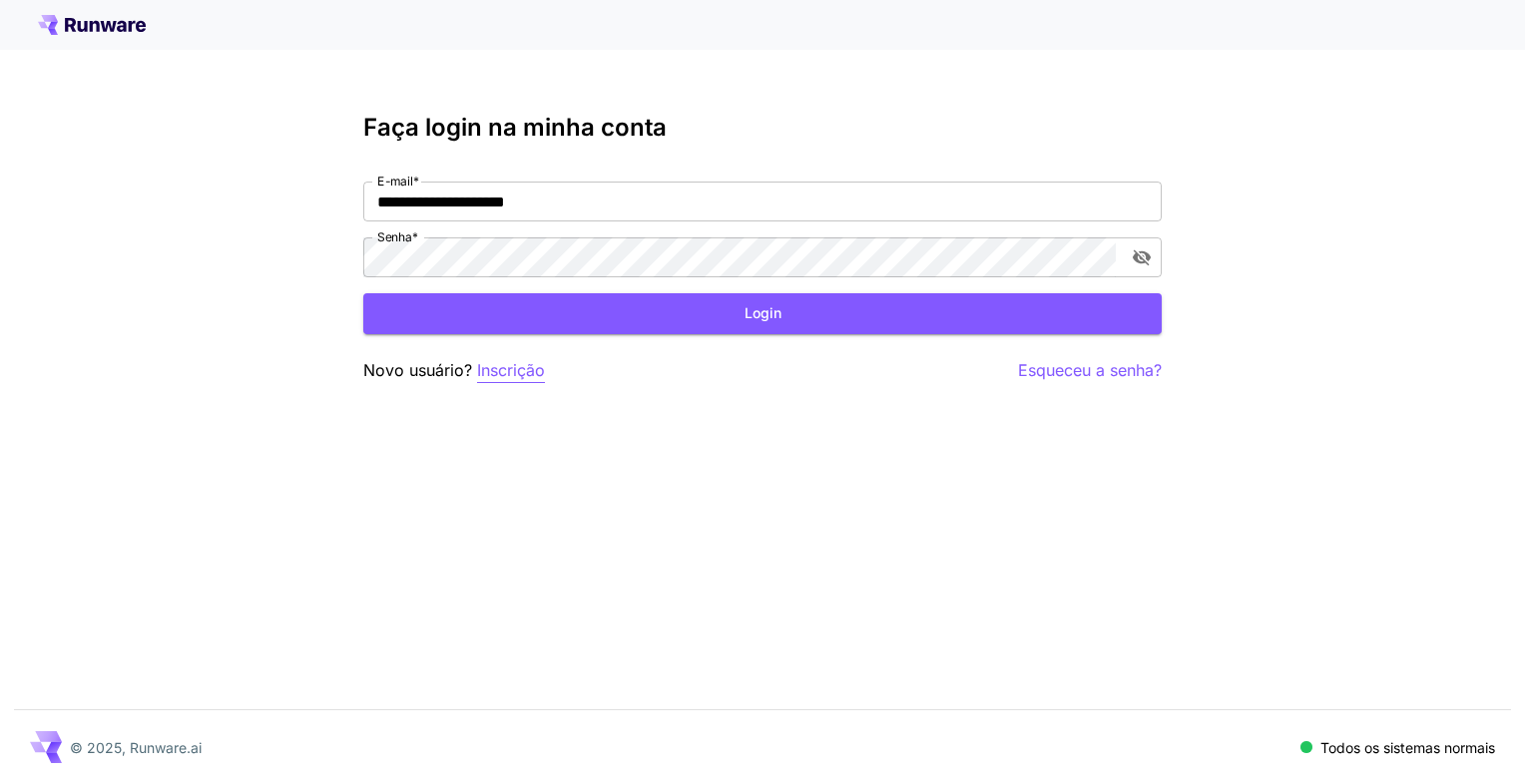 click on "Inscrição" at bounding box center [511, 370] 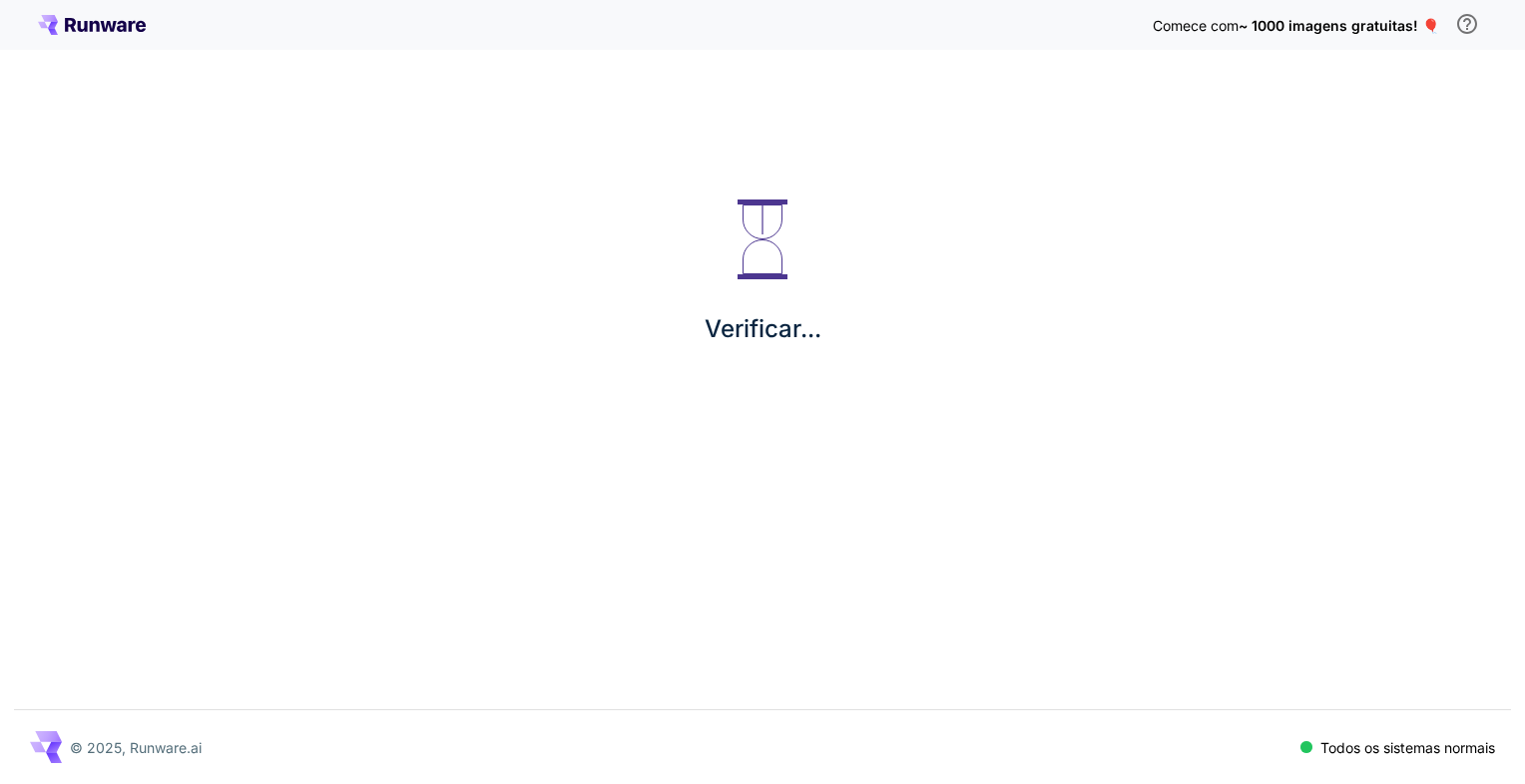 scroll, scrollTop: 0, scrollLeft: 0, axis: both 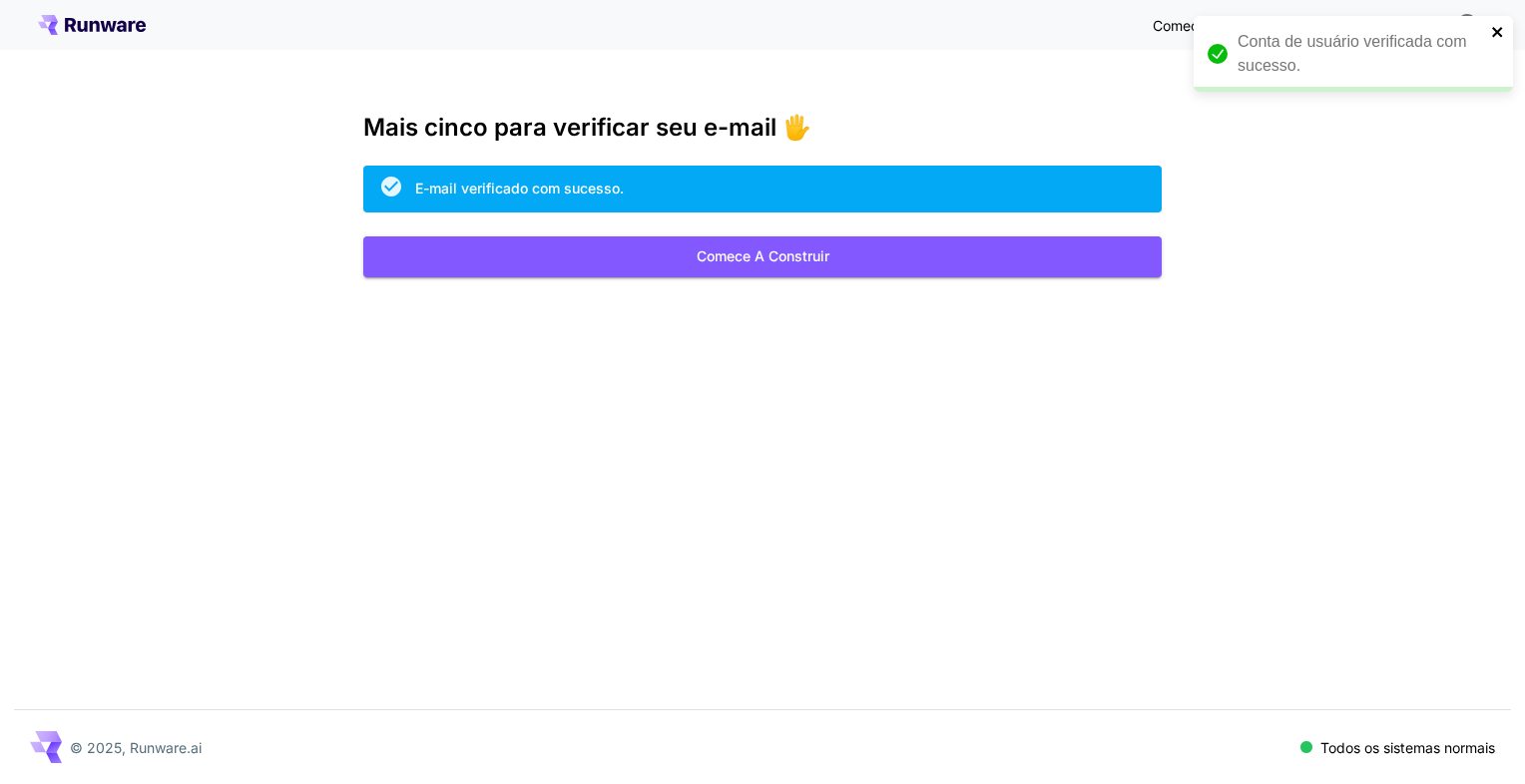 click 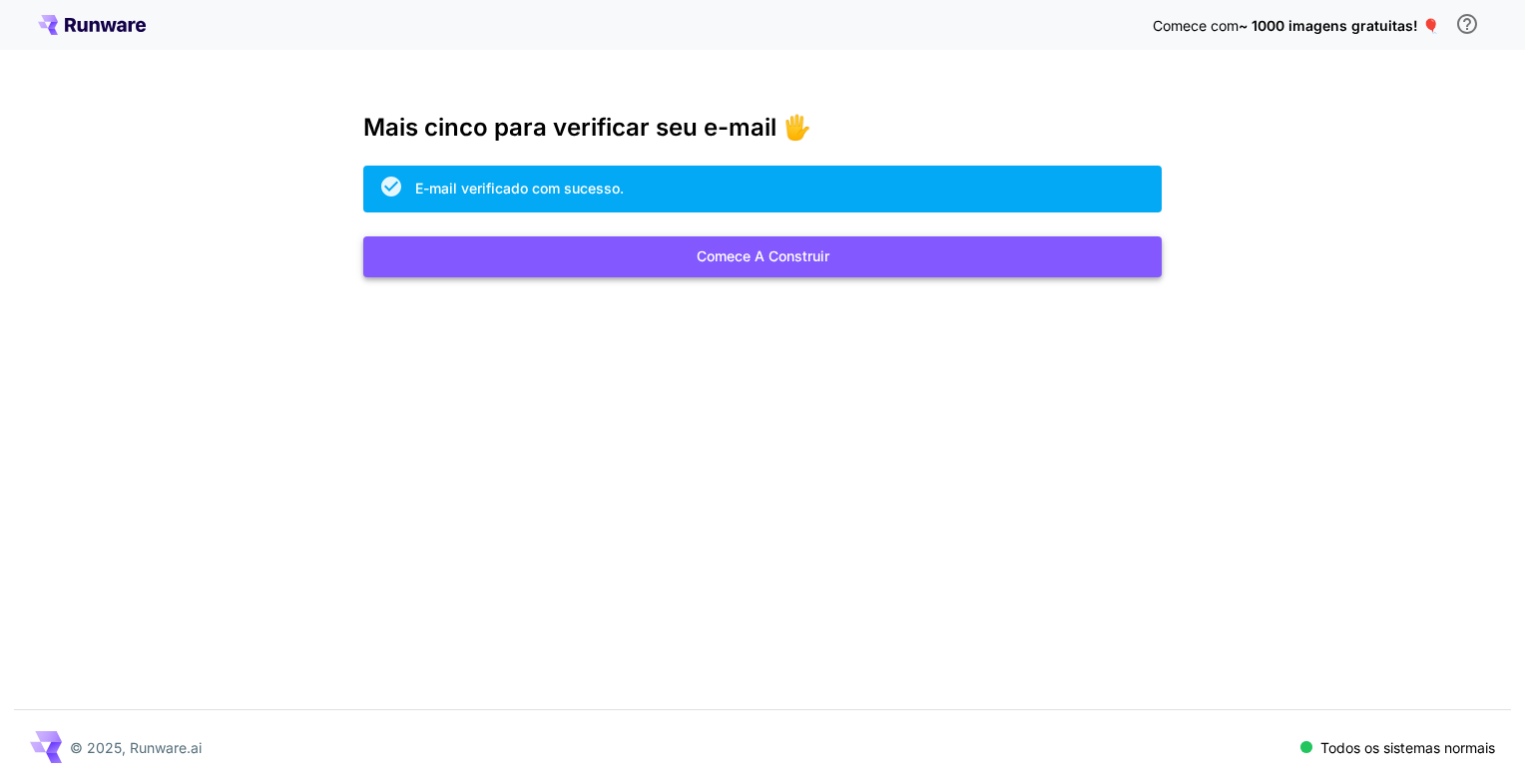click on "Comece a construir" at bounding box center (762, 256) 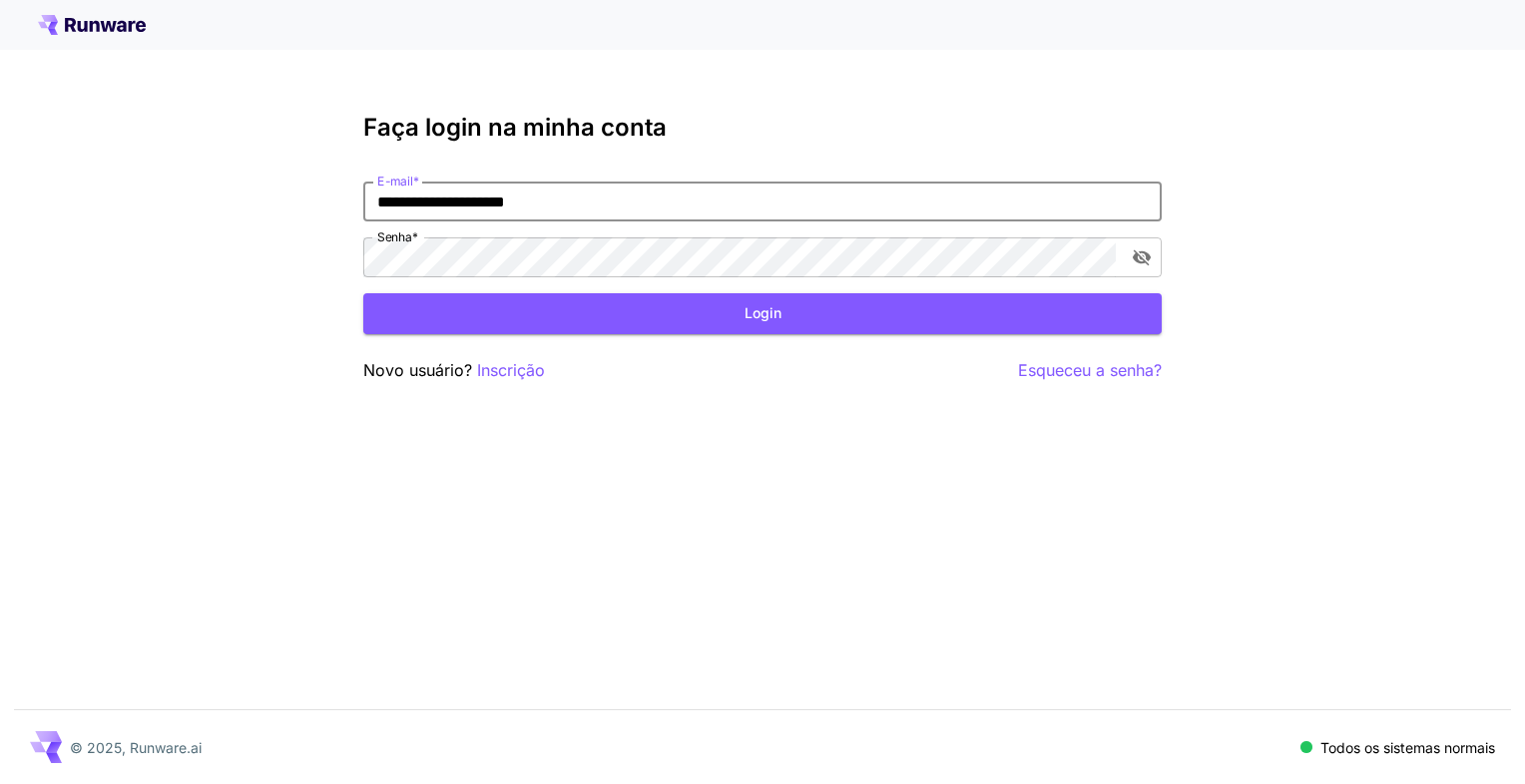 drag, startPoint x: 578, startPoint y: 196, endPoint x: 30, endPoint y: 170, distance: 548.6164 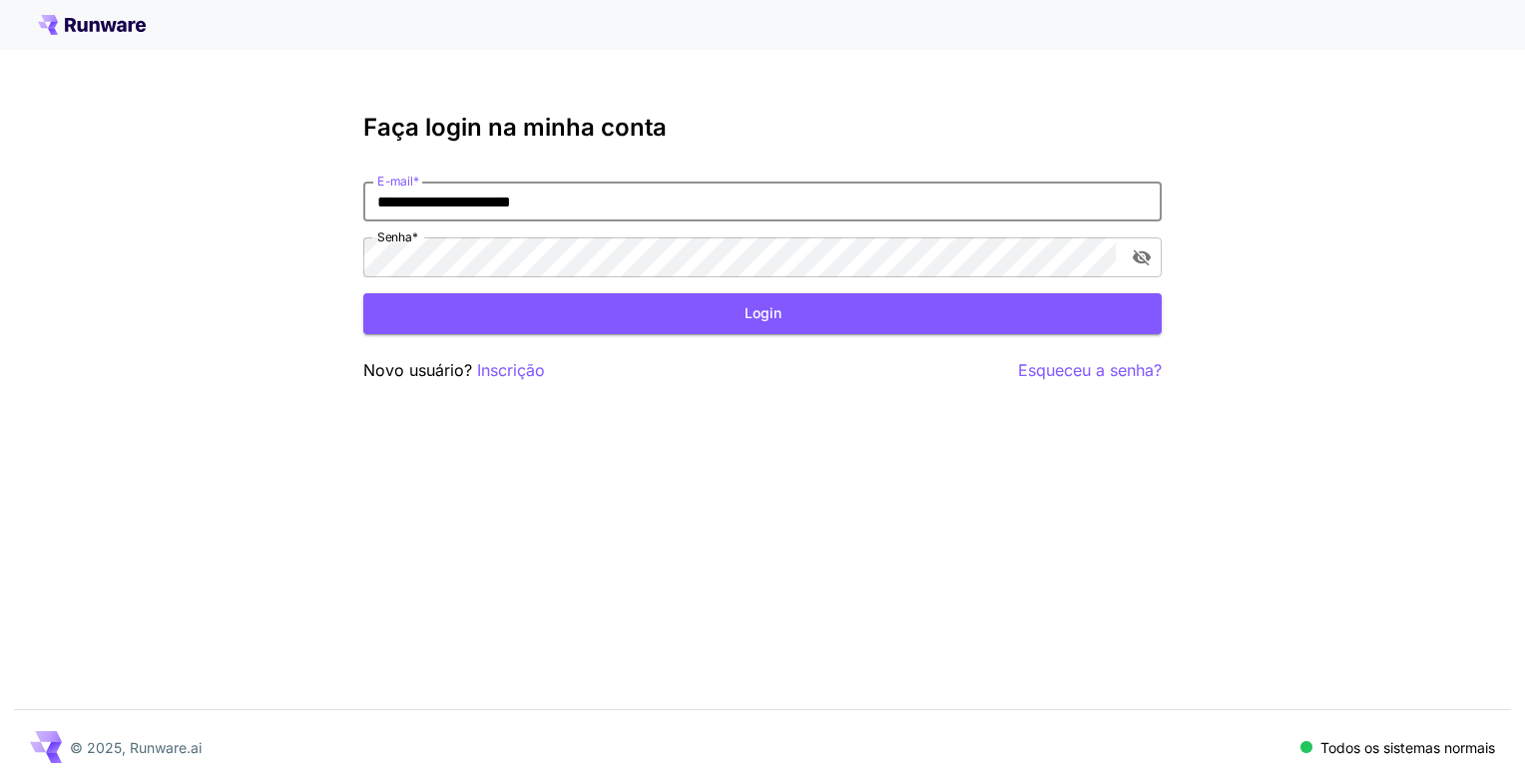 type on "**********" 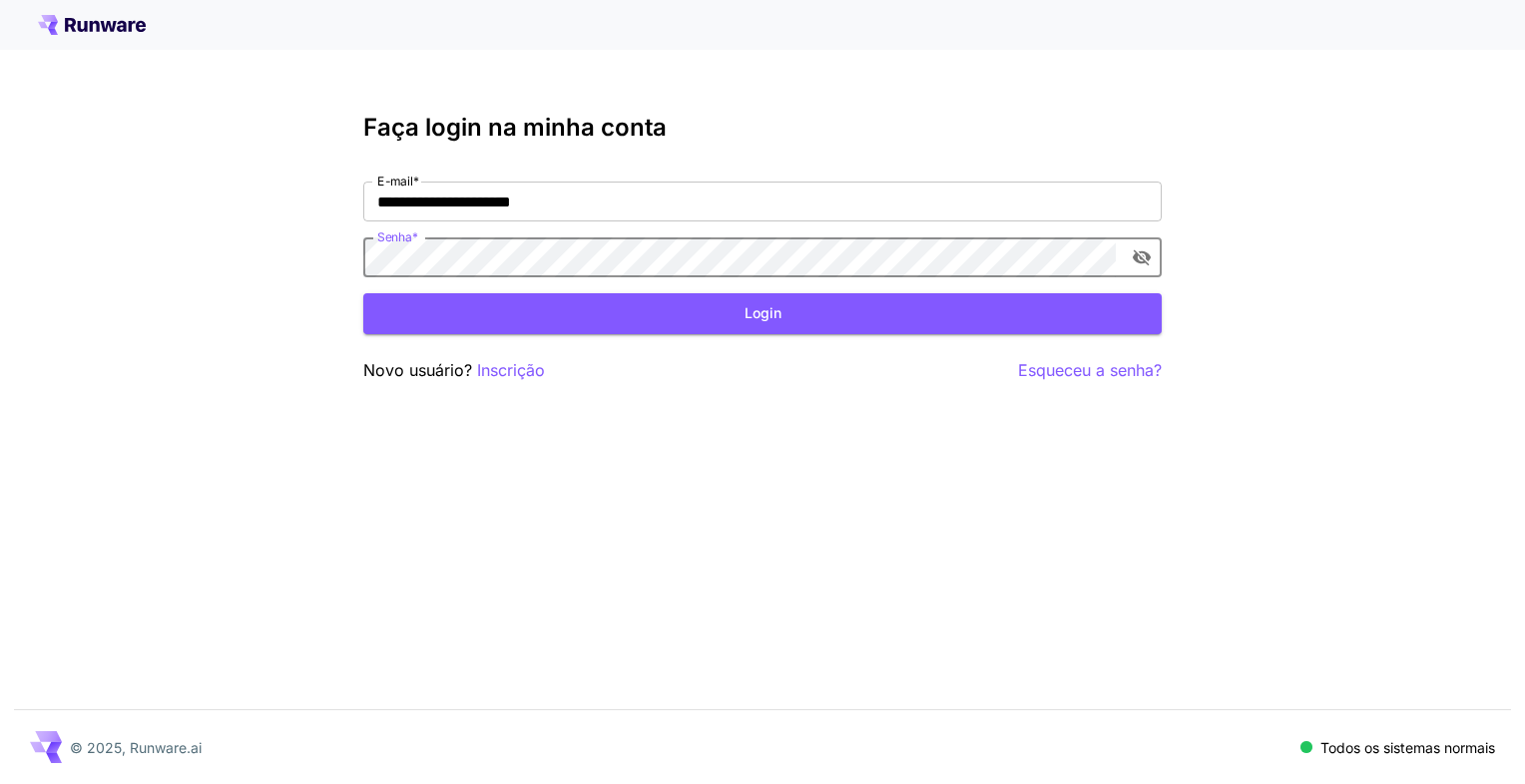 click on "**********" at bounding box center (762, 392) 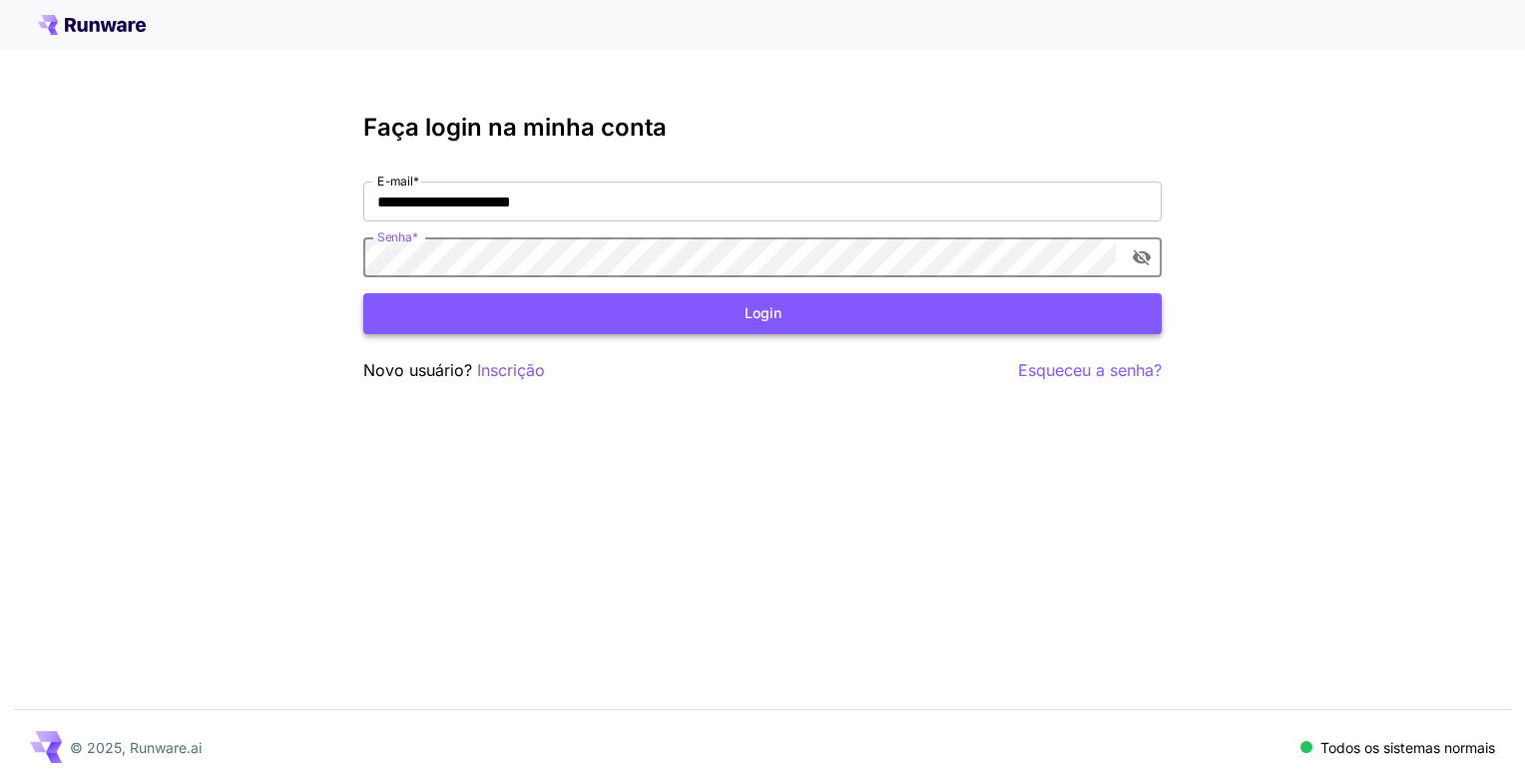 click on "Login" at bounding box center [762, 313] 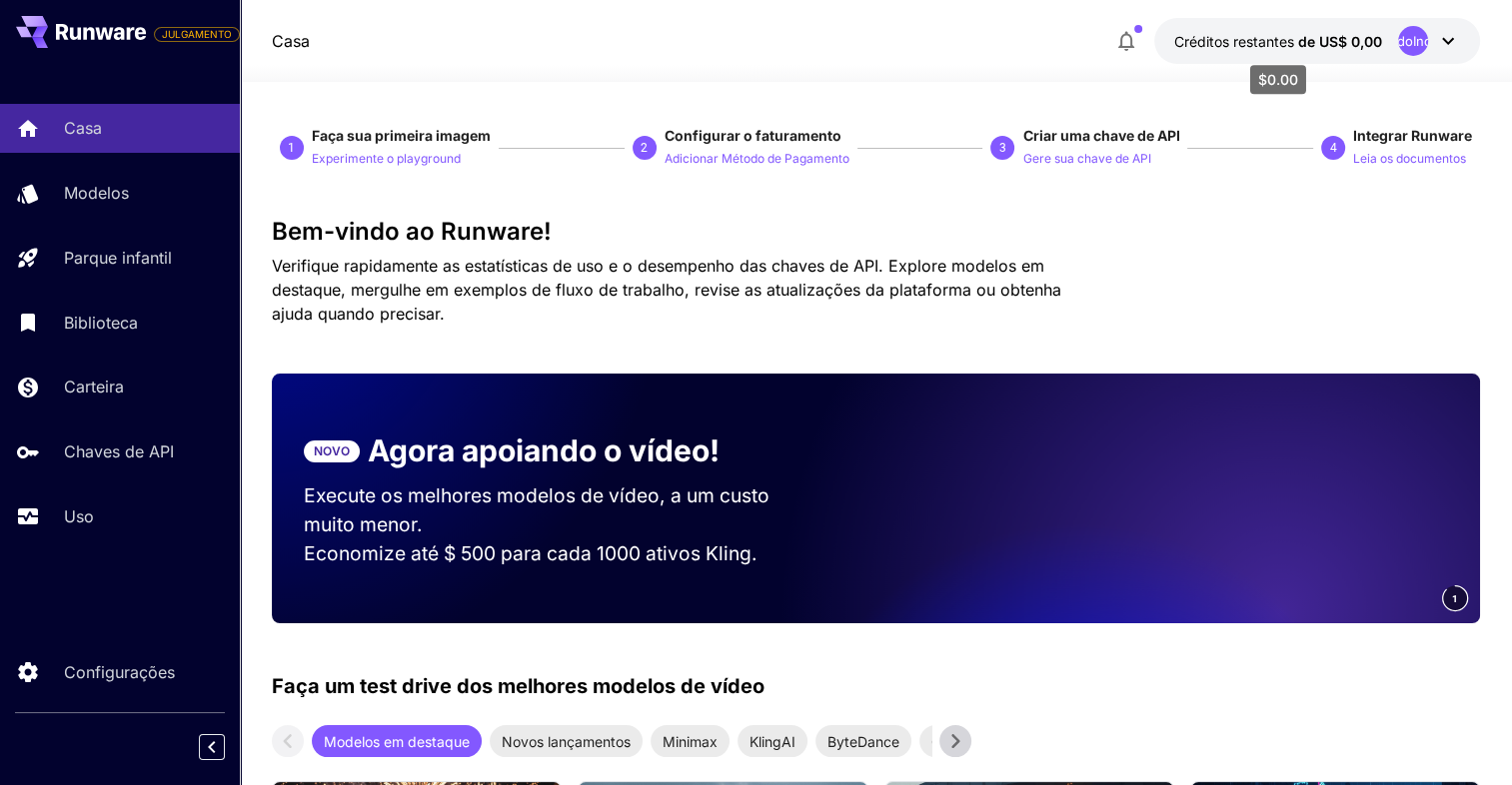 click on "de US$ 0,00" at bounding box center [1340, 41] 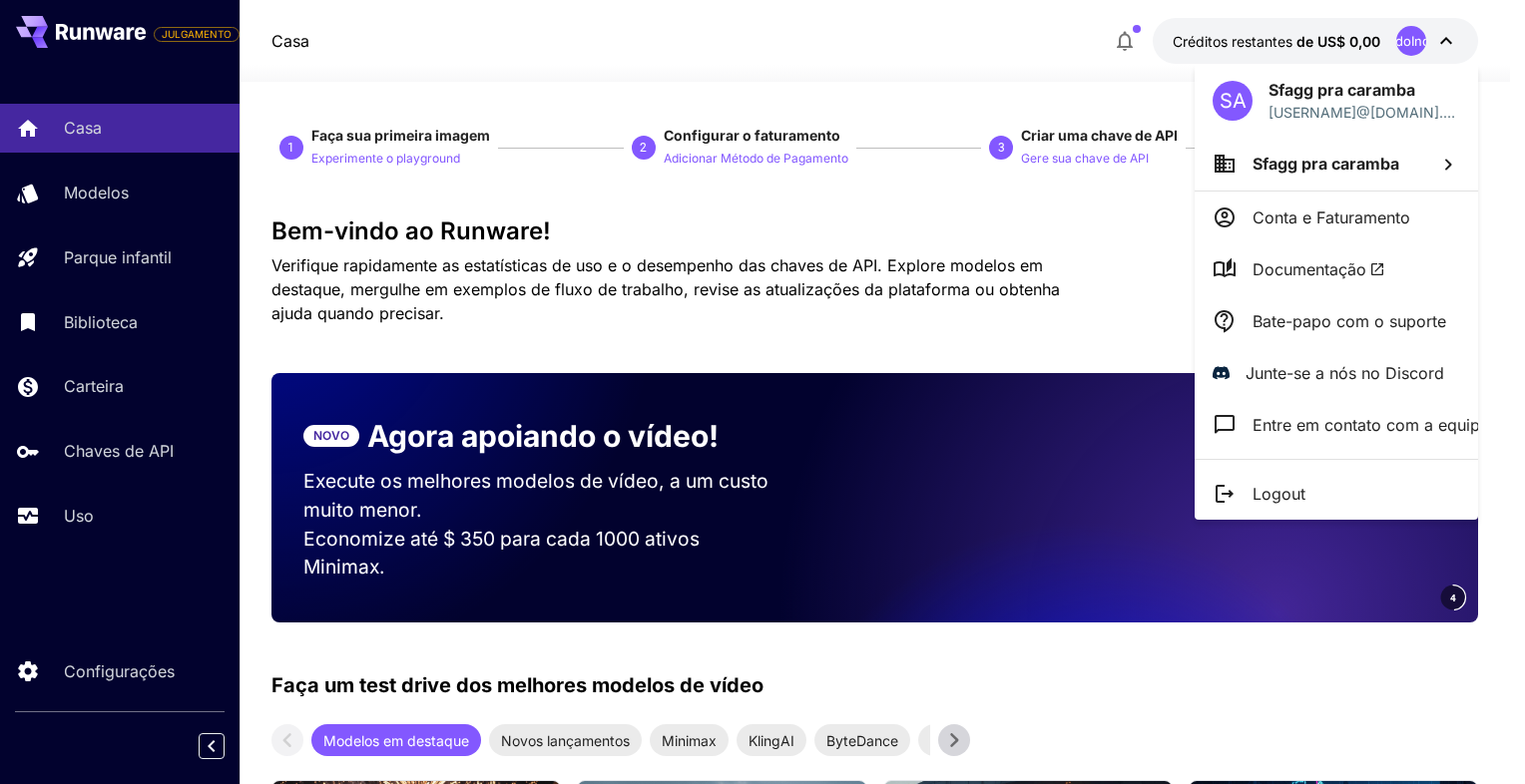 click at bounding box center [762, 392] 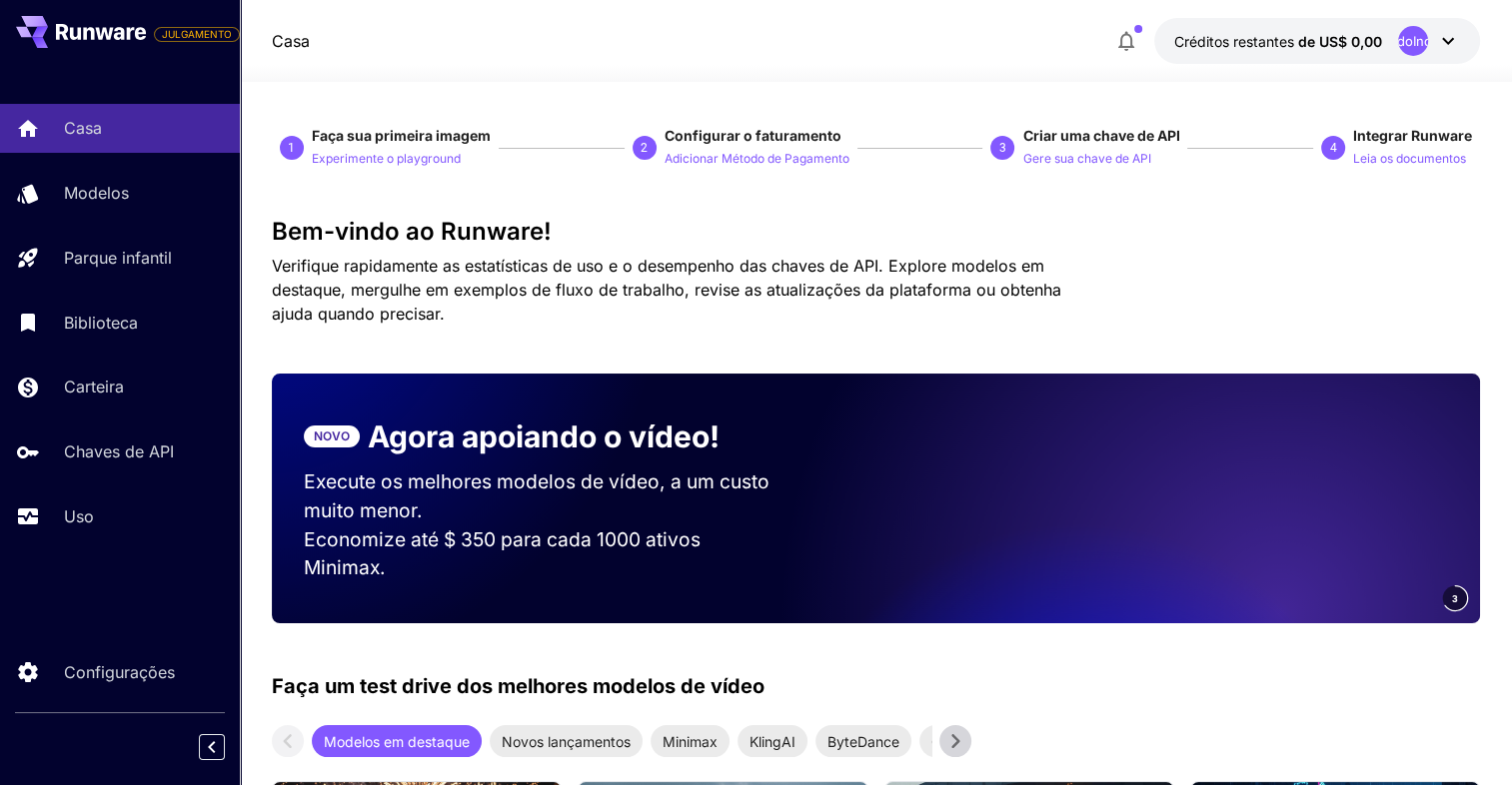 click on "IndefinidoIndefinido" at bounding box center [1429, 41] 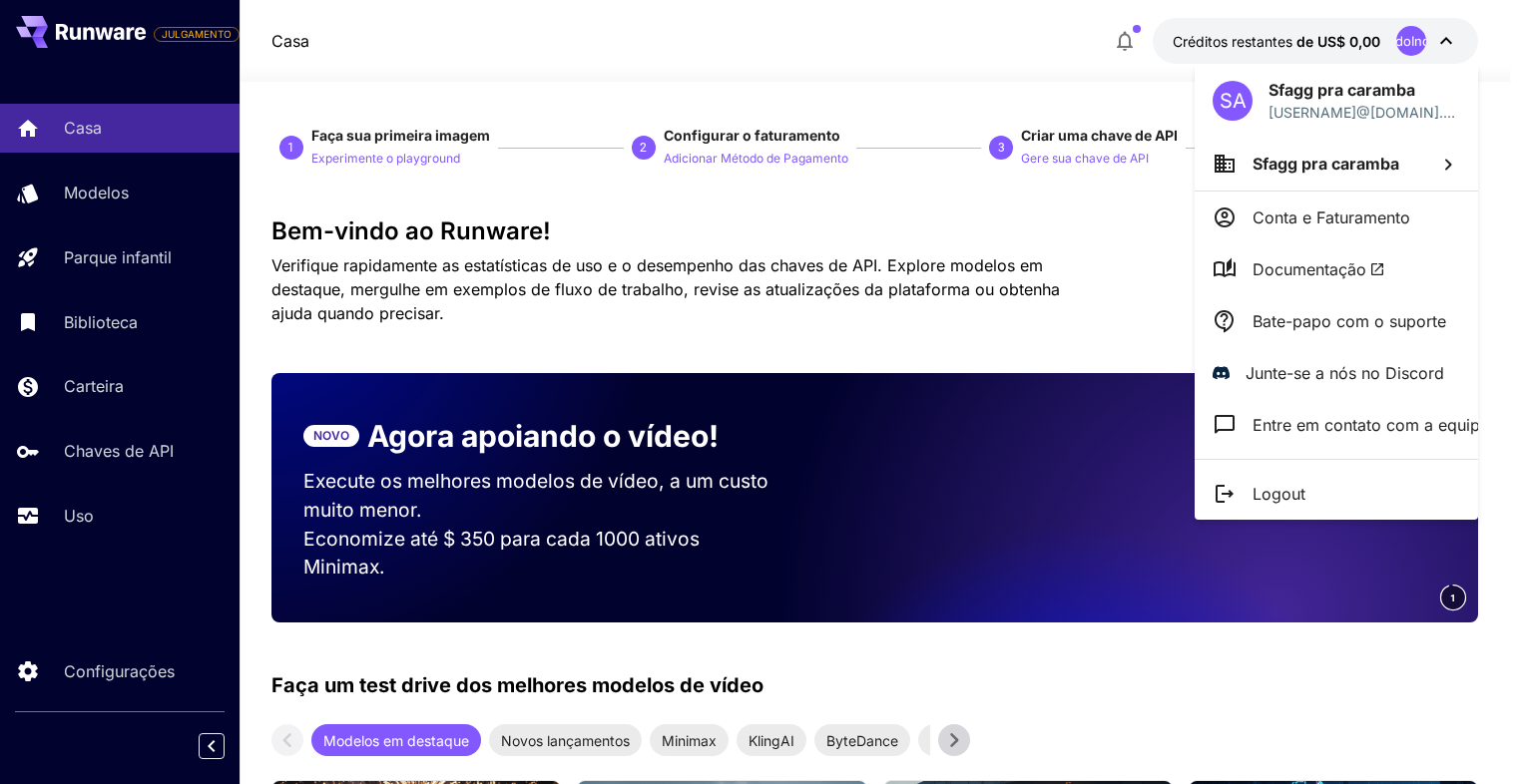 click on "SA" at bounding box center (1233, 101) 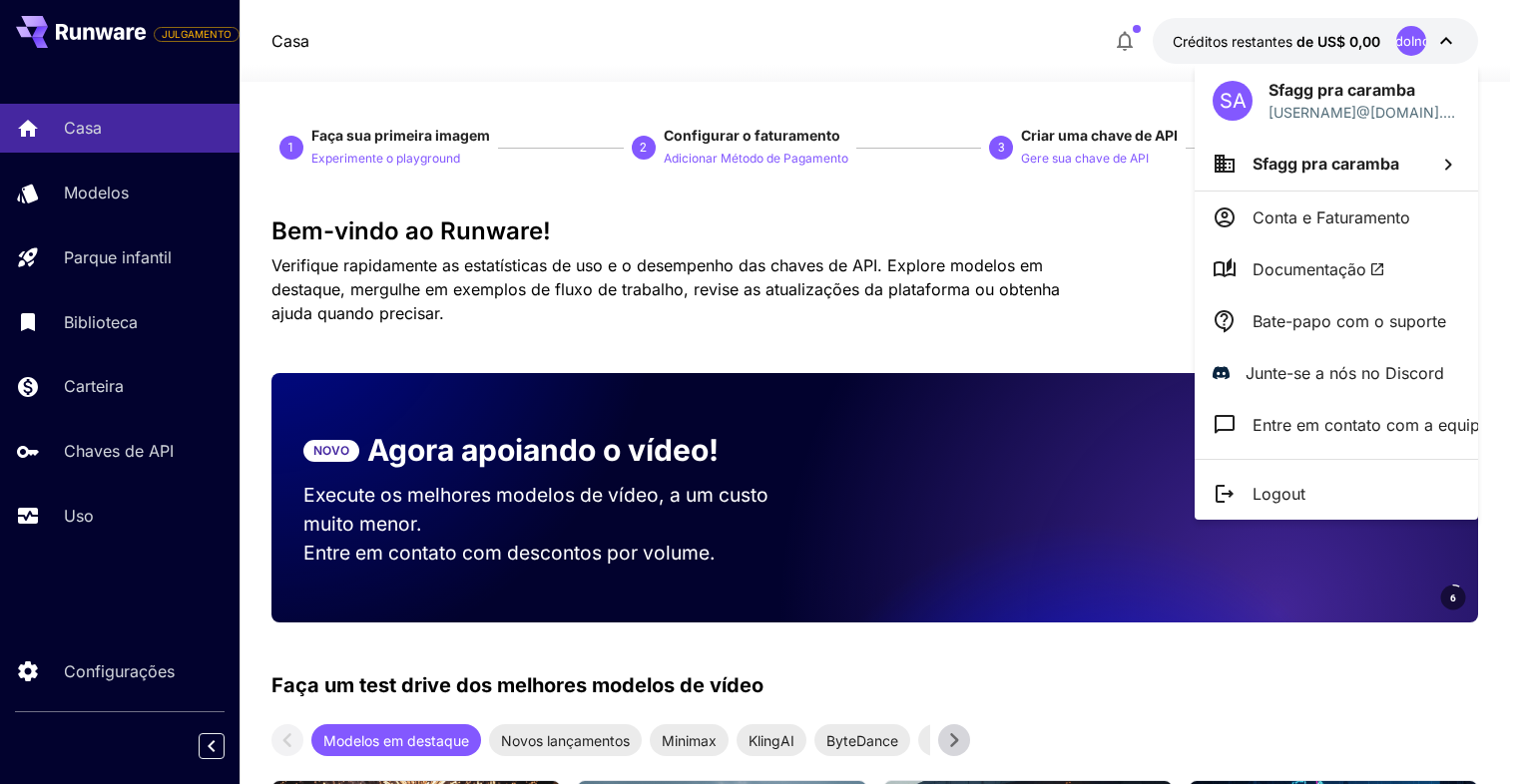click at bounding box center [762, 392] 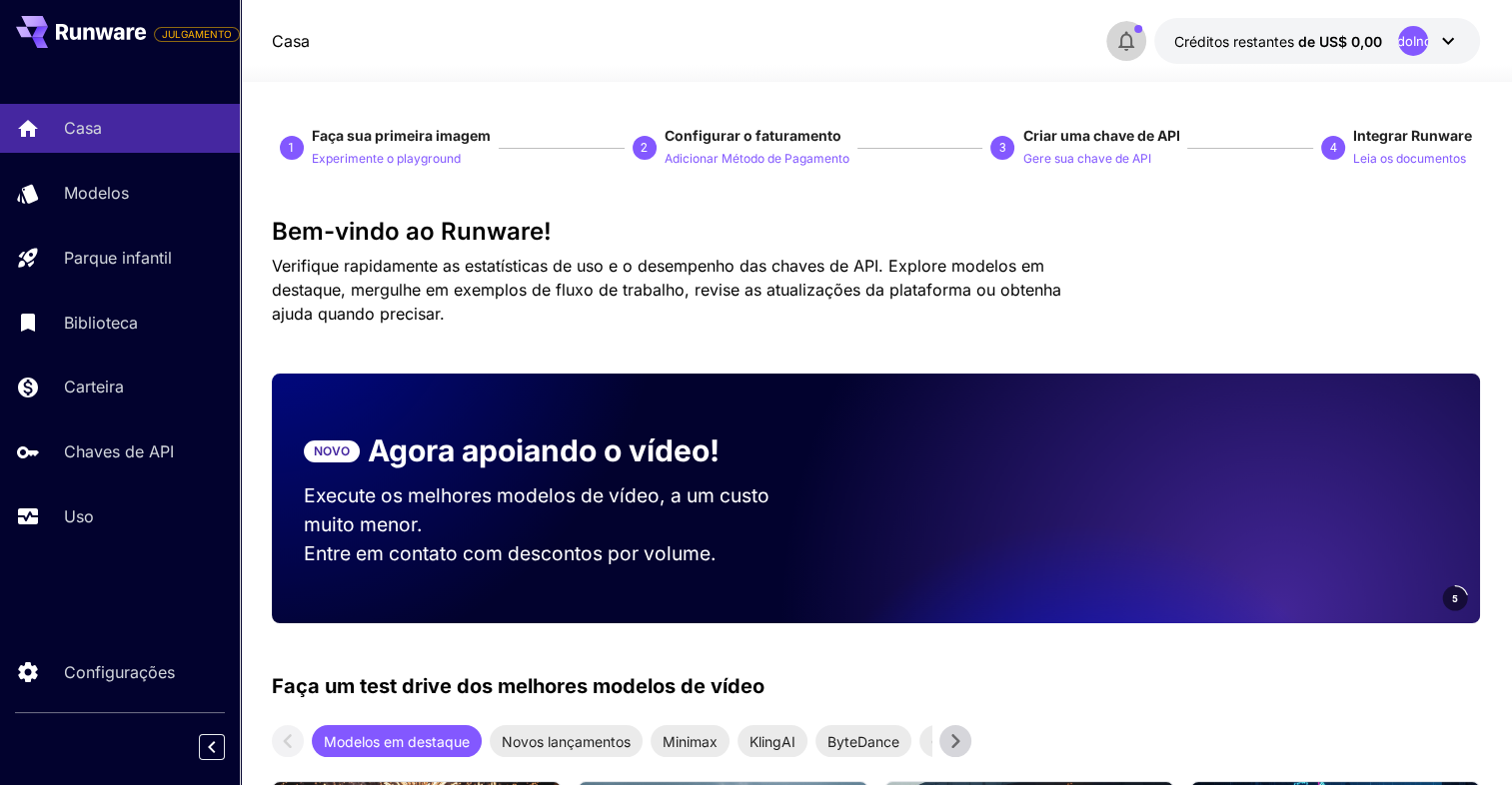 click 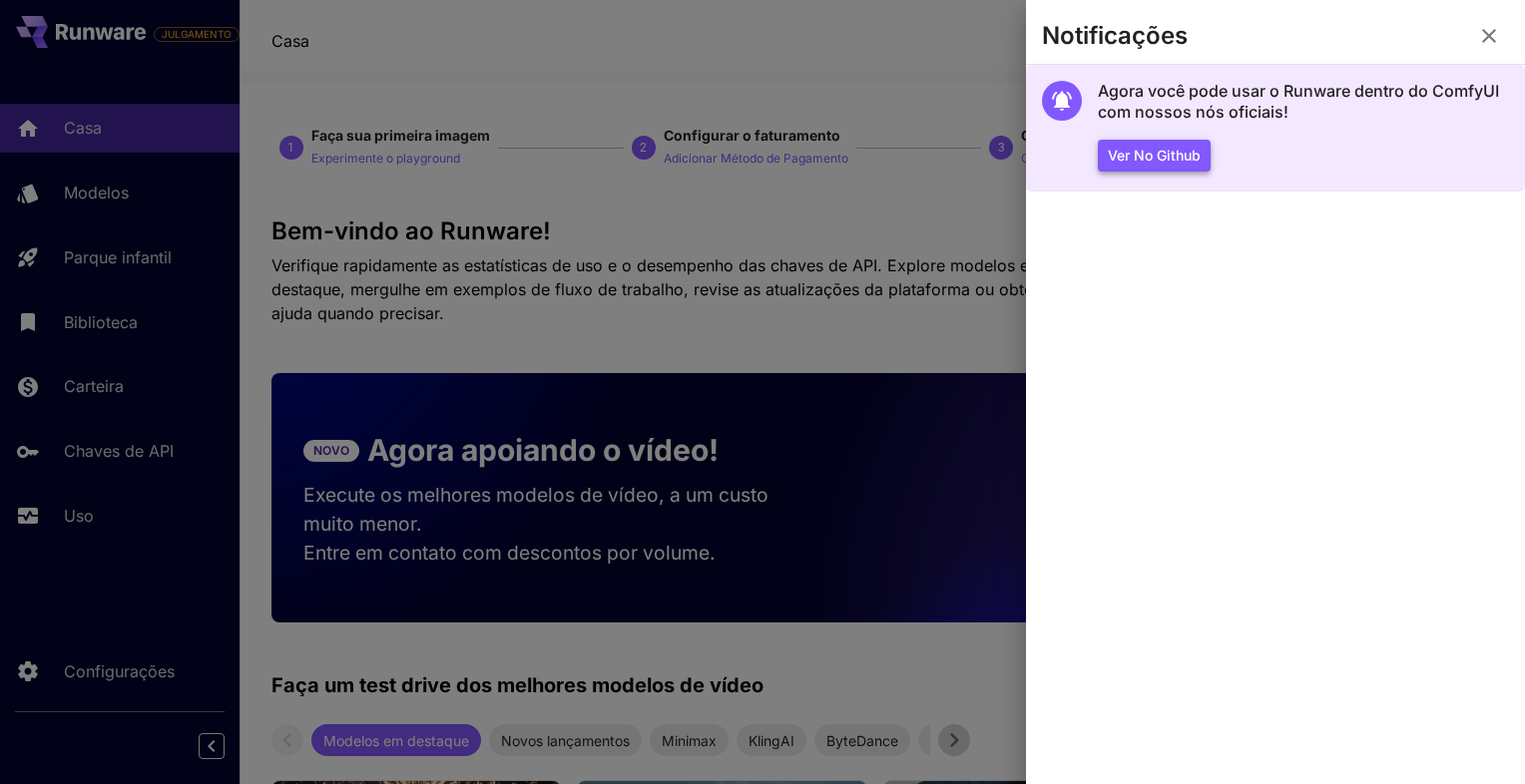 click on "Ver no Github" at bounding box center [1154, 156] 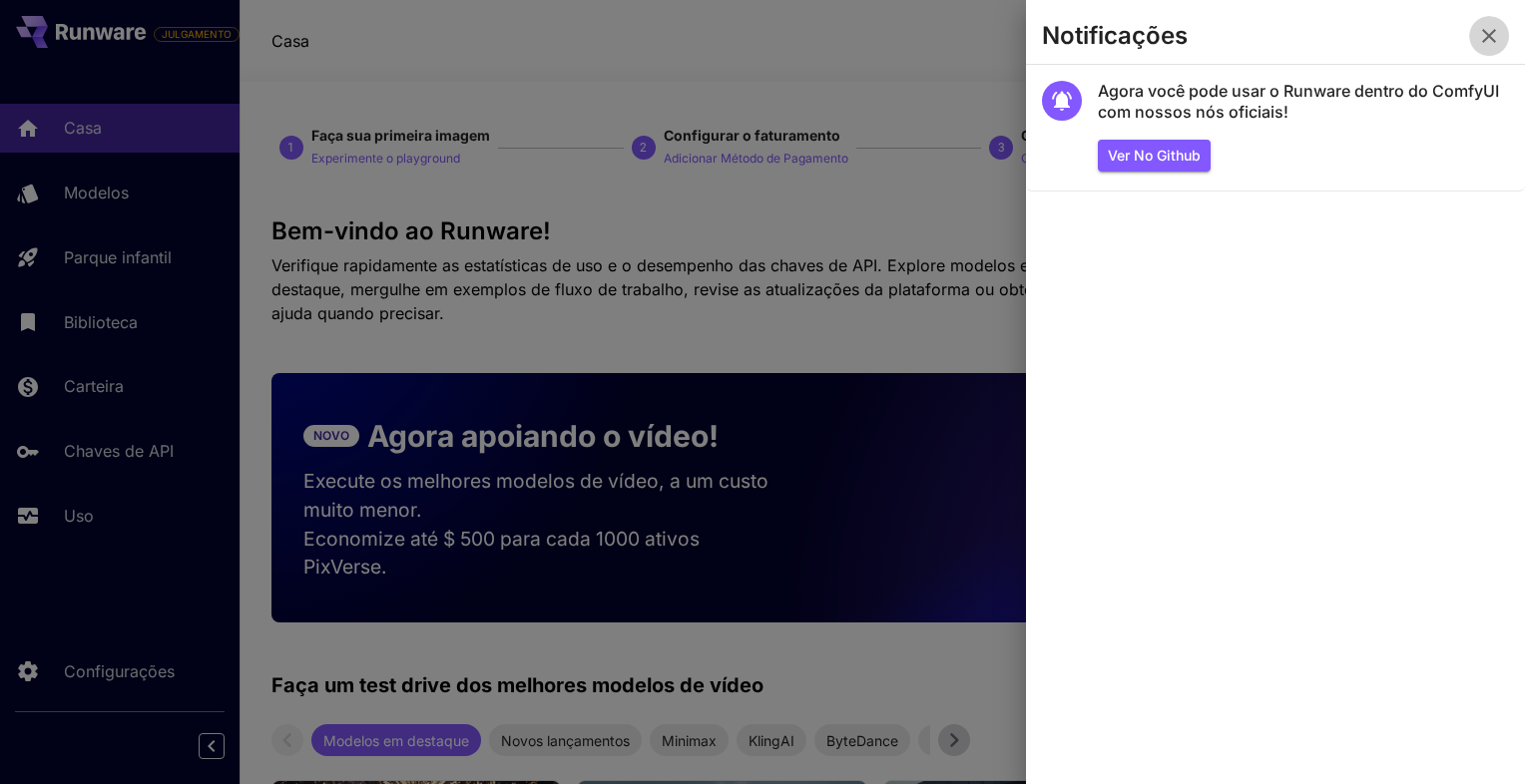 click 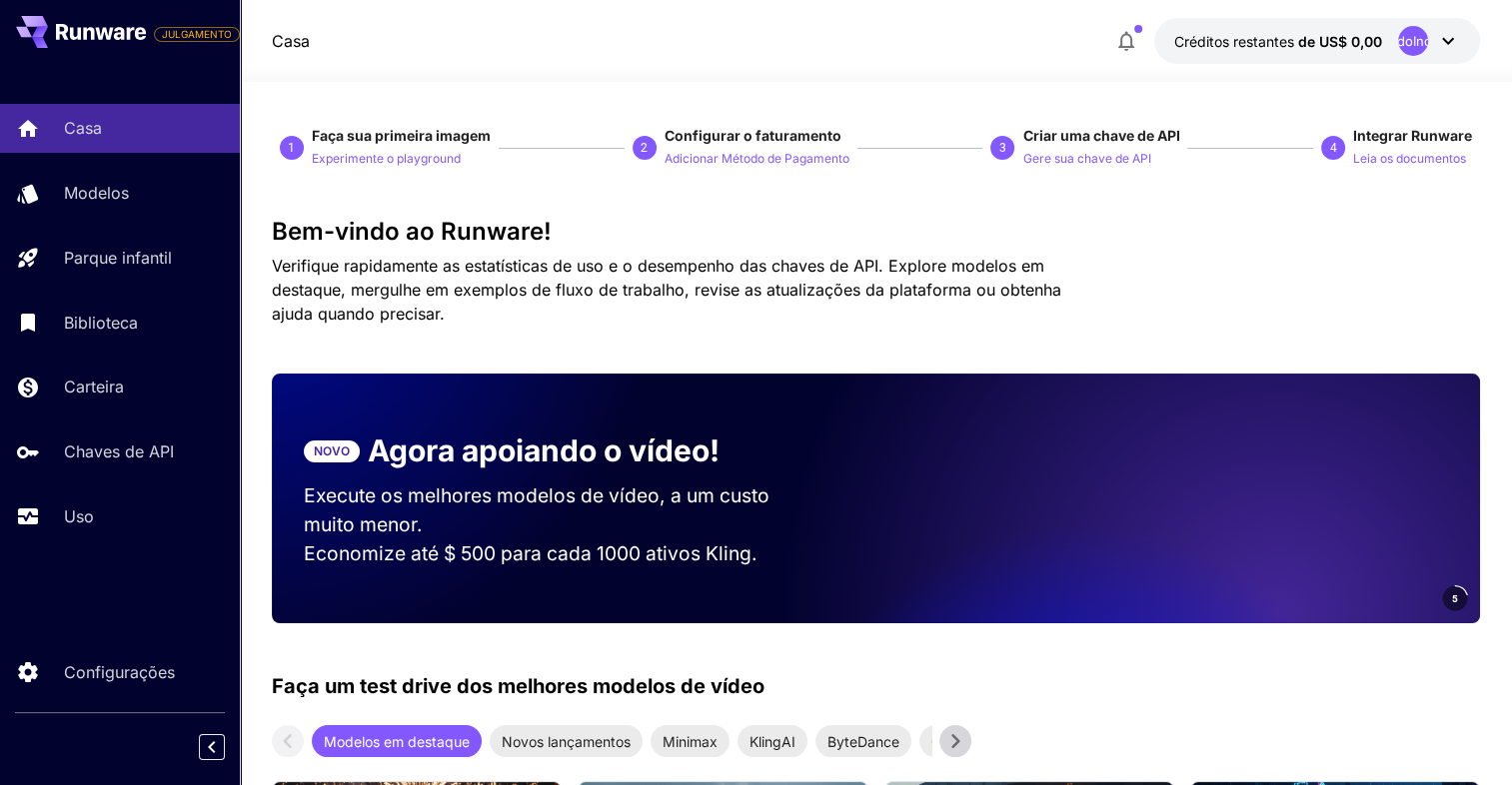 click on "NOVO" at bounding box center [332, 451] 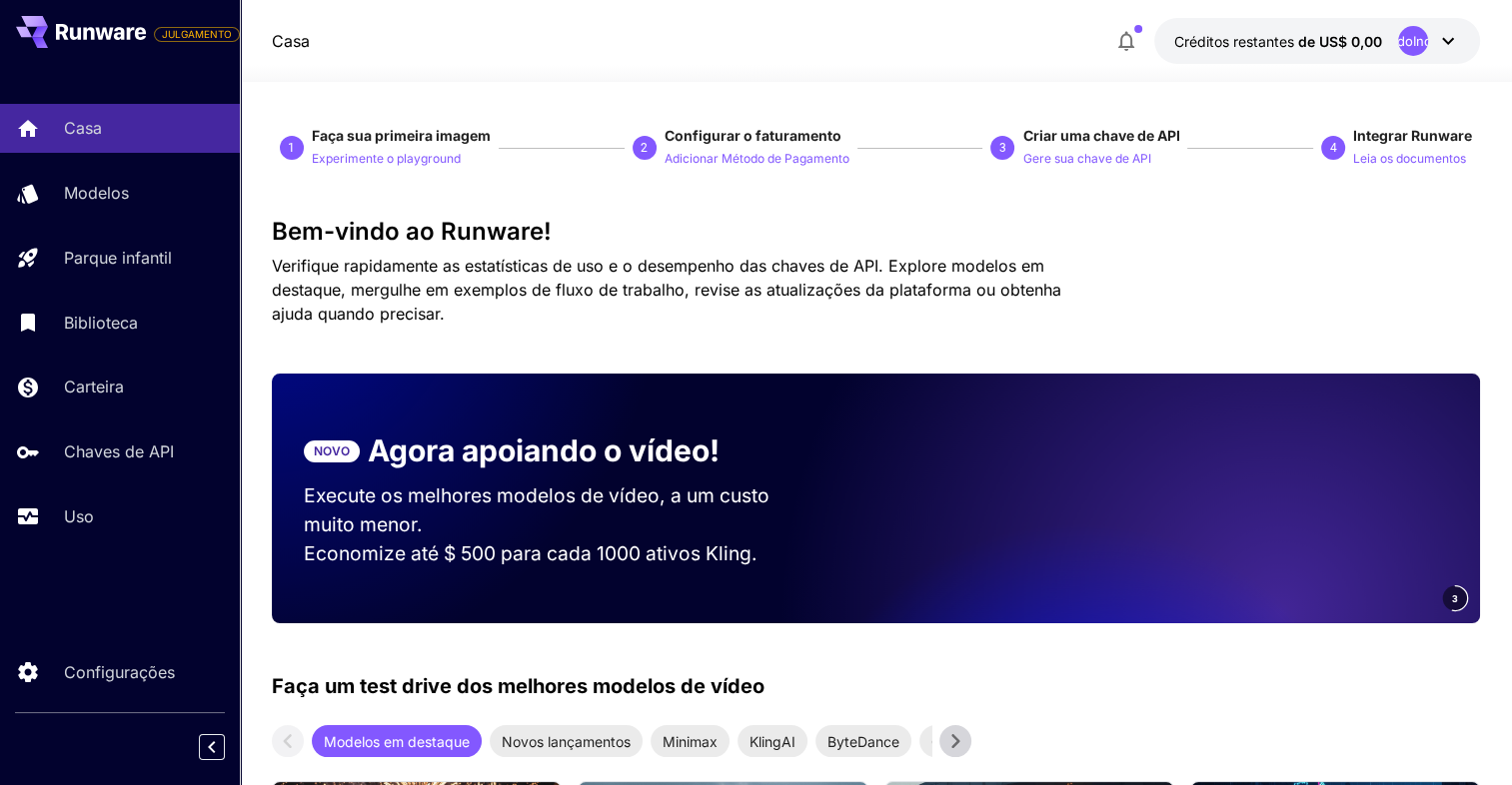 click on "de US$ 0,00" at bounding box center (1340, 41) 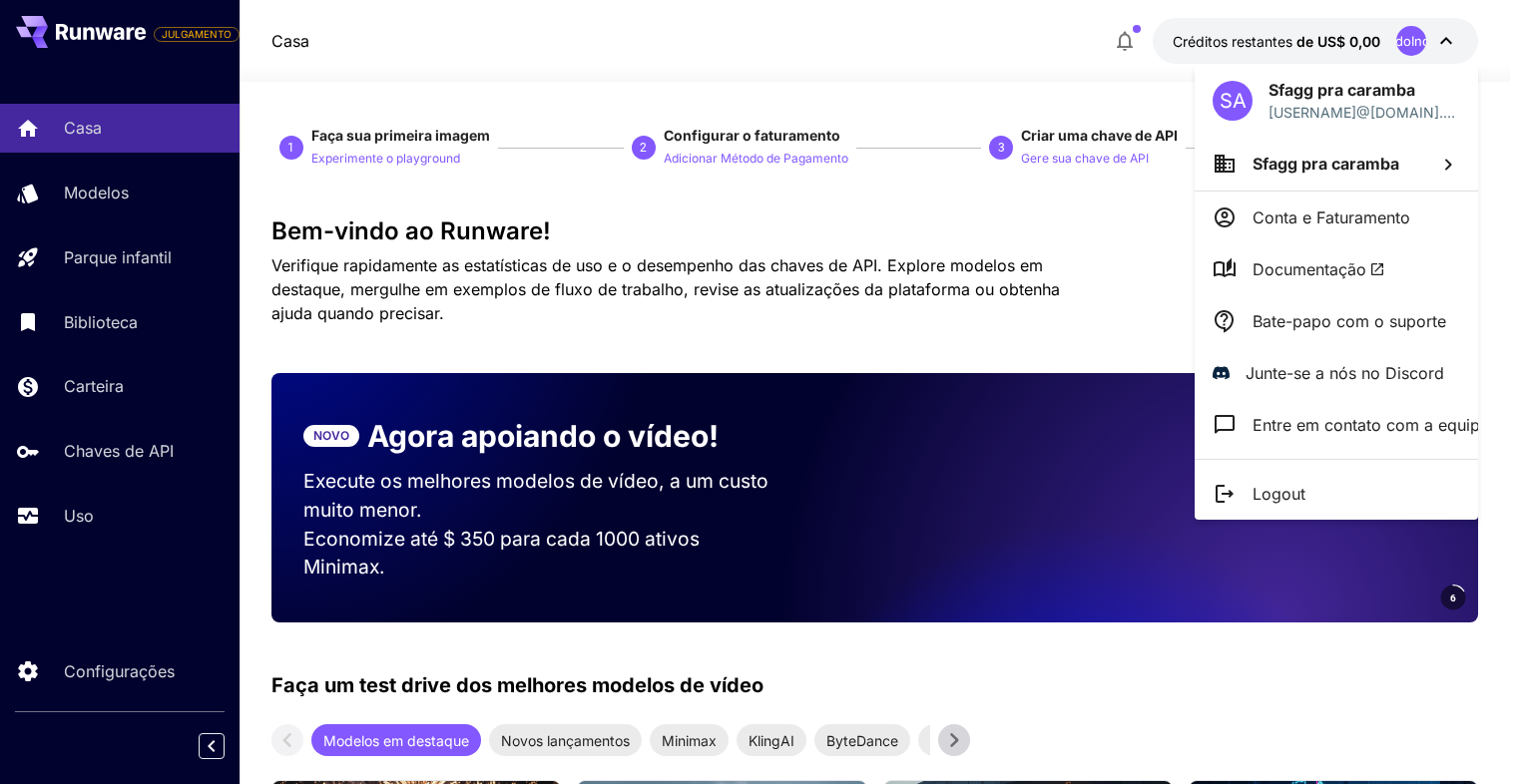click on "Logout" at bounding box center (1278, 494) 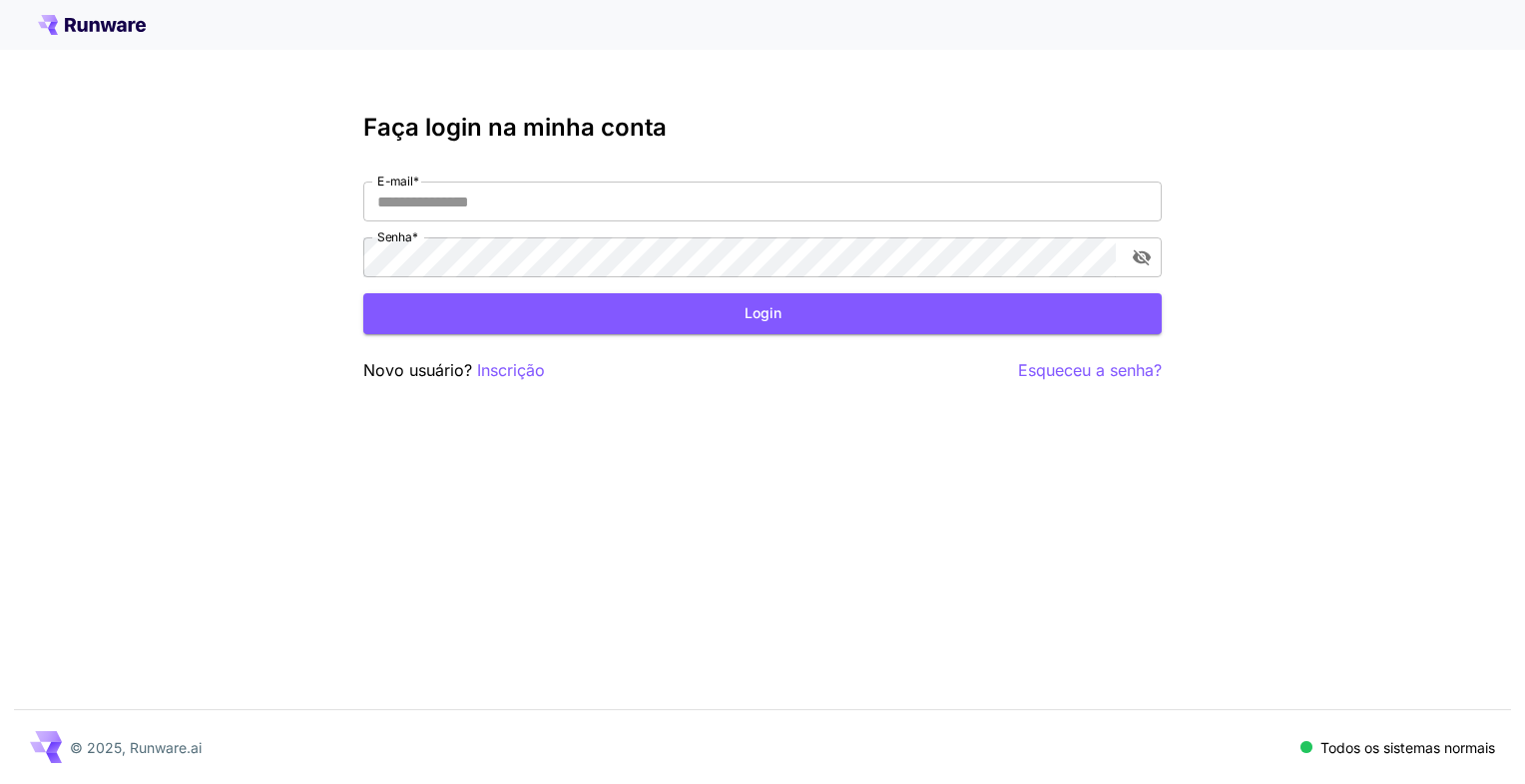 scroll, scrollTop: 0, scrollLeft: 0, axis: both 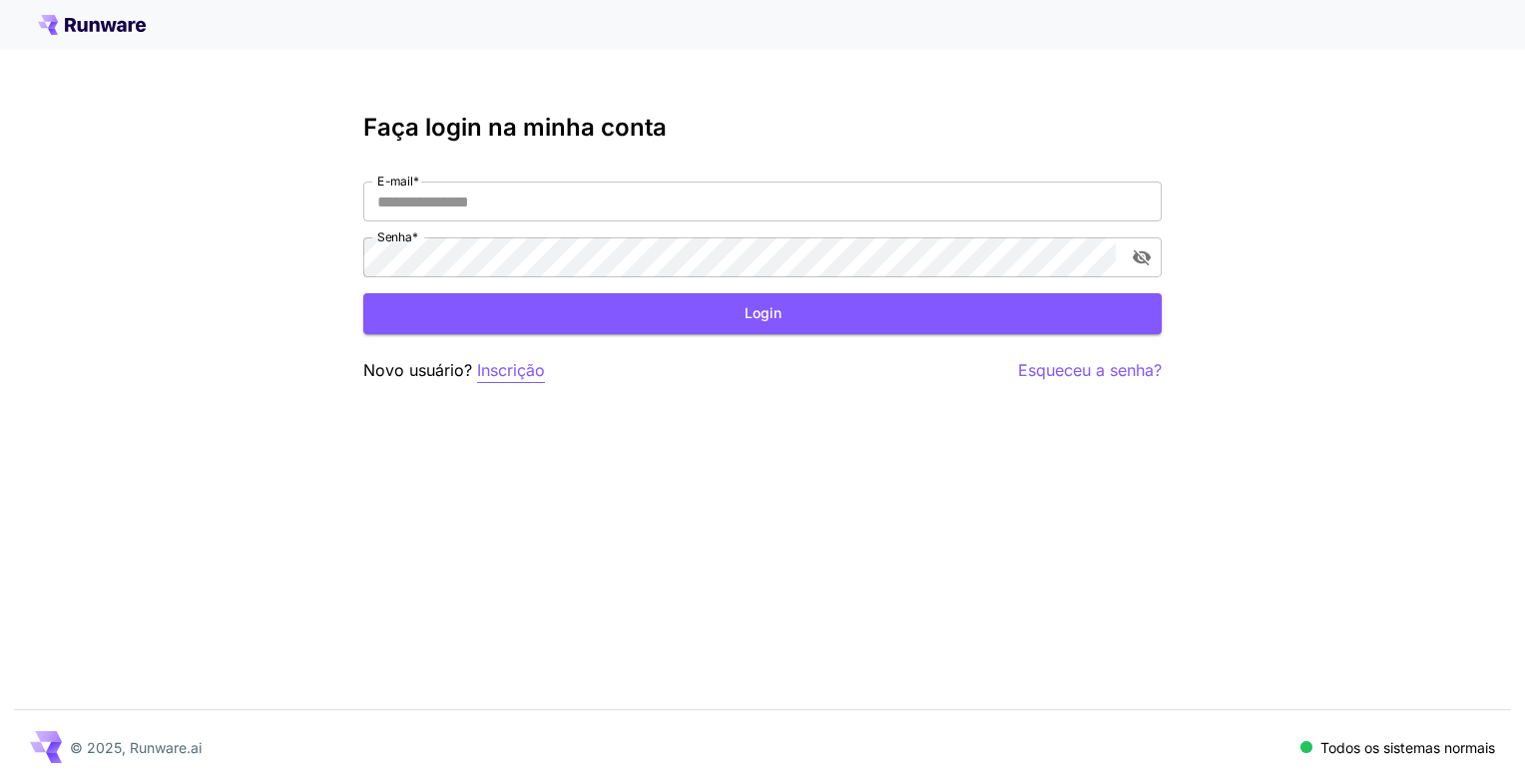 type on "**********" 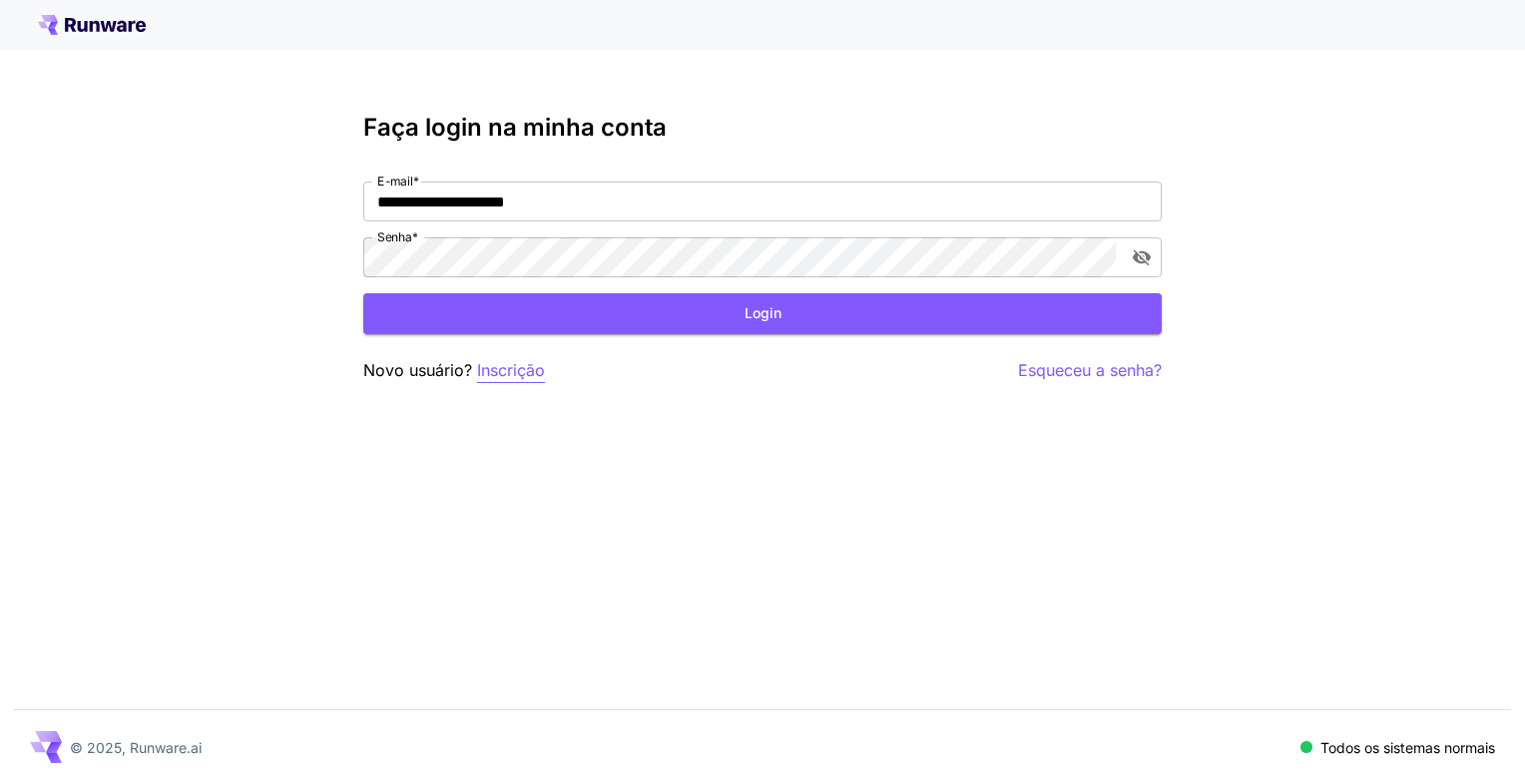 click on "Inscrição" at bounding box center (511, 370) 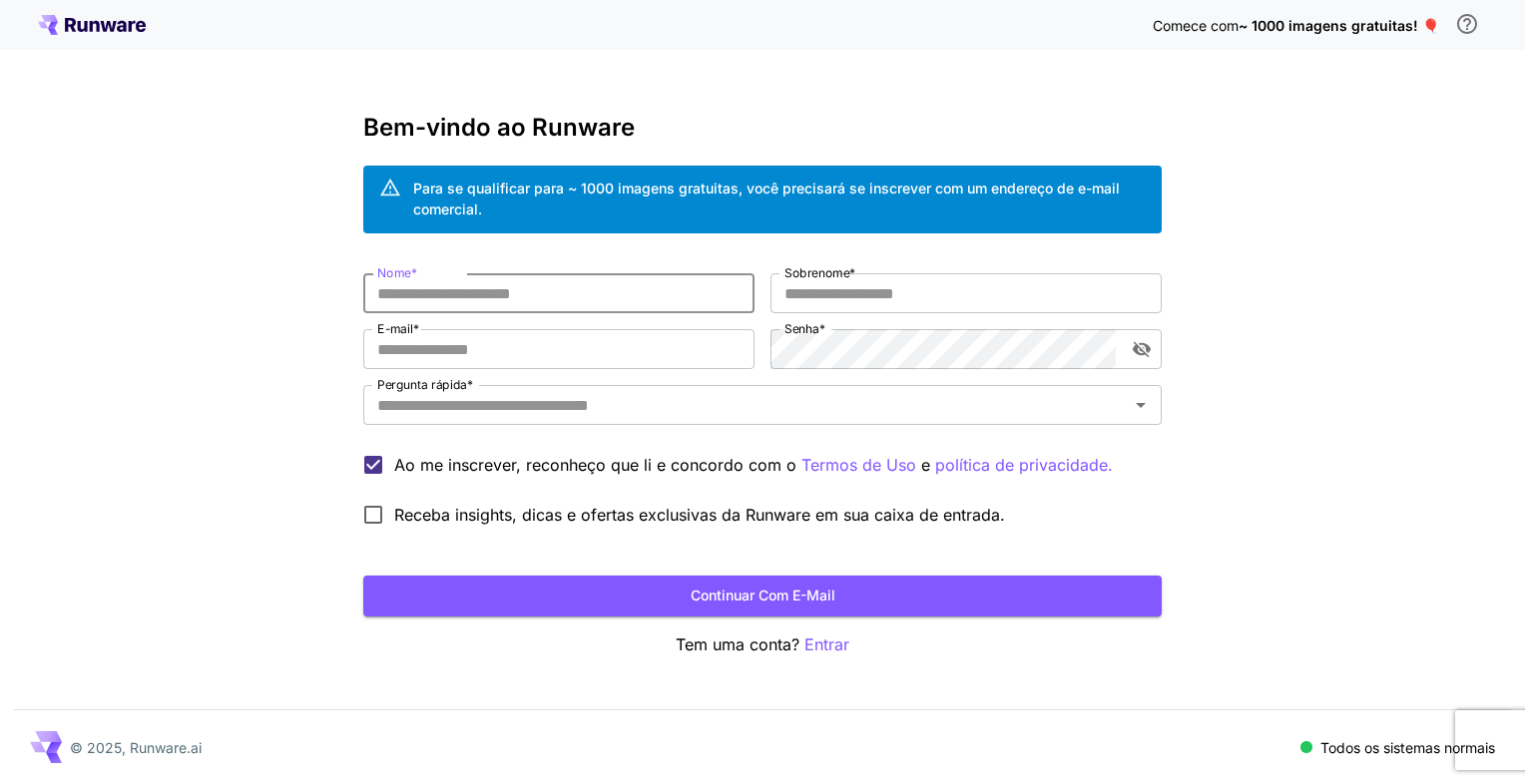 click on "Nome  *" at bounding box center [559, 293] 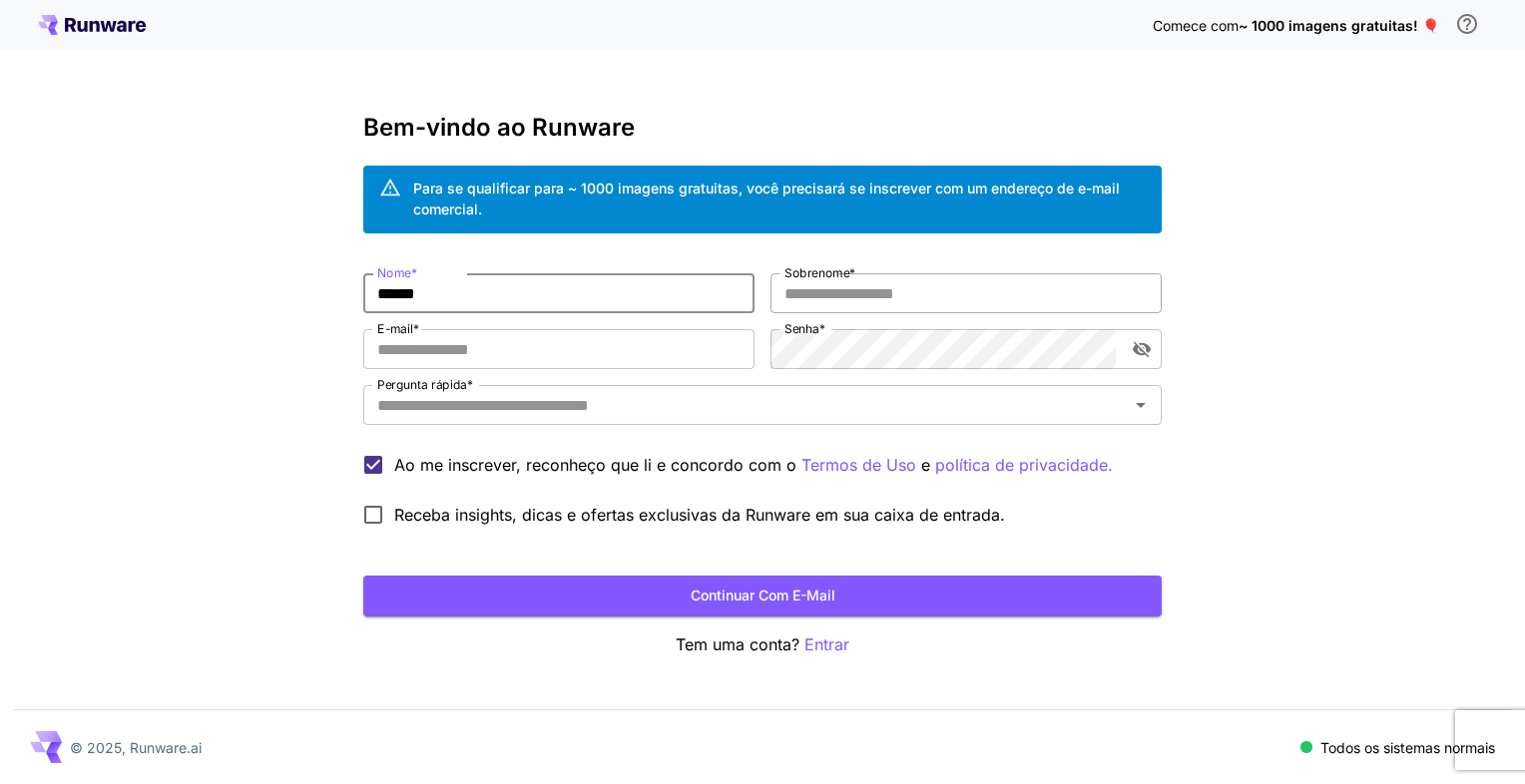 type on "******" 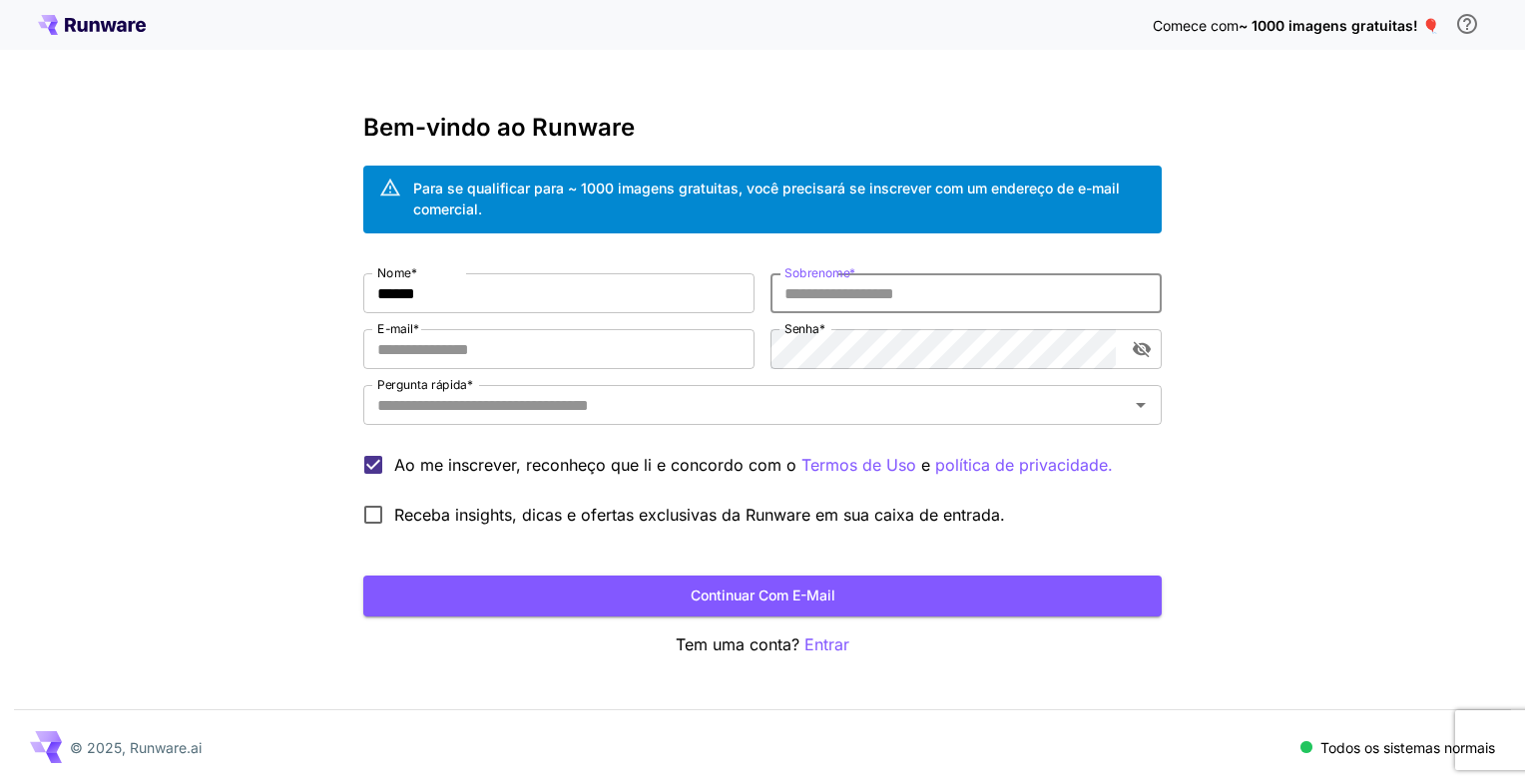click on "Sobrenome  *" at bounding box center (966, 293) 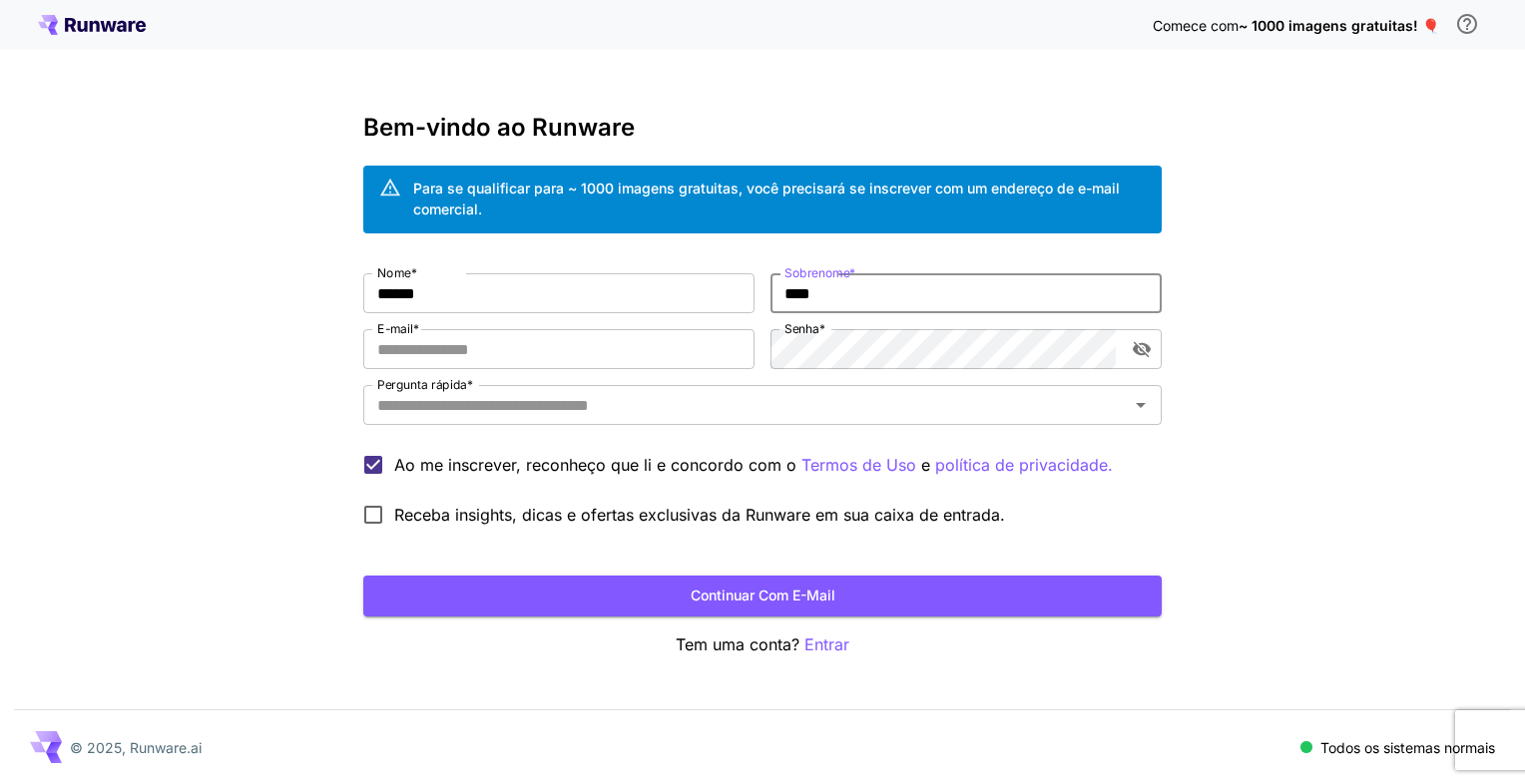 type on "****" 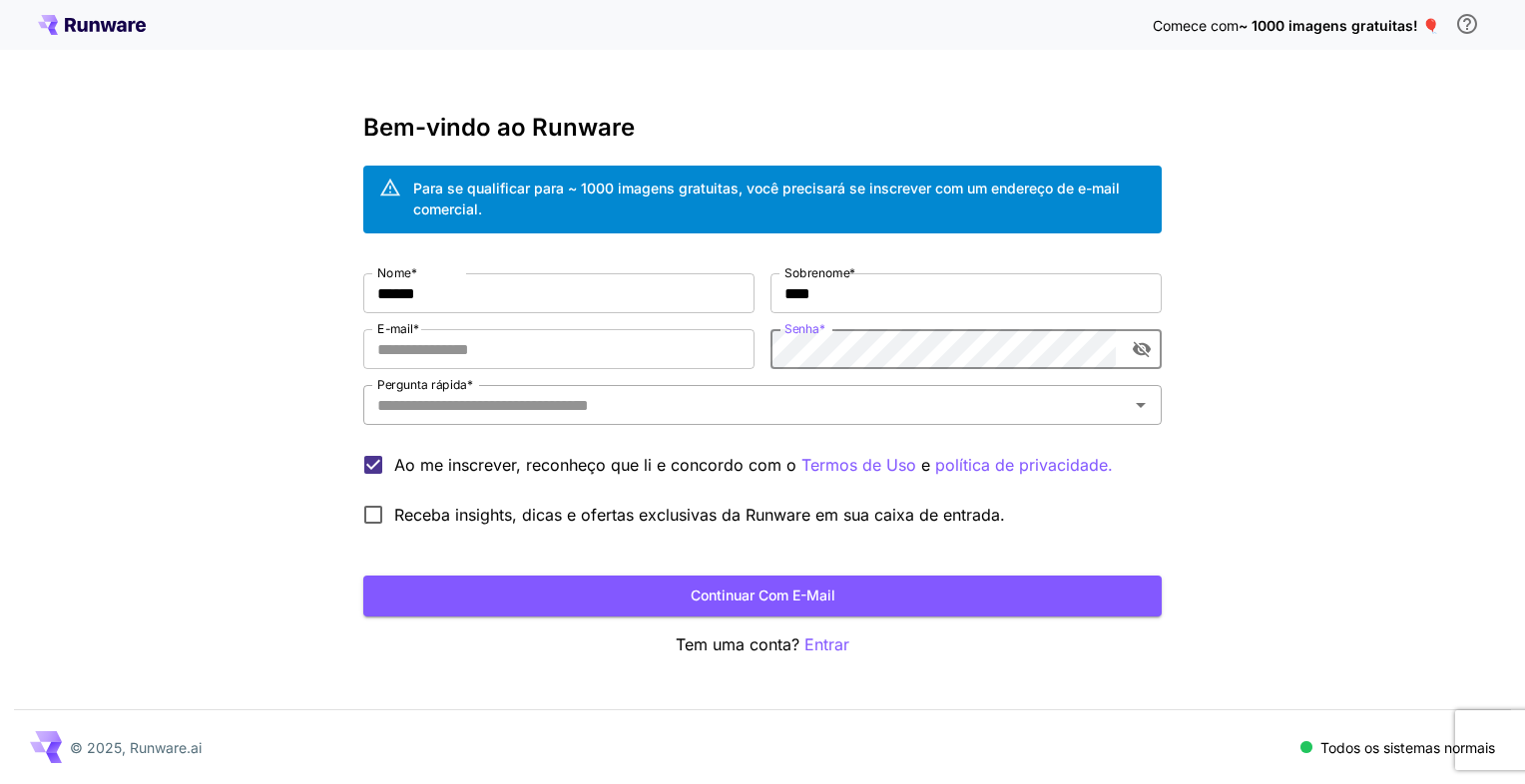 click on "Pergunta rápida  *" at bounding box center (746, 405) 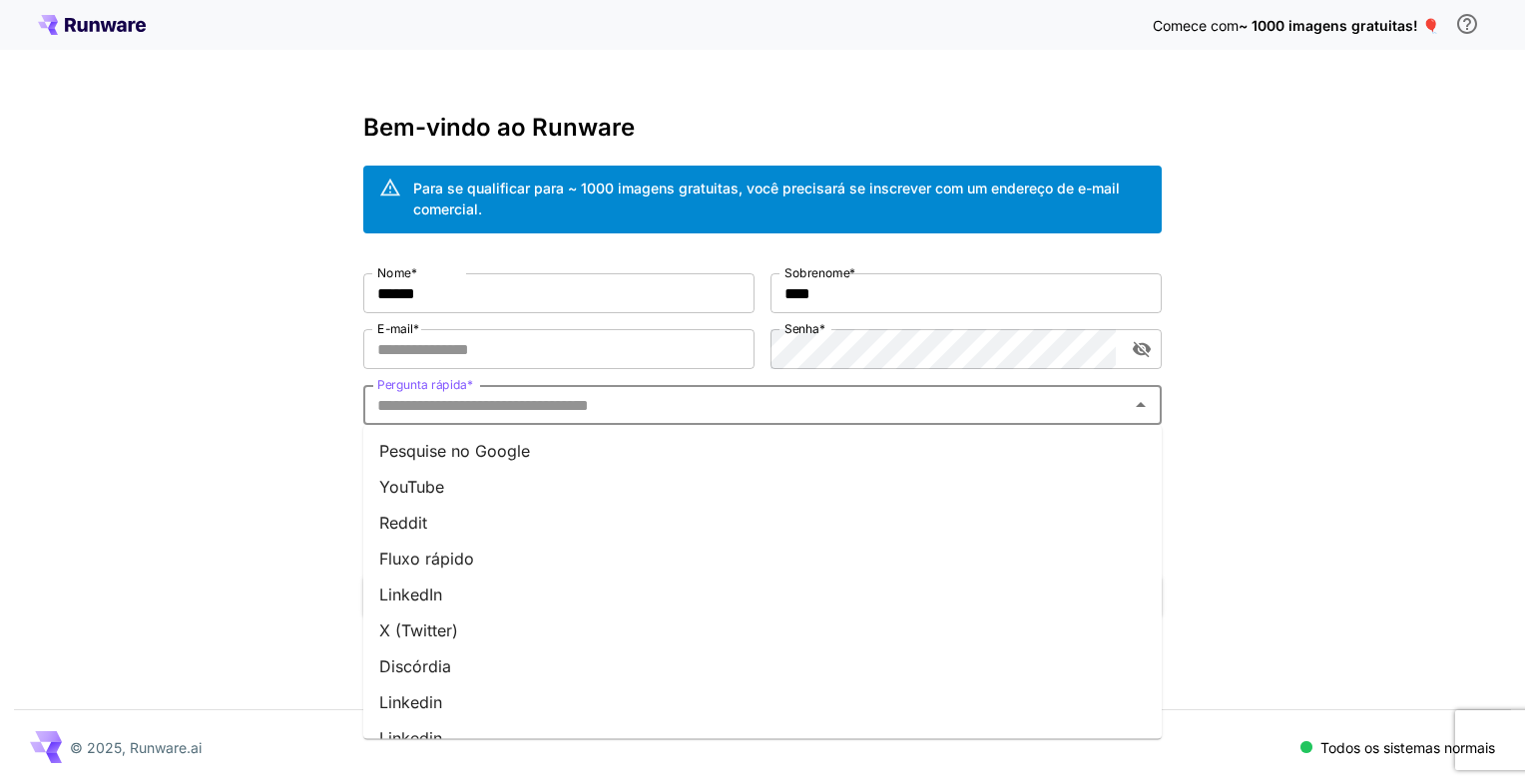 click on "LinkedIn" at bounding box center [762, 594] 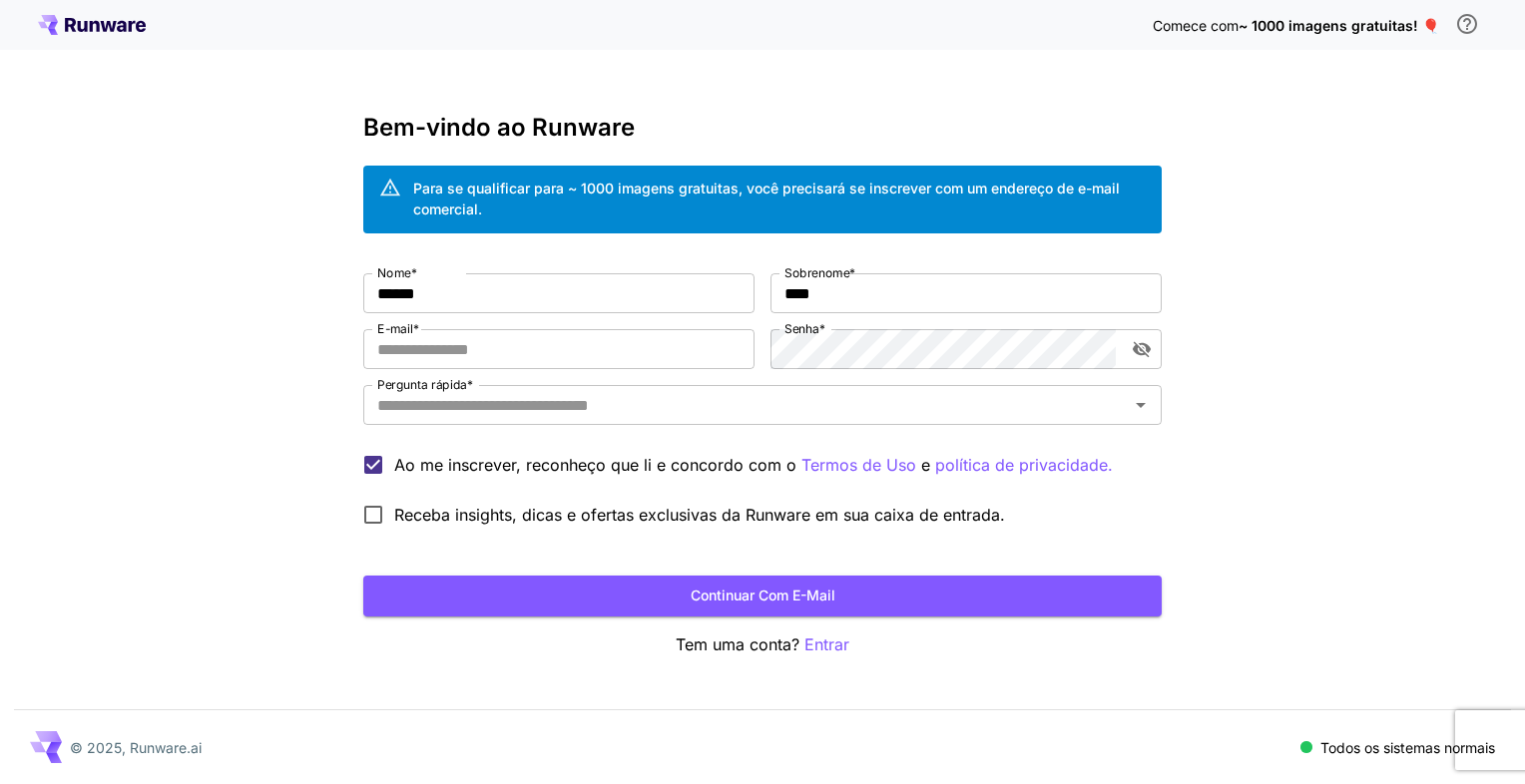 type on "********" 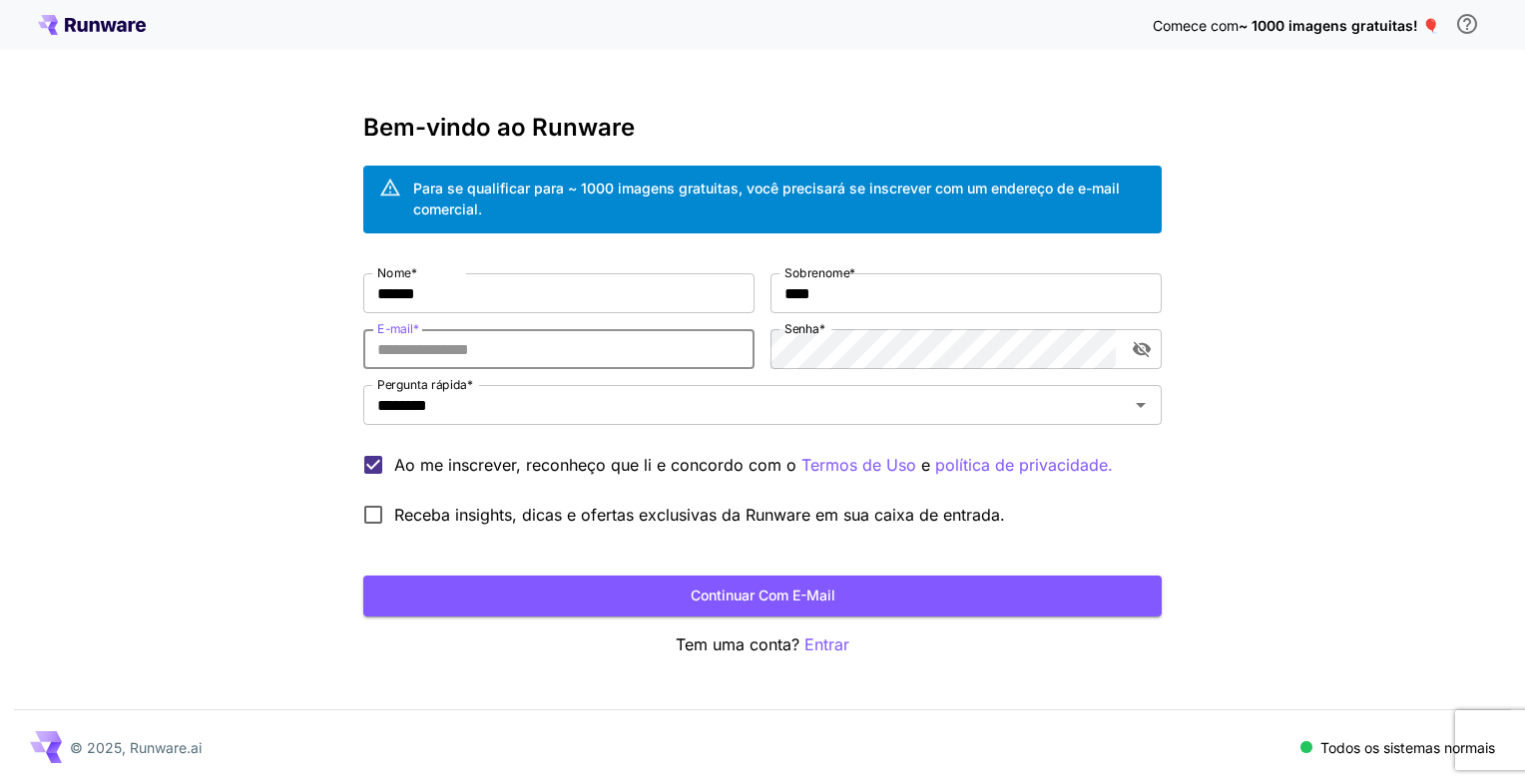 click on "E-mail  *" at bounding box center (559, 349) 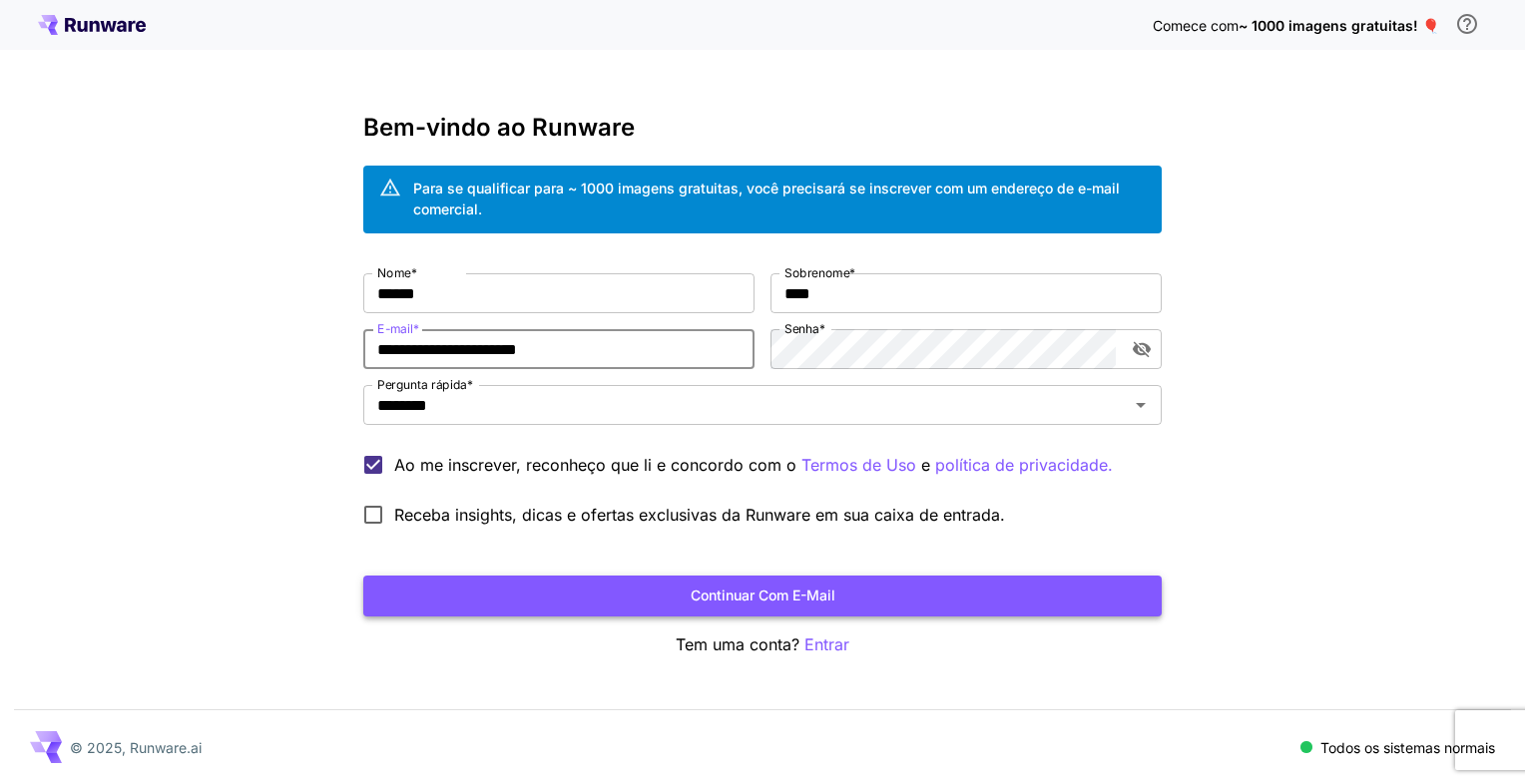 type on "**********" 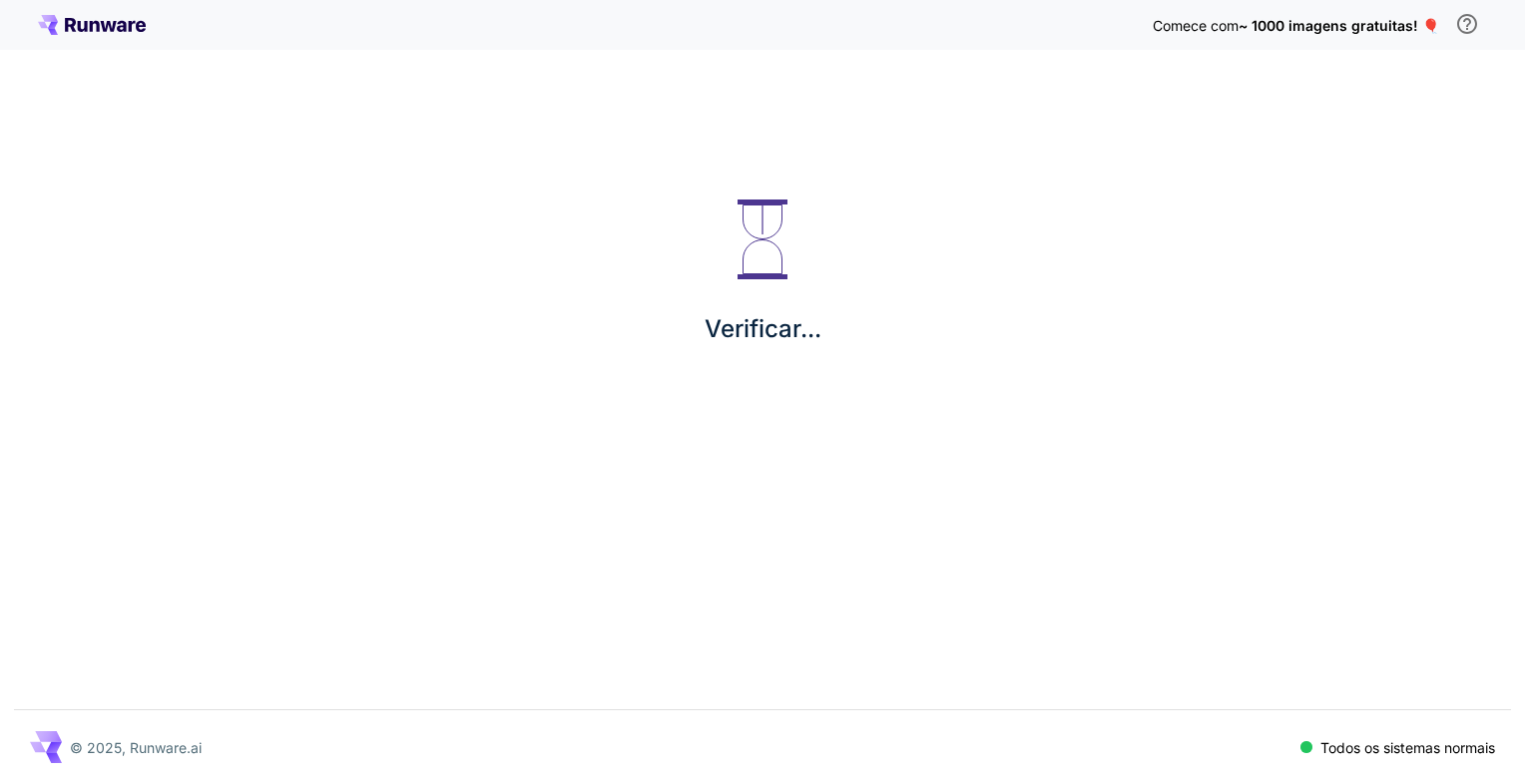 scroll, scrollTop: 0, scrollLeft: 0, axis: both 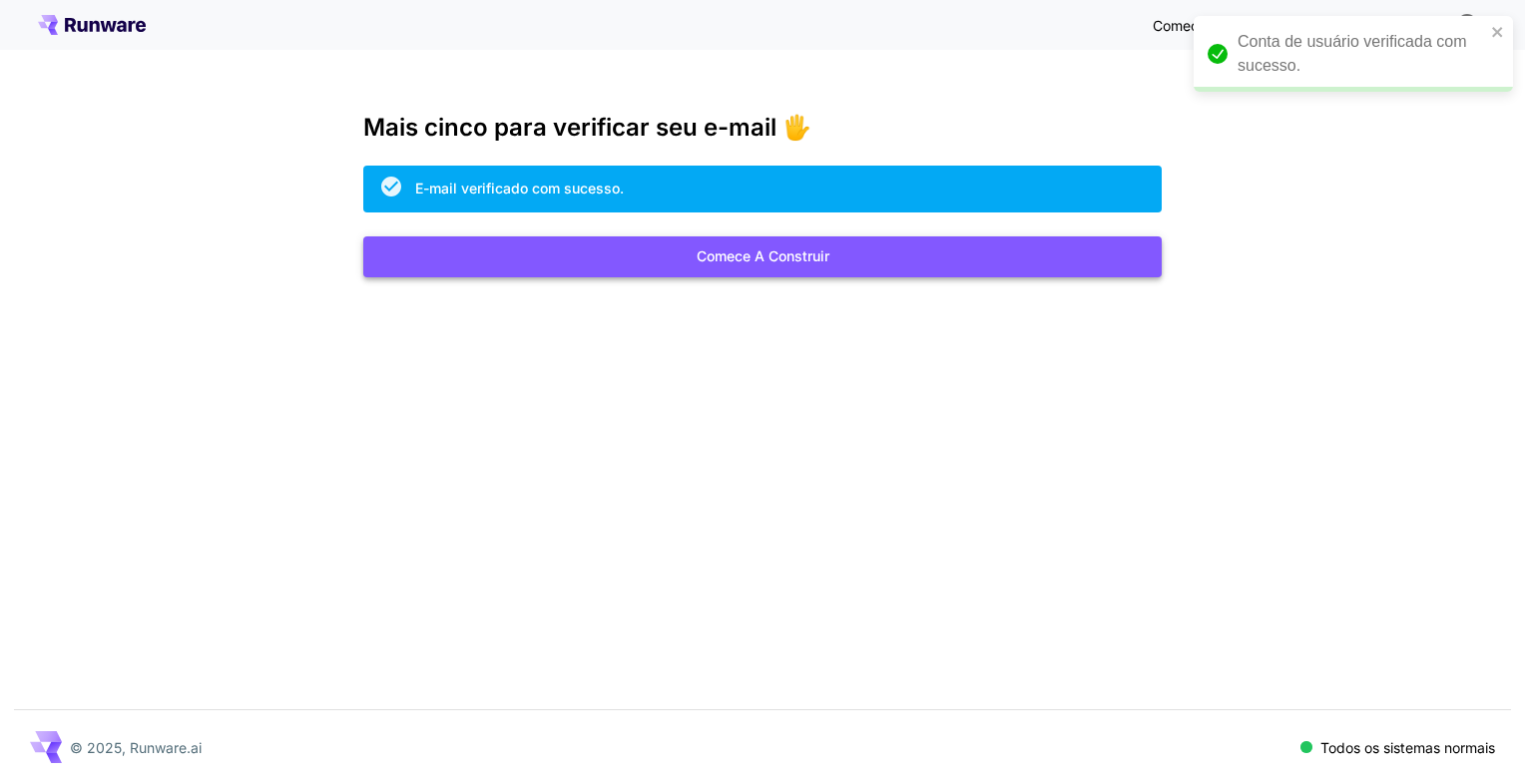 click on "Comece a construir" at bounding box center [762, 256] 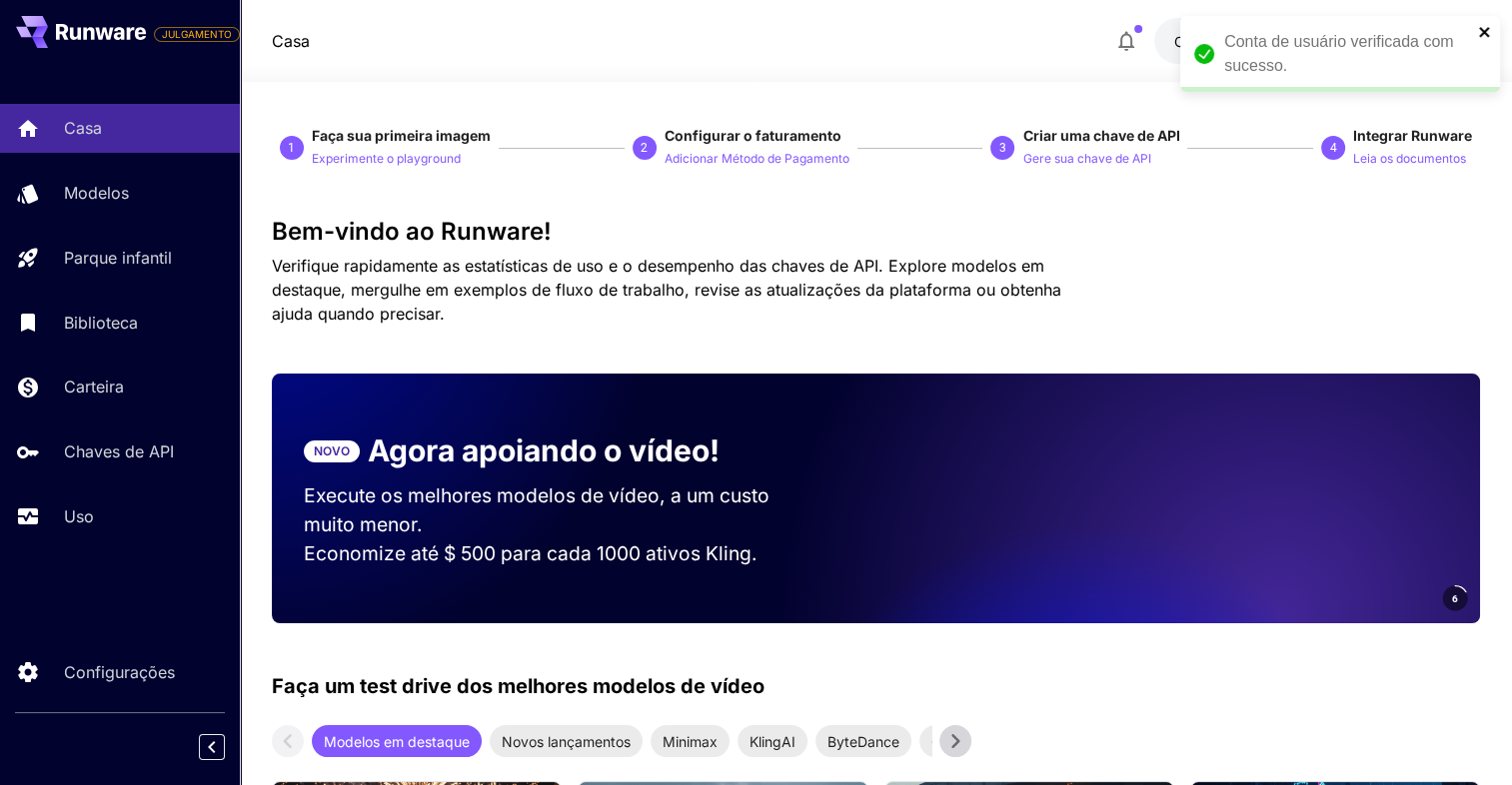 click 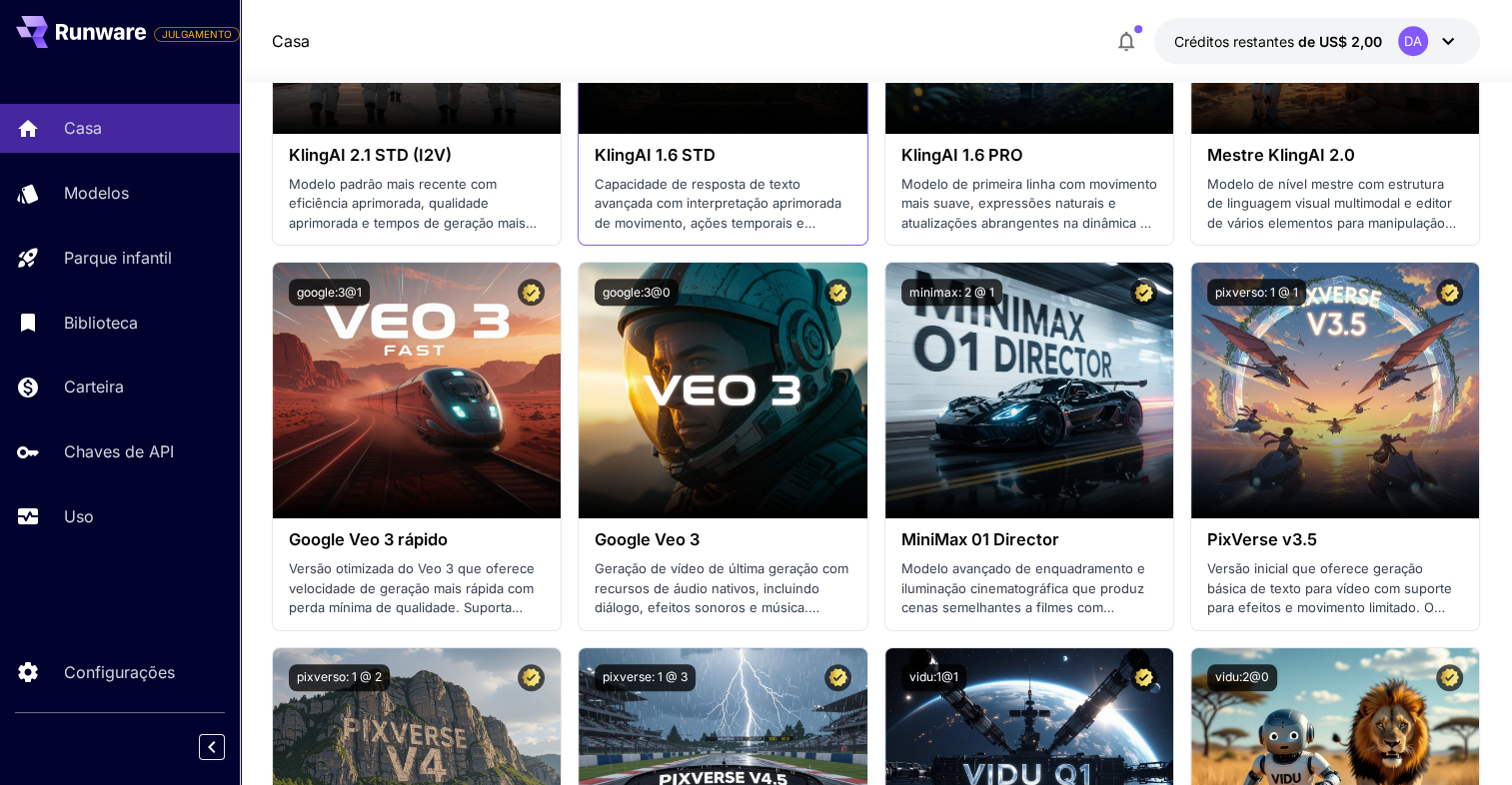scroll, scrollTop: 1298, scrollLeft: 0, axis: vertical 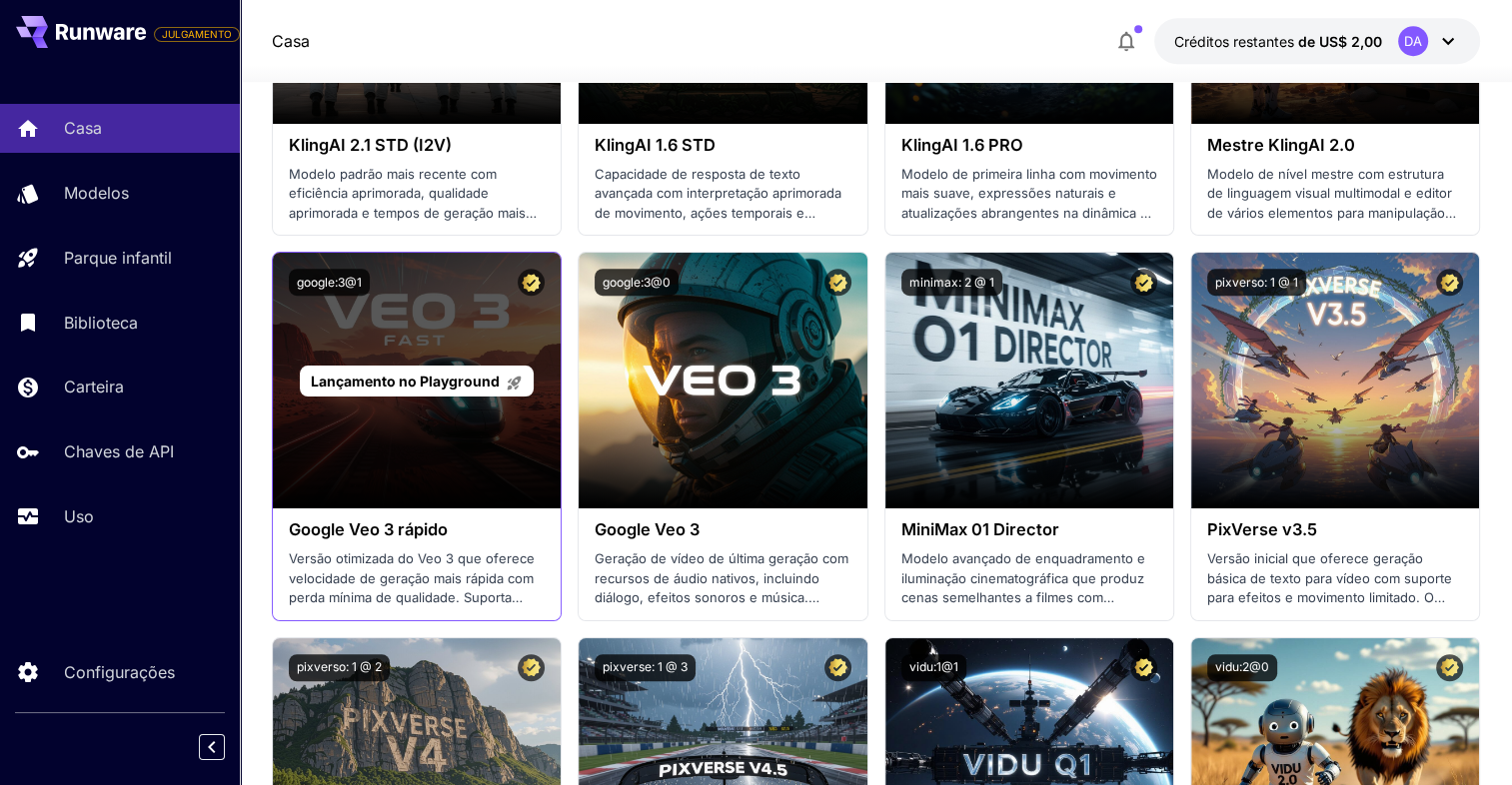 click on "Lançamento no Playground" at bounding box center [417, 381] 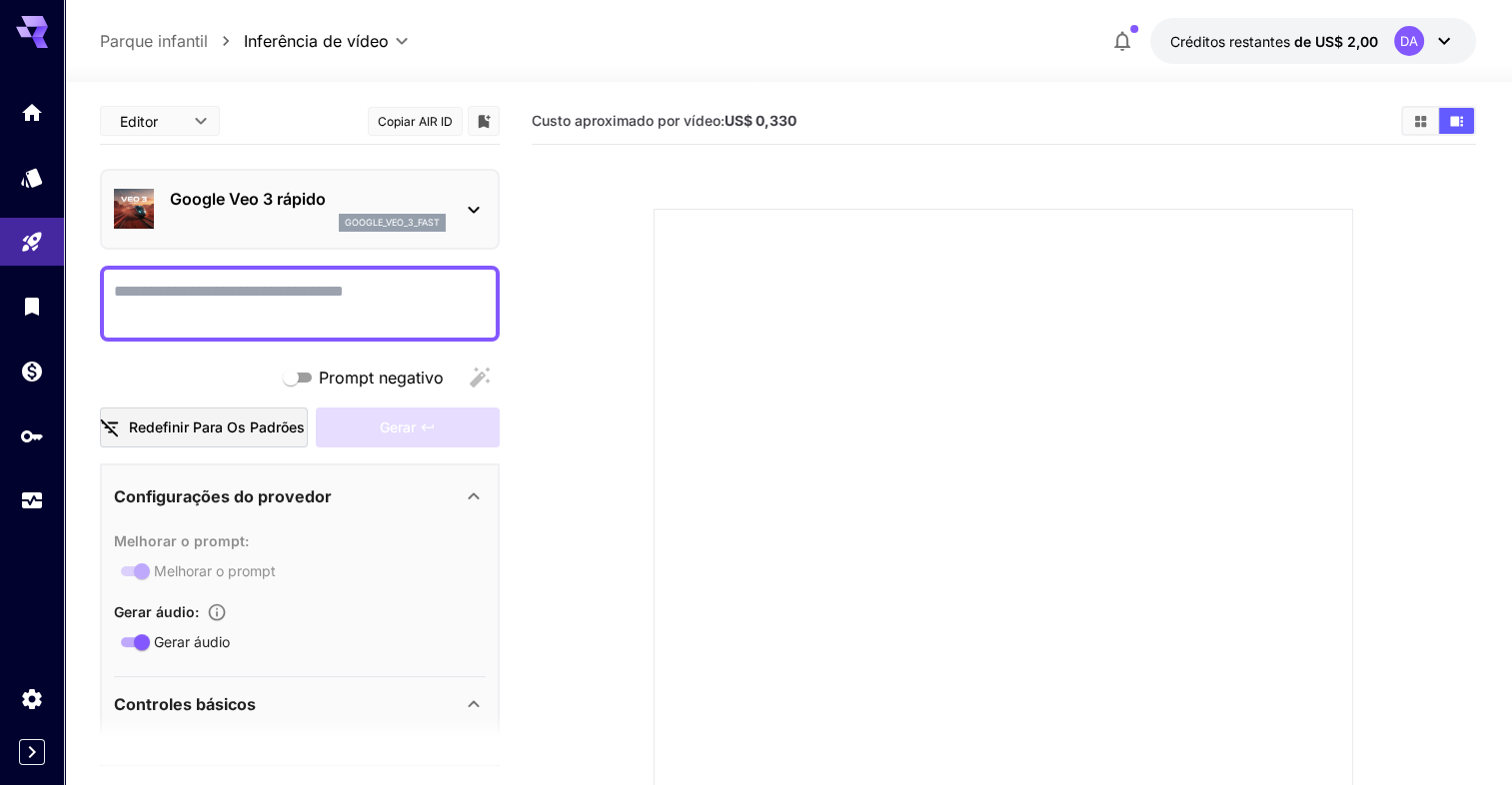 click on "Prompt negativo" at bounding box center (300, 304) 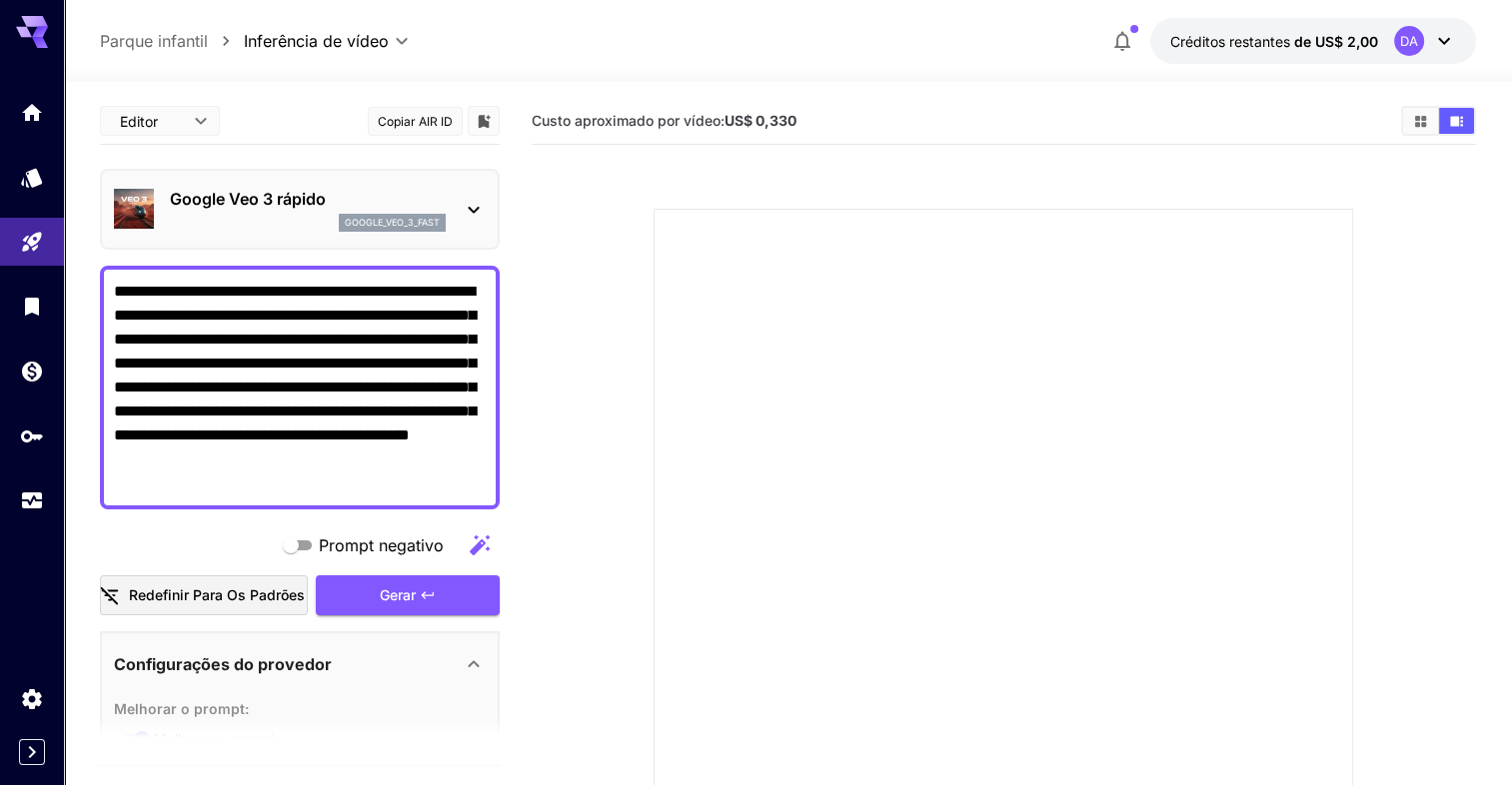 click on "**********" at bounding box center (300, 388) 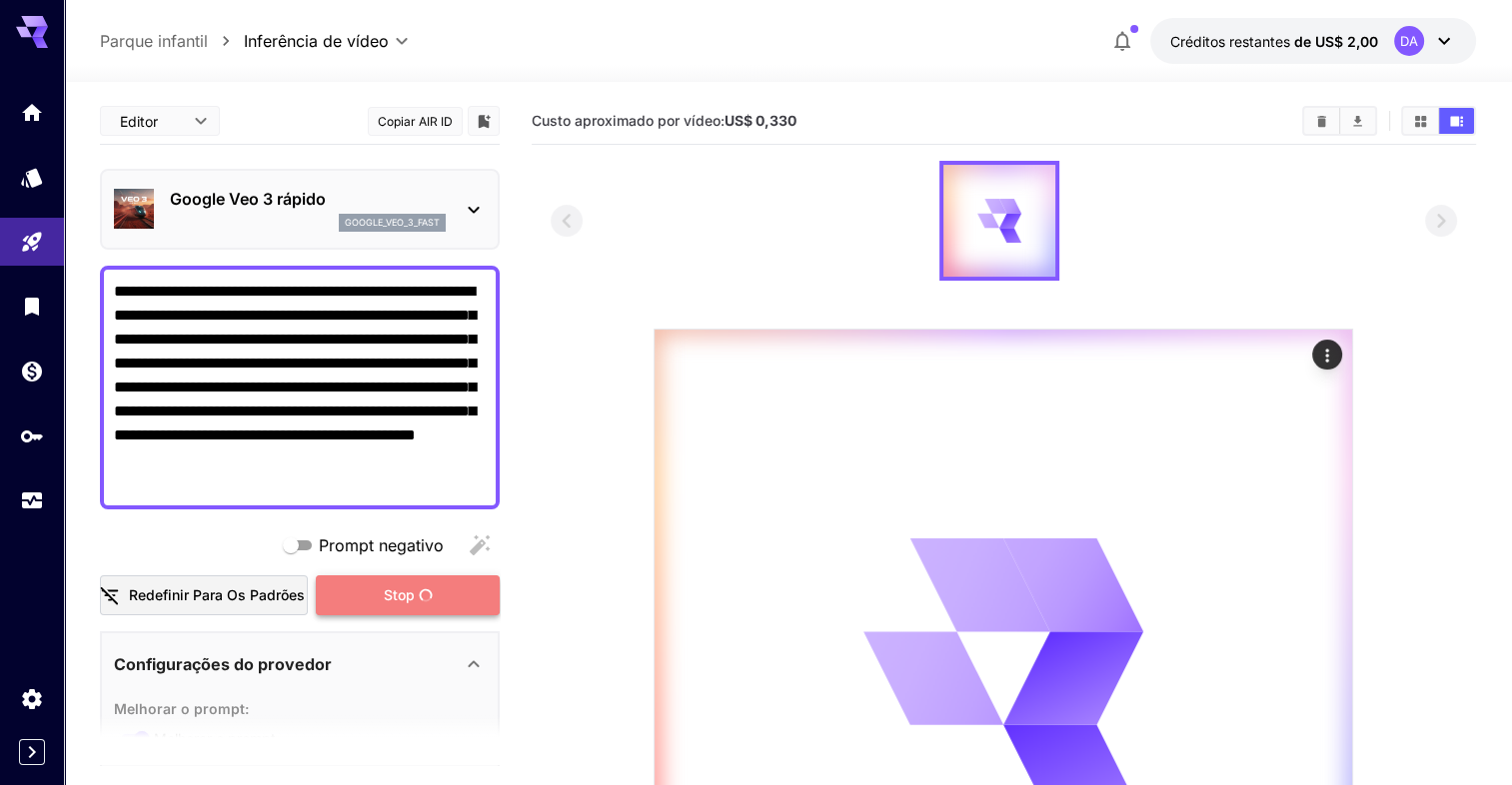 click on "Stop" at bounding box center (399, 595) 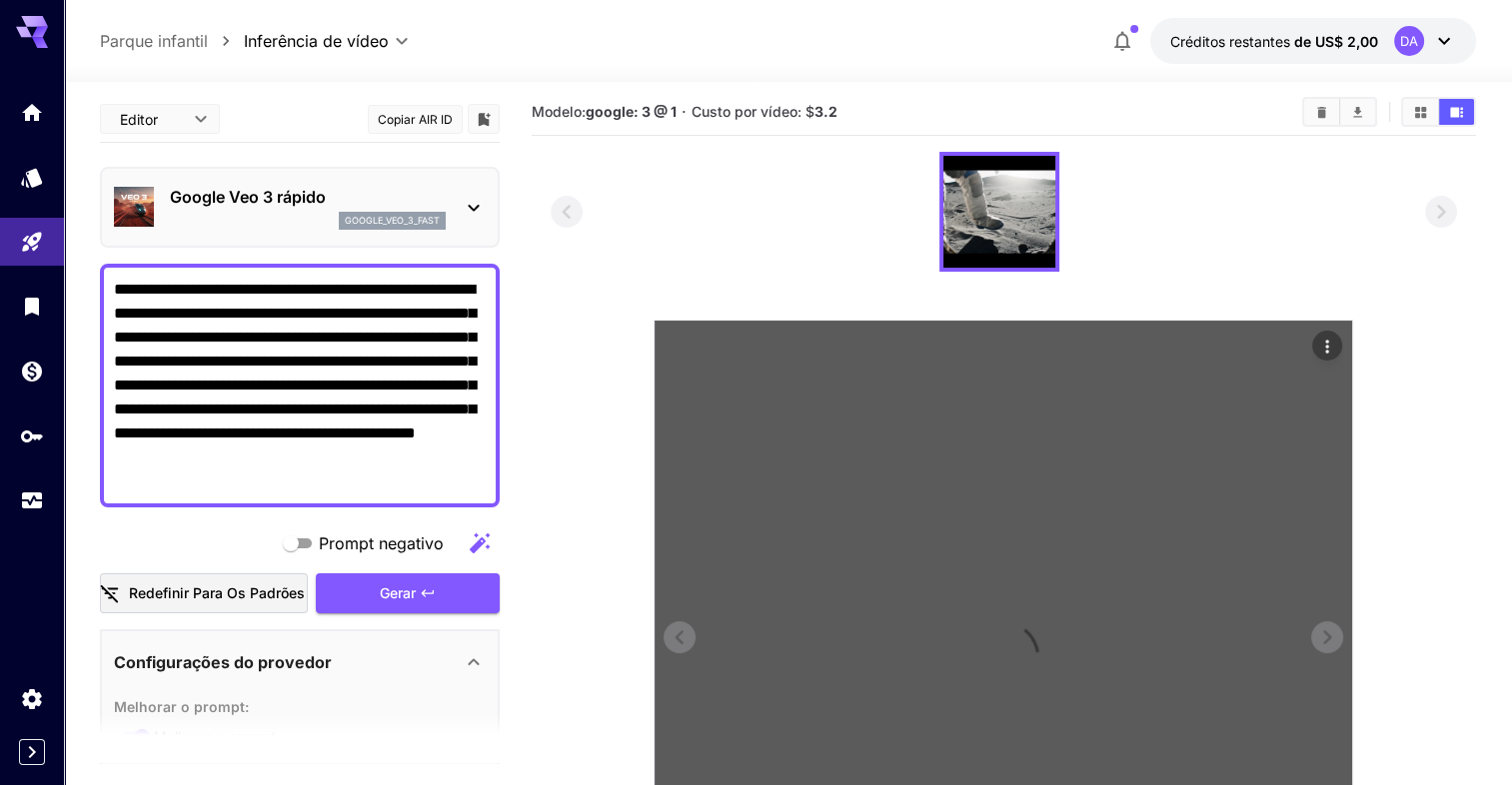 scroll, scrollTop: 200, scrollLeft: 0, axis: vertical 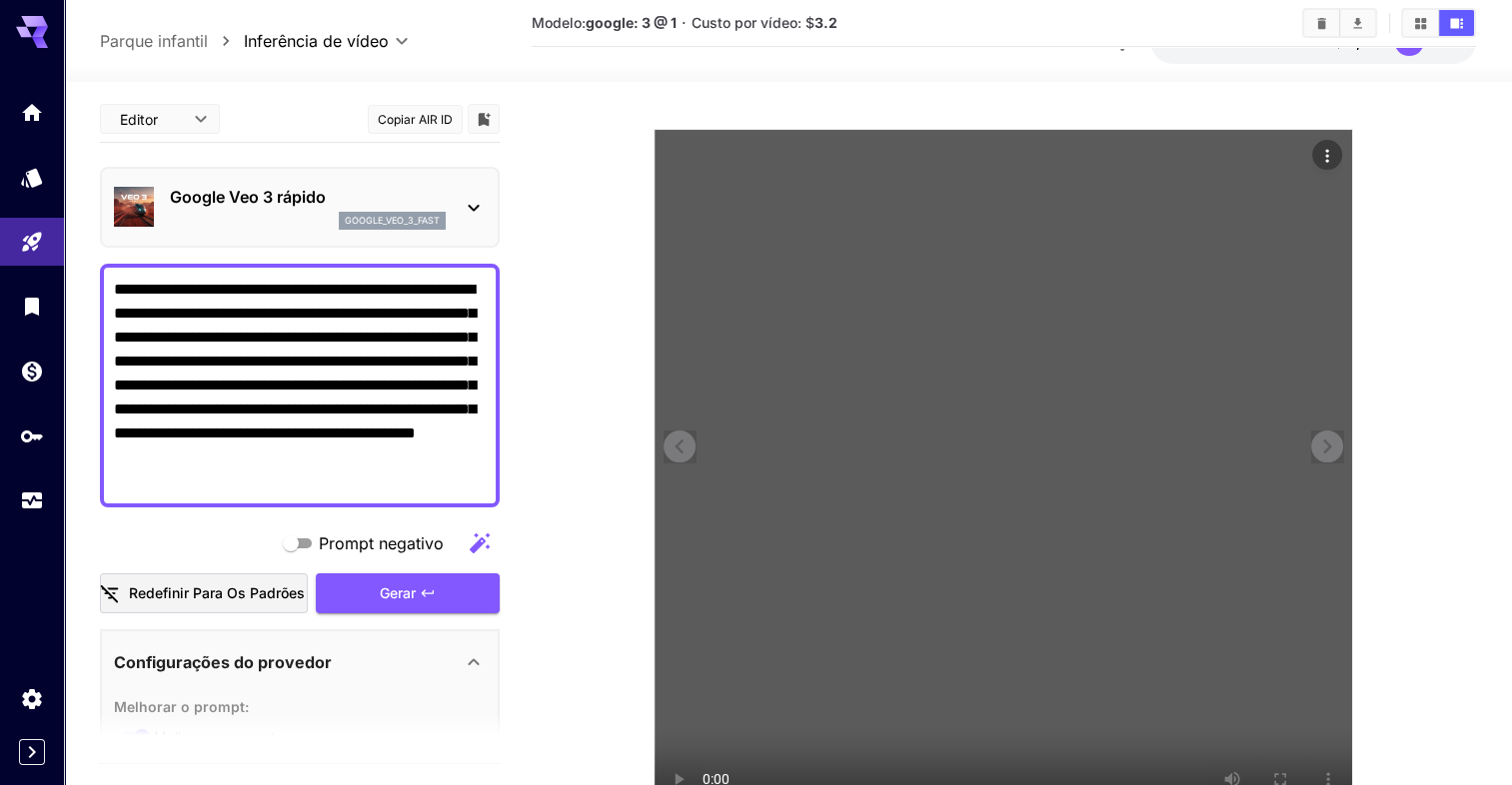 click at bounding box center [1003, 478] 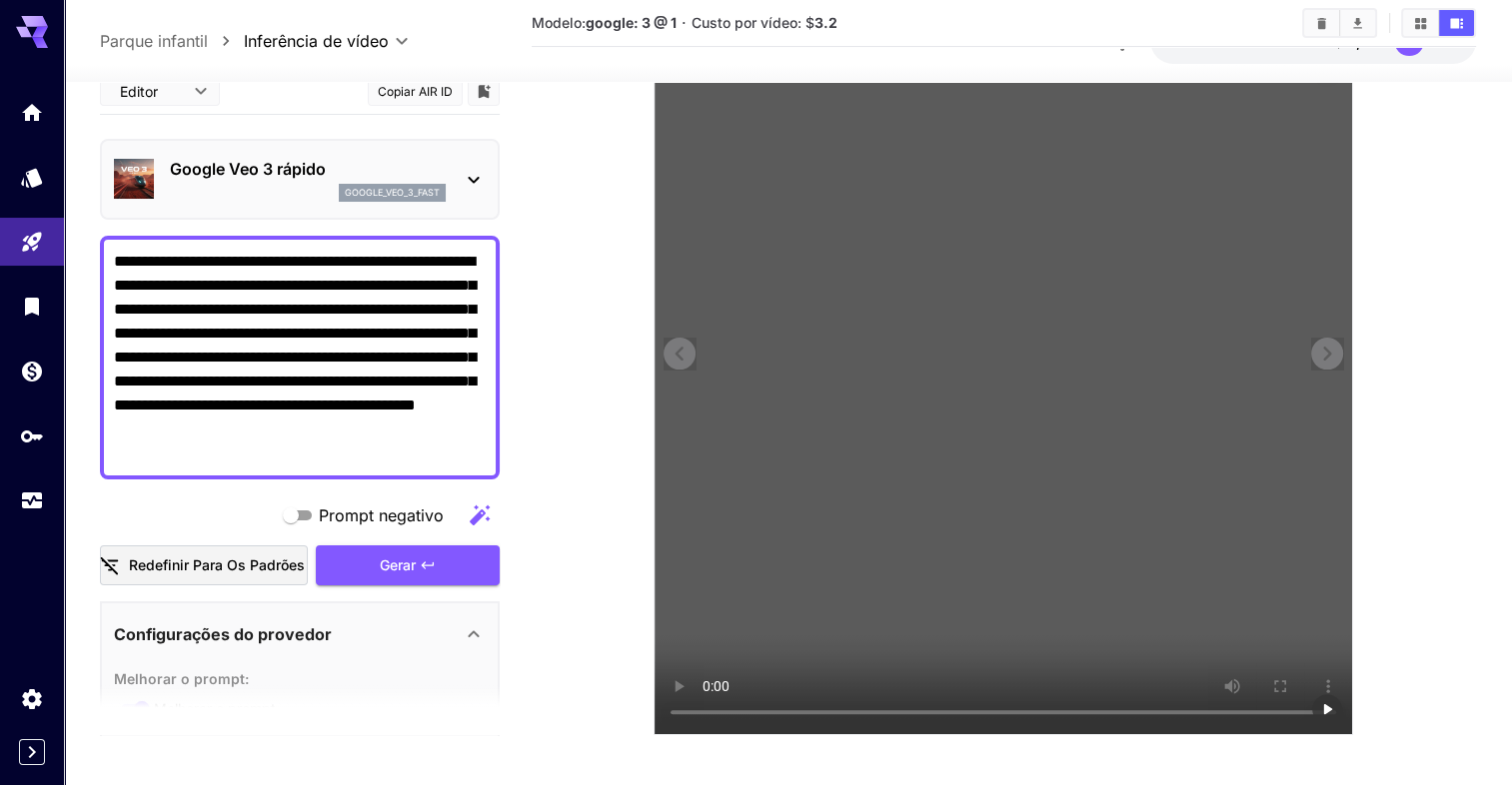 scroll, scrollTop: 303, scrollLeft: 0, axis: vertical 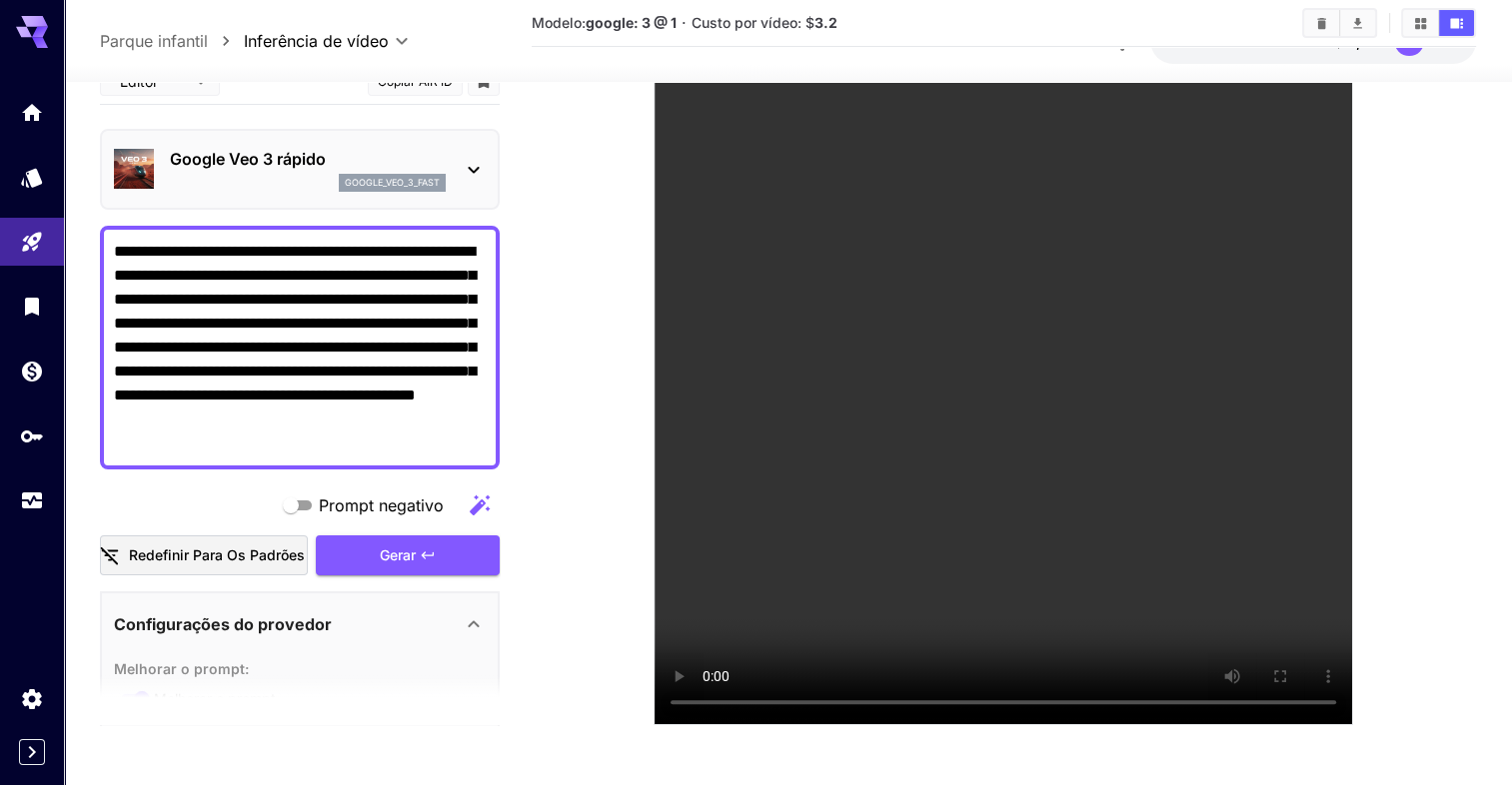 drag, startPoint x: 350, startPoint y: 250, endPoint x: 111, endPoint y: 254, distance: 239.03347 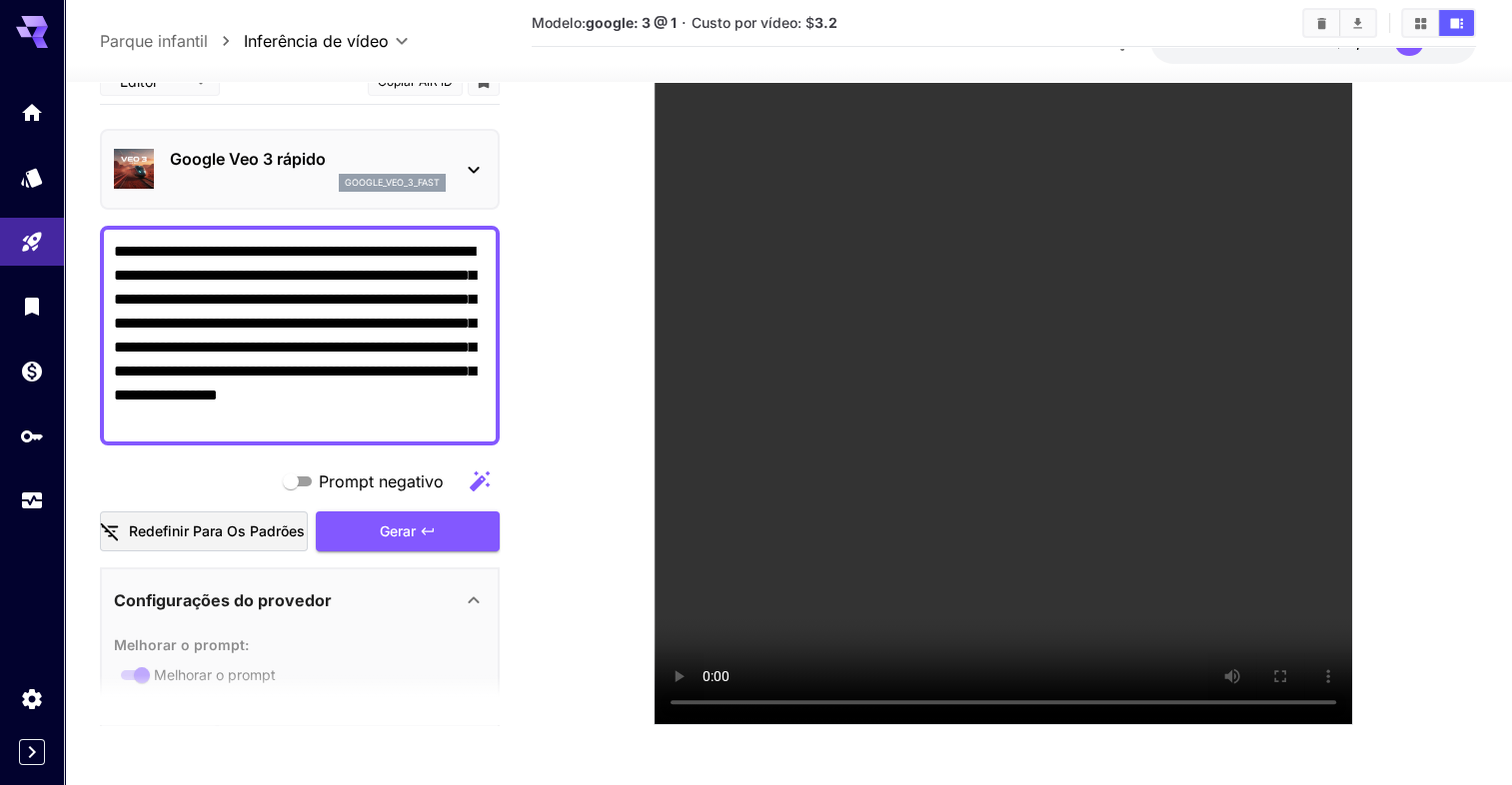 drag, startPoint x: 114, startPoint y: 320, endPoint x: 480, endPoint y: 418, distance: 378.893 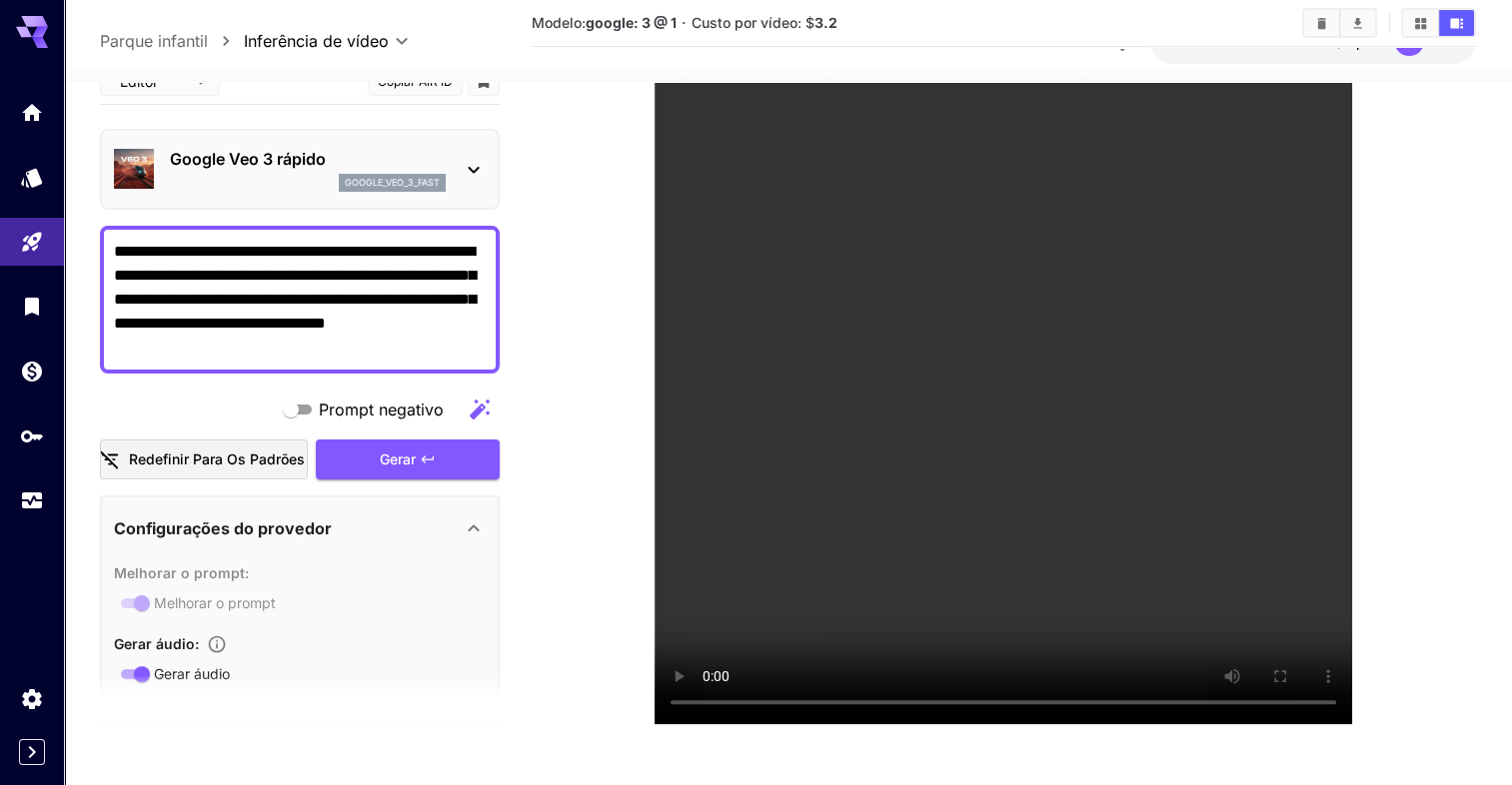 drag, startPoint x: 474, startPoint y: 320, endPoint x: 493, endPoint y: 317, distance: 19.235384 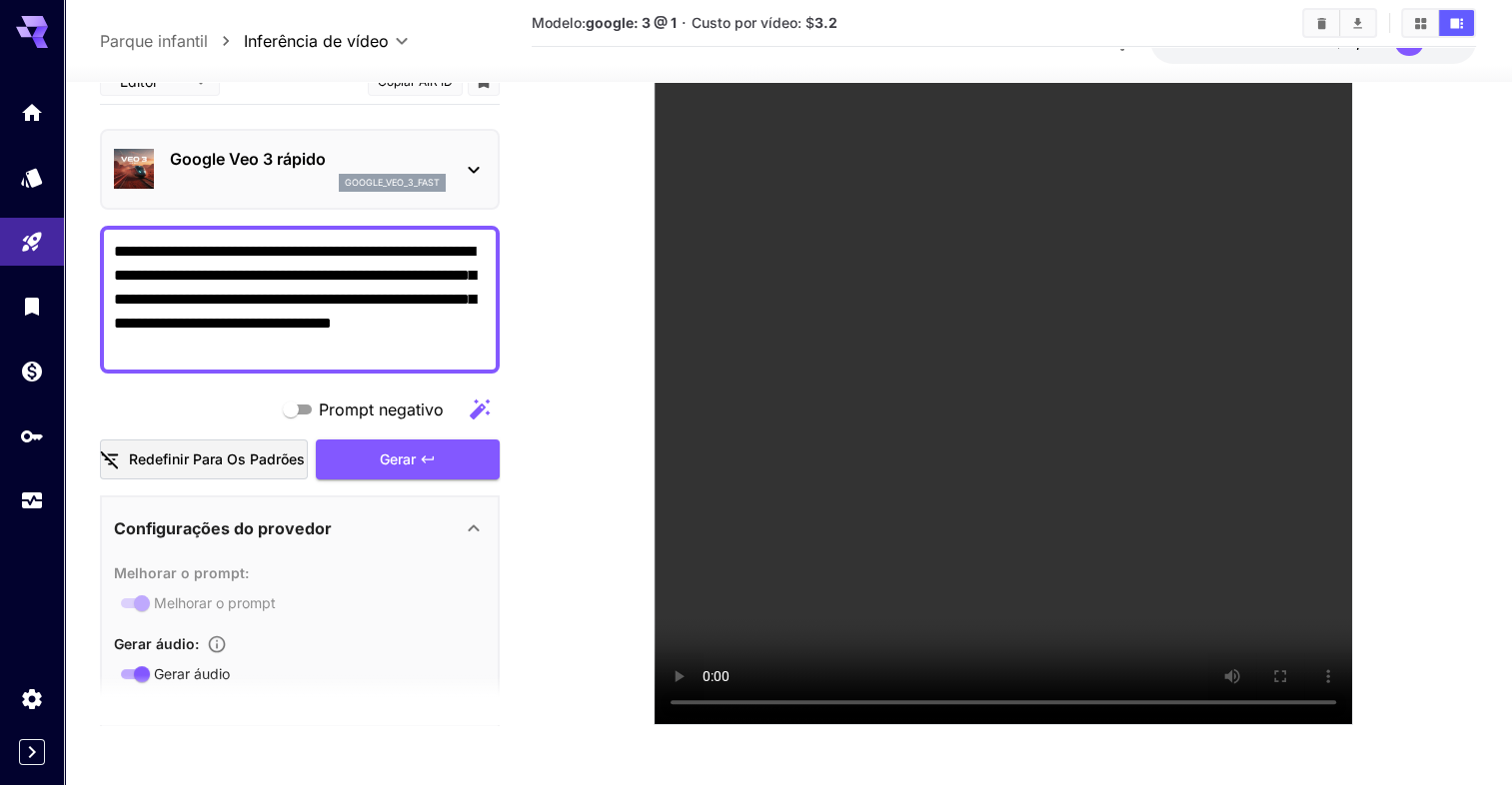 click on "**********" at bounding box center (300, 300) 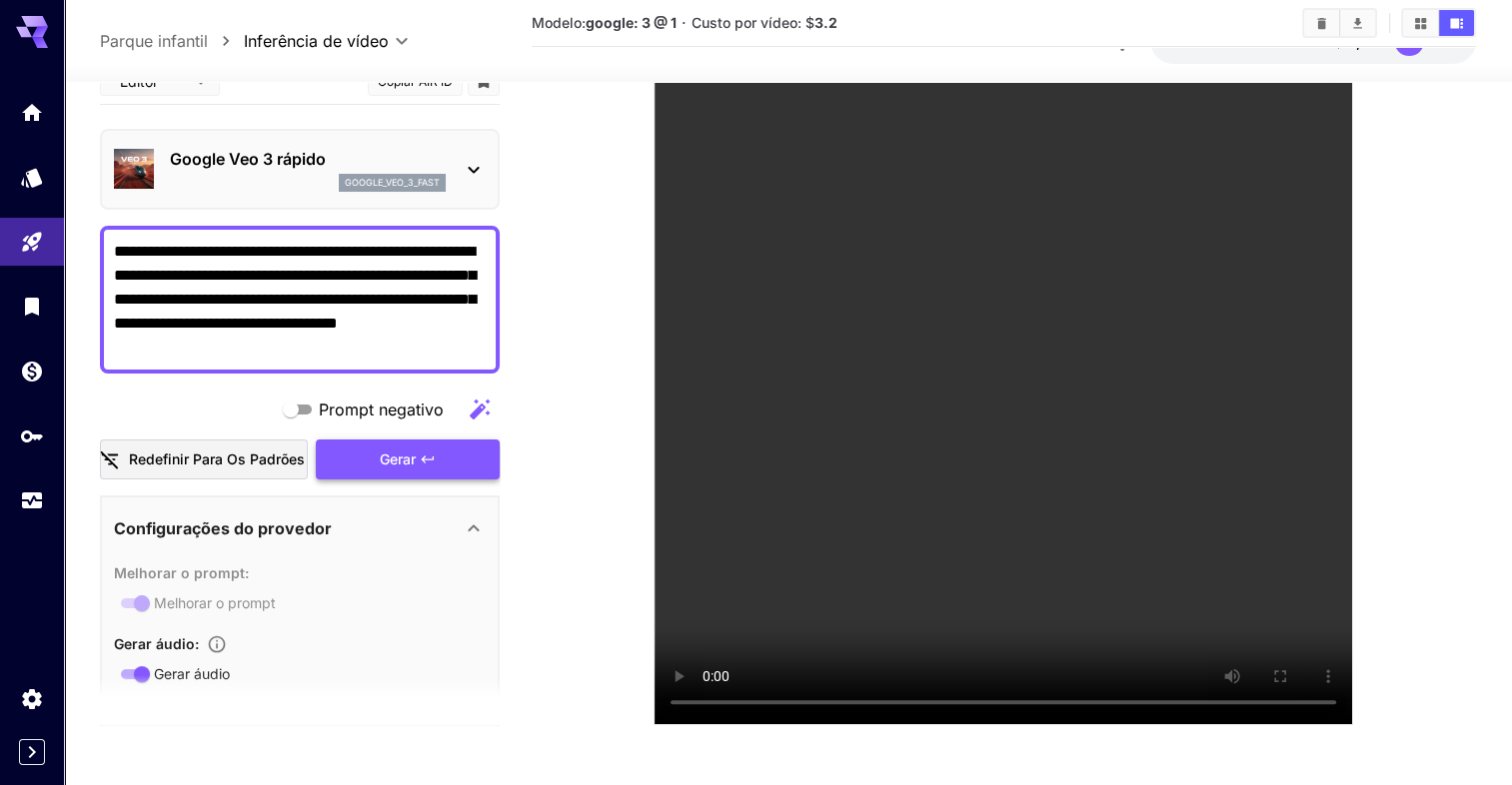 type on "**********" 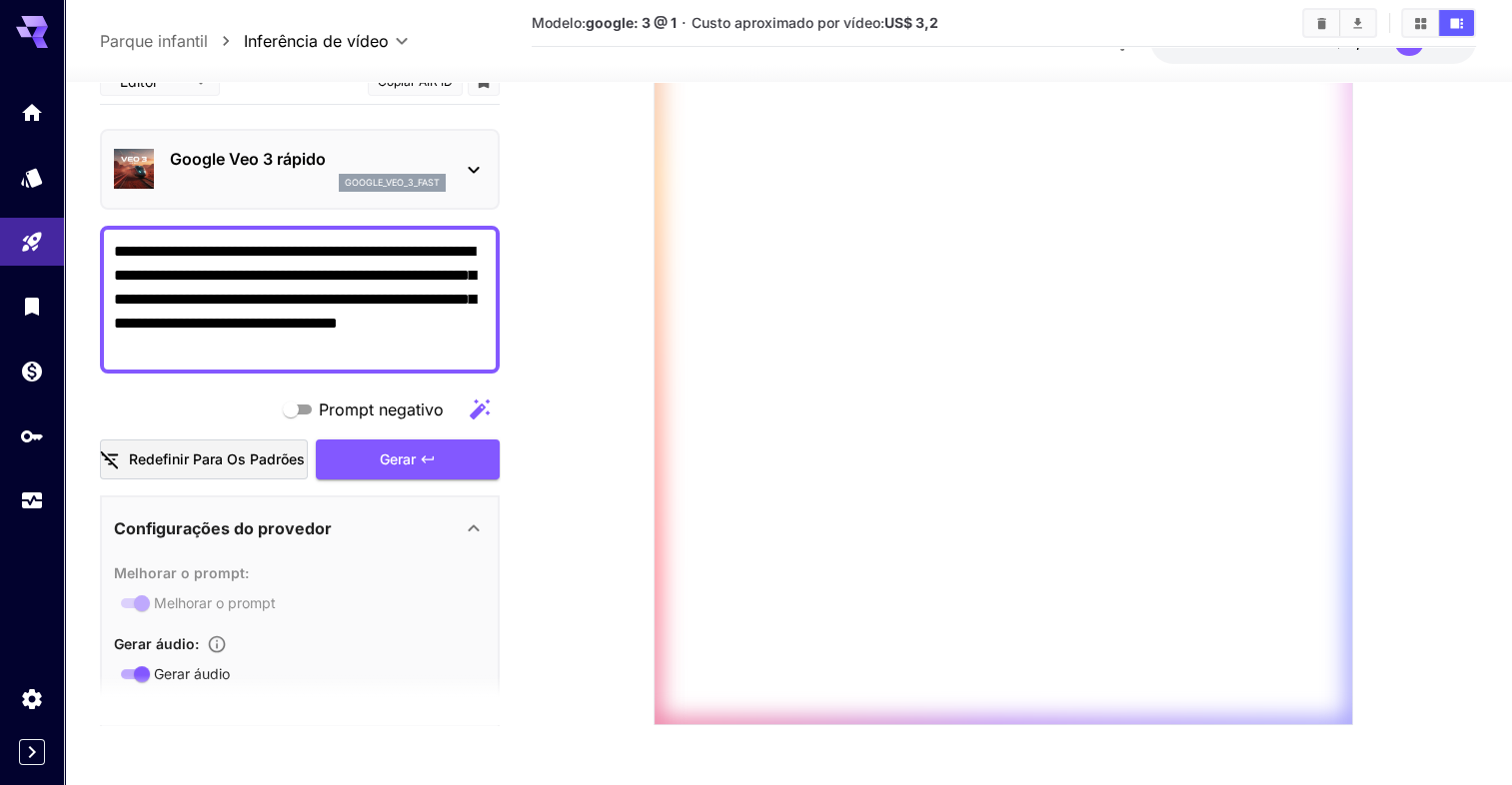 type 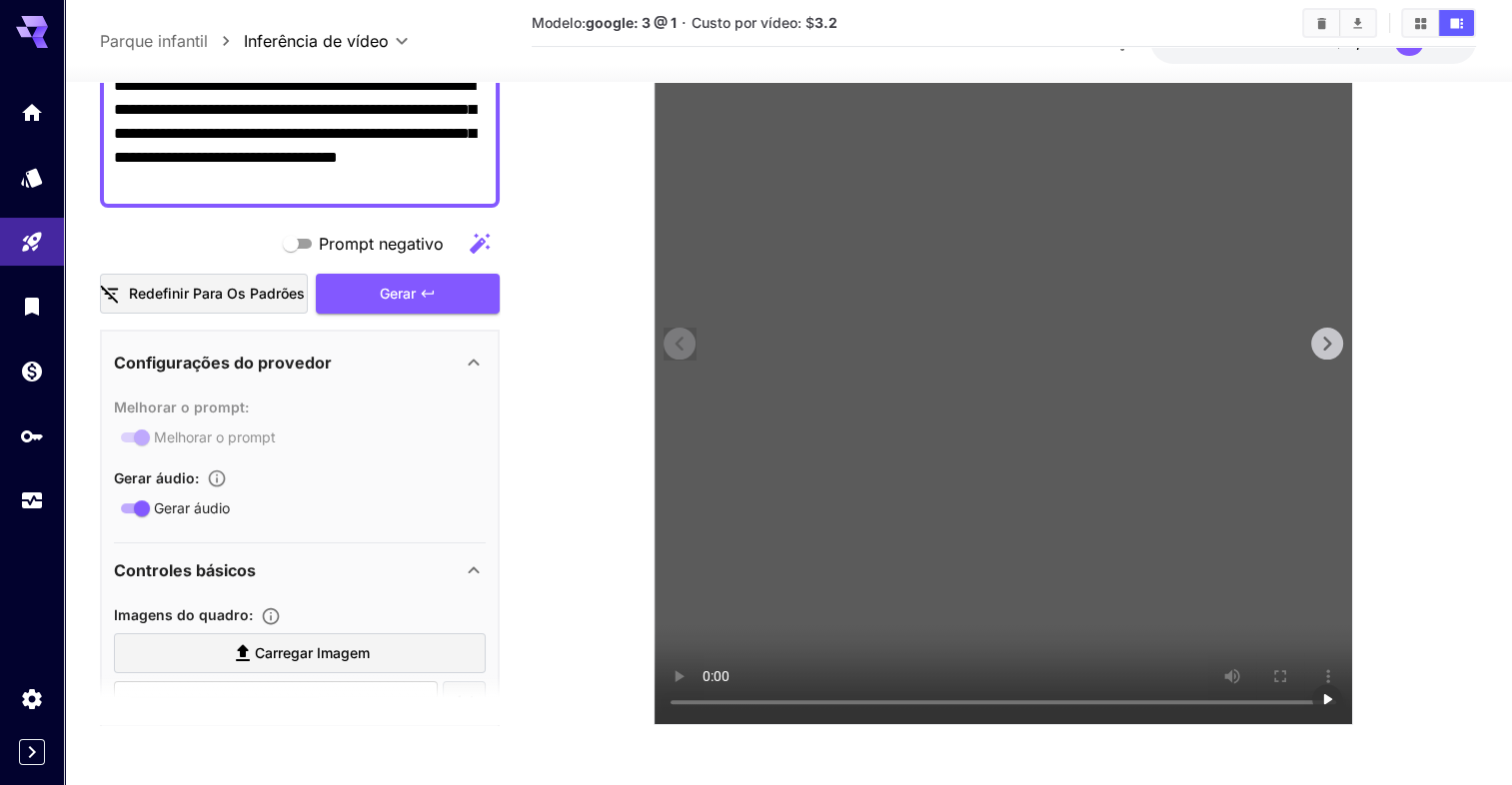 scroll, scrollTop: 200, scrollLeft: 0, axis: vertical 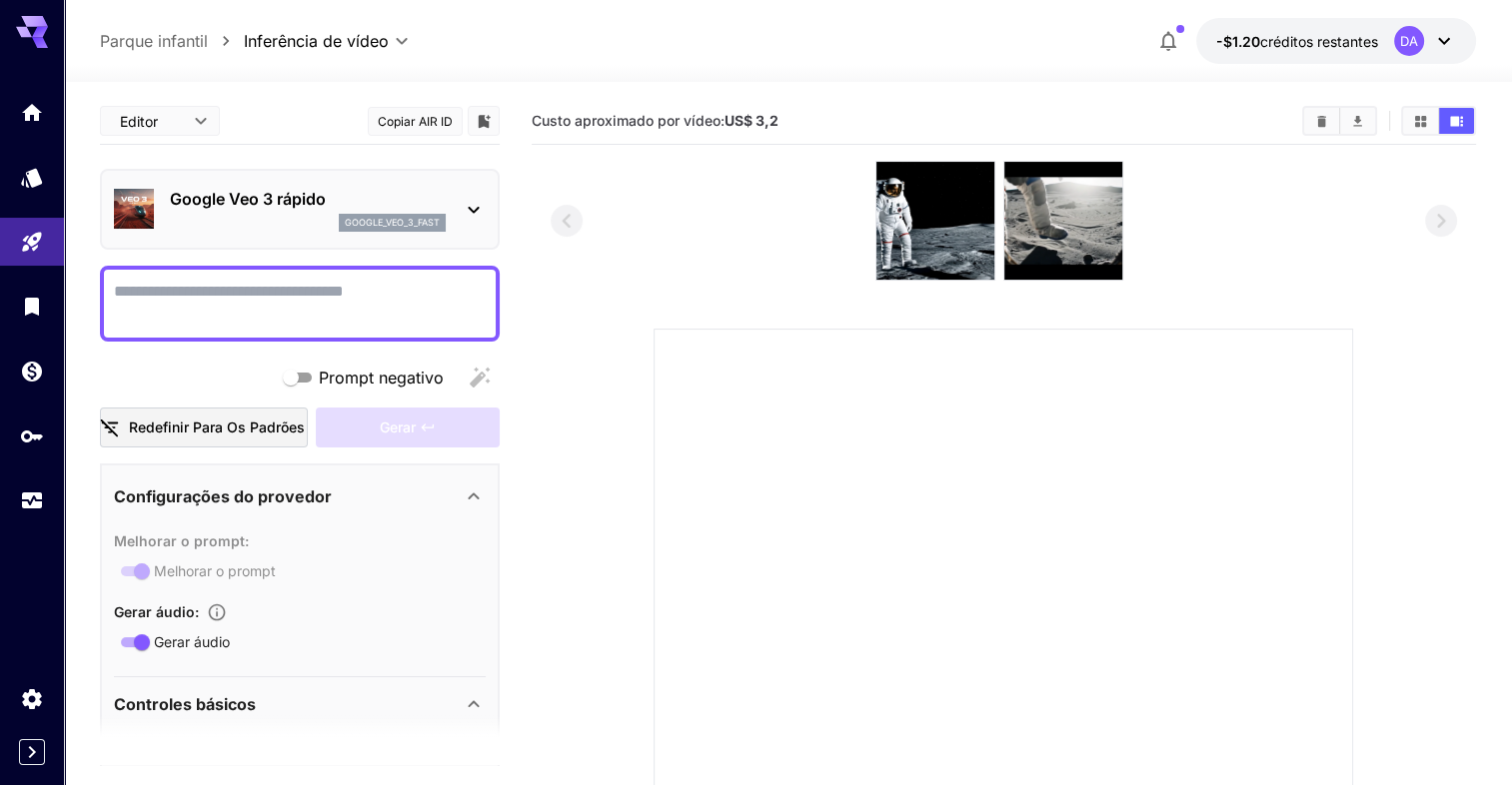 click 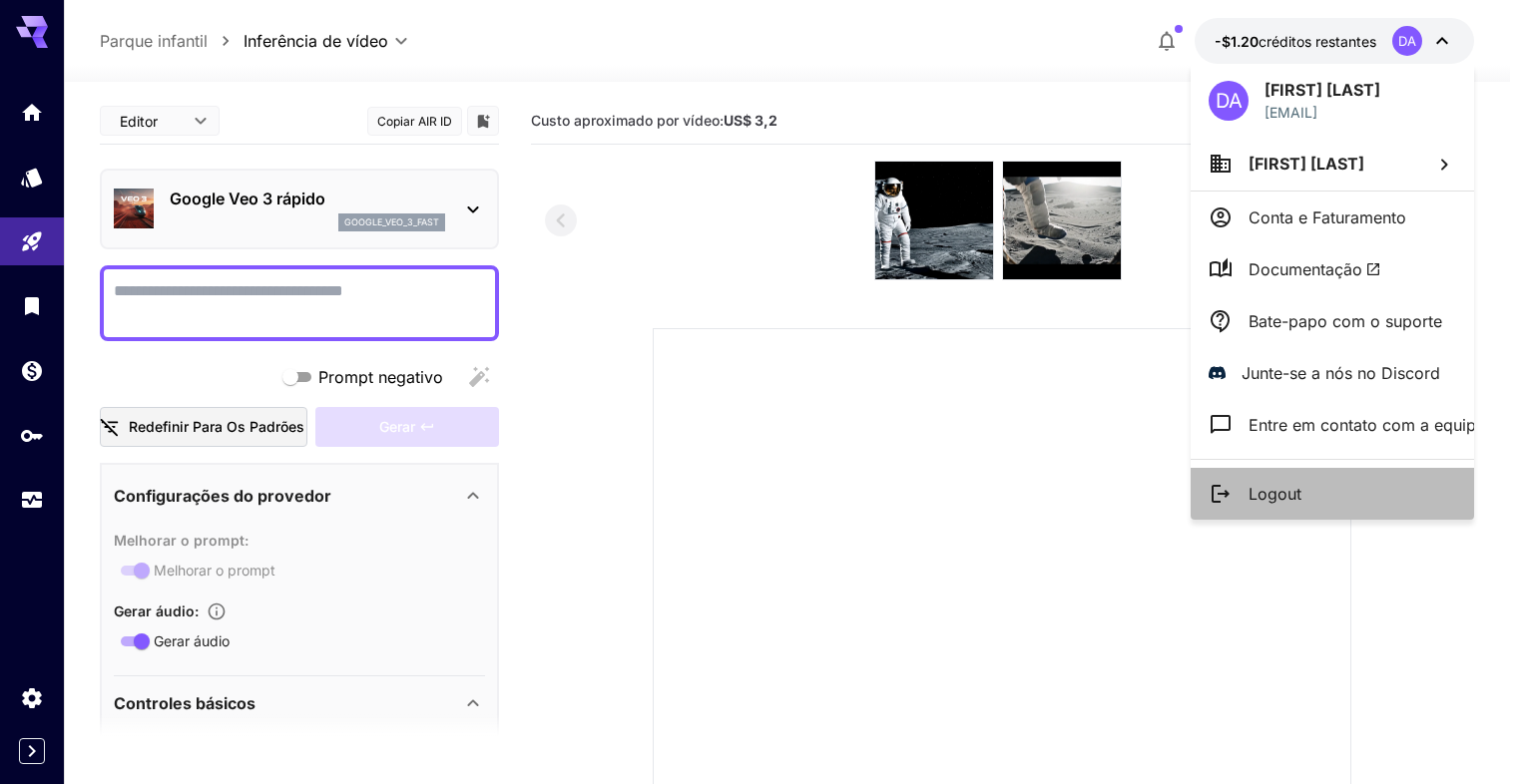 click on "Logout" at bounding box center [1274, 494] 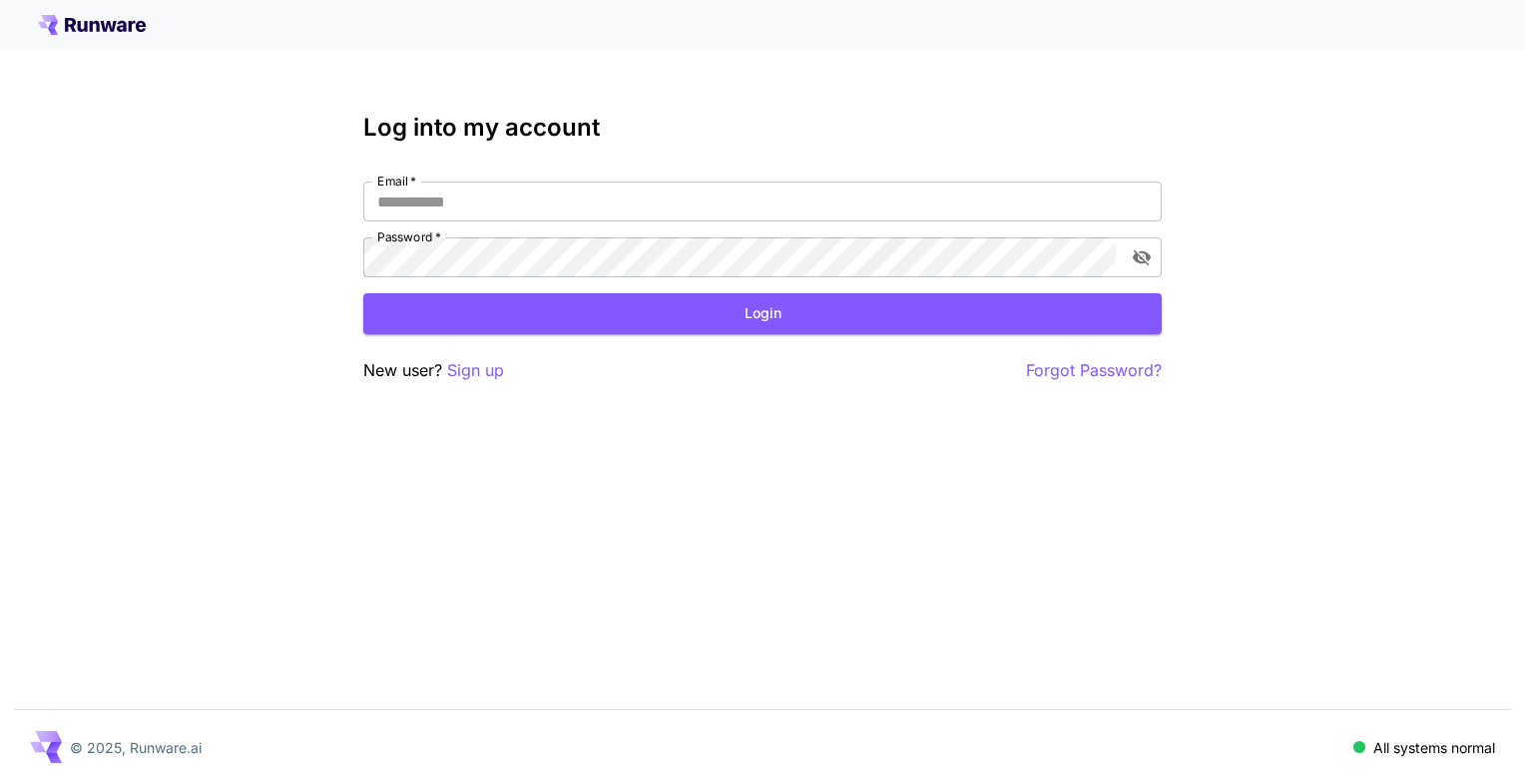 scroll, scrollTop: 0, scrollLeft: 0, axis: both 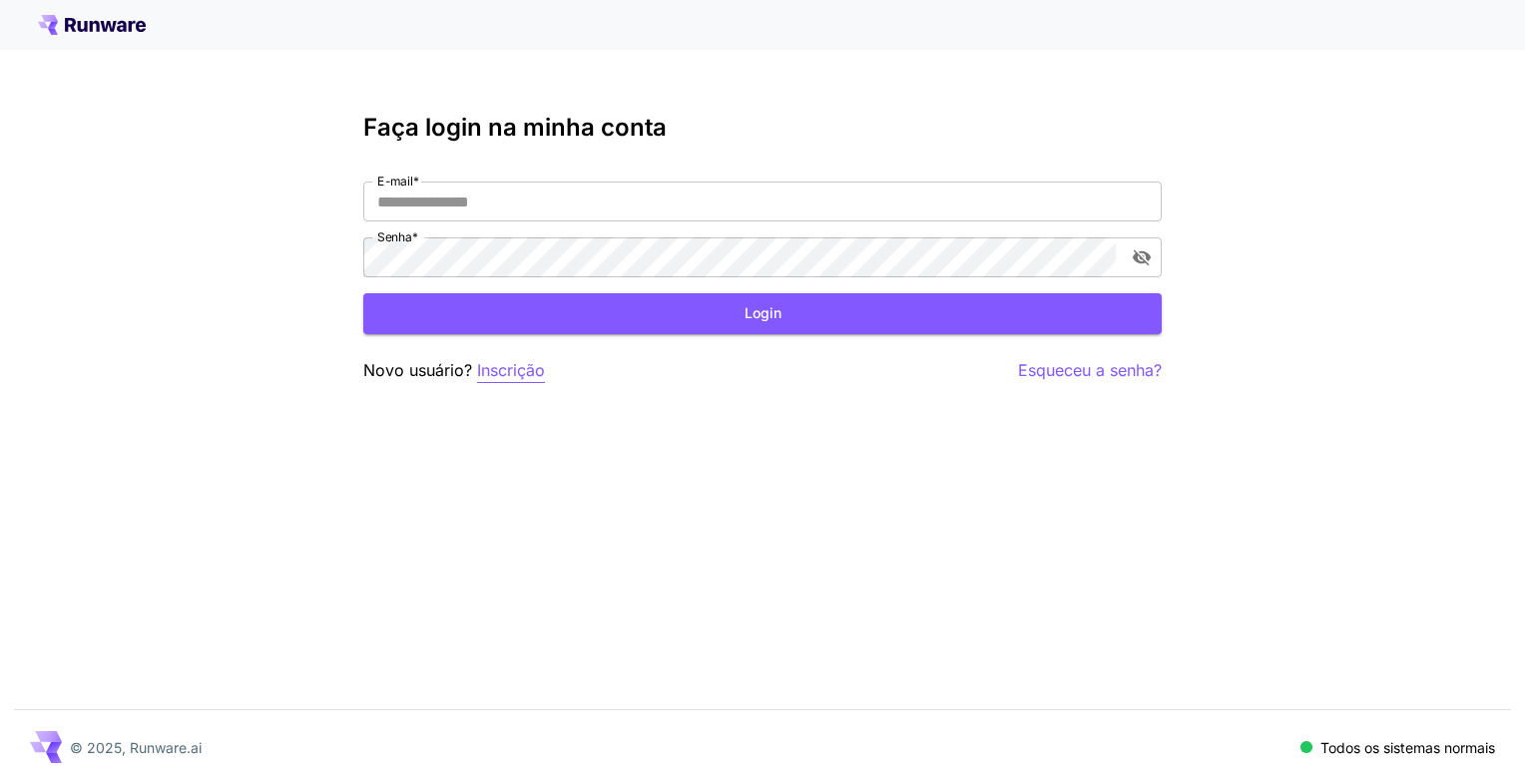 type on "**********" 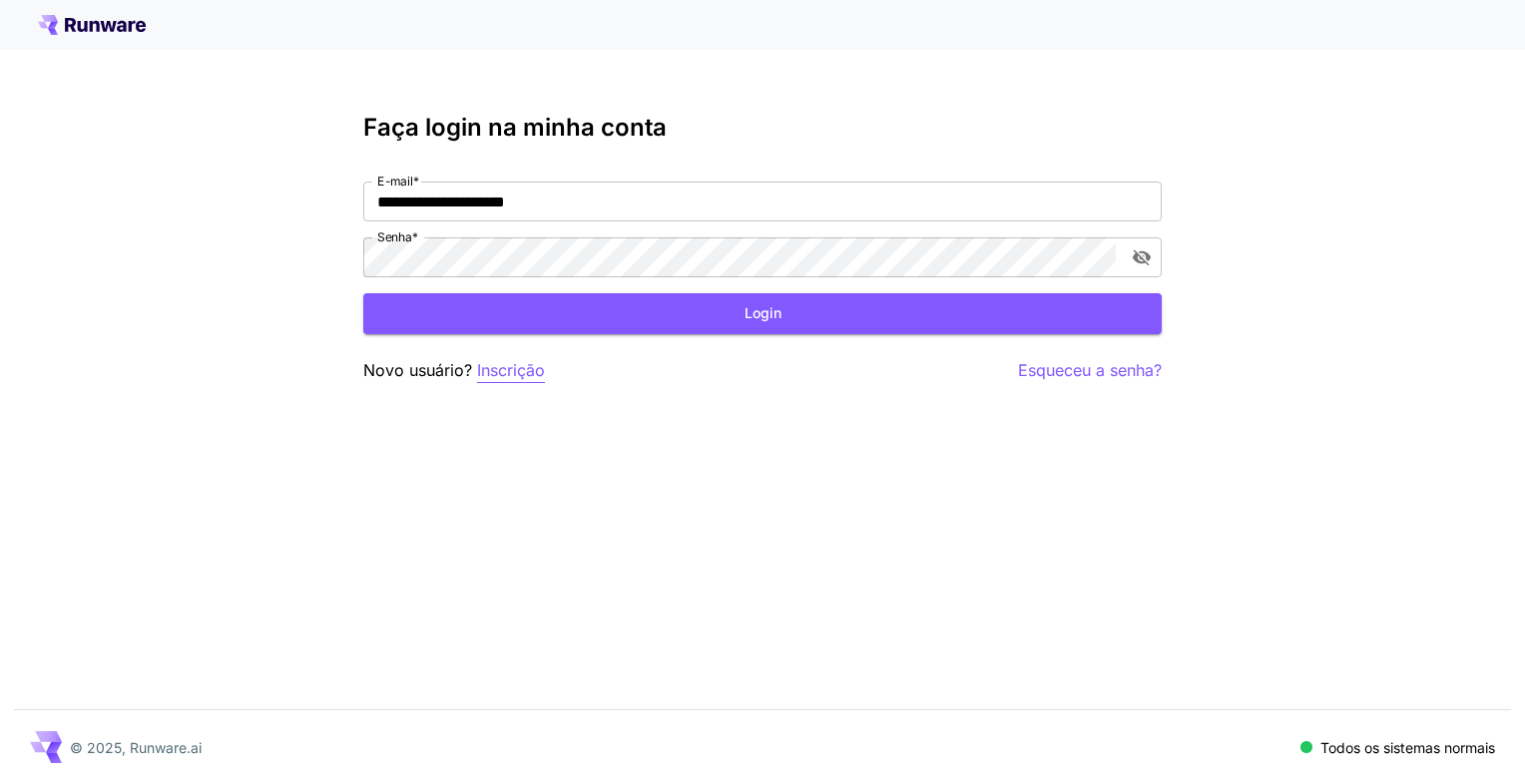 click on "Inscrição" at bounding box center (511, 370) 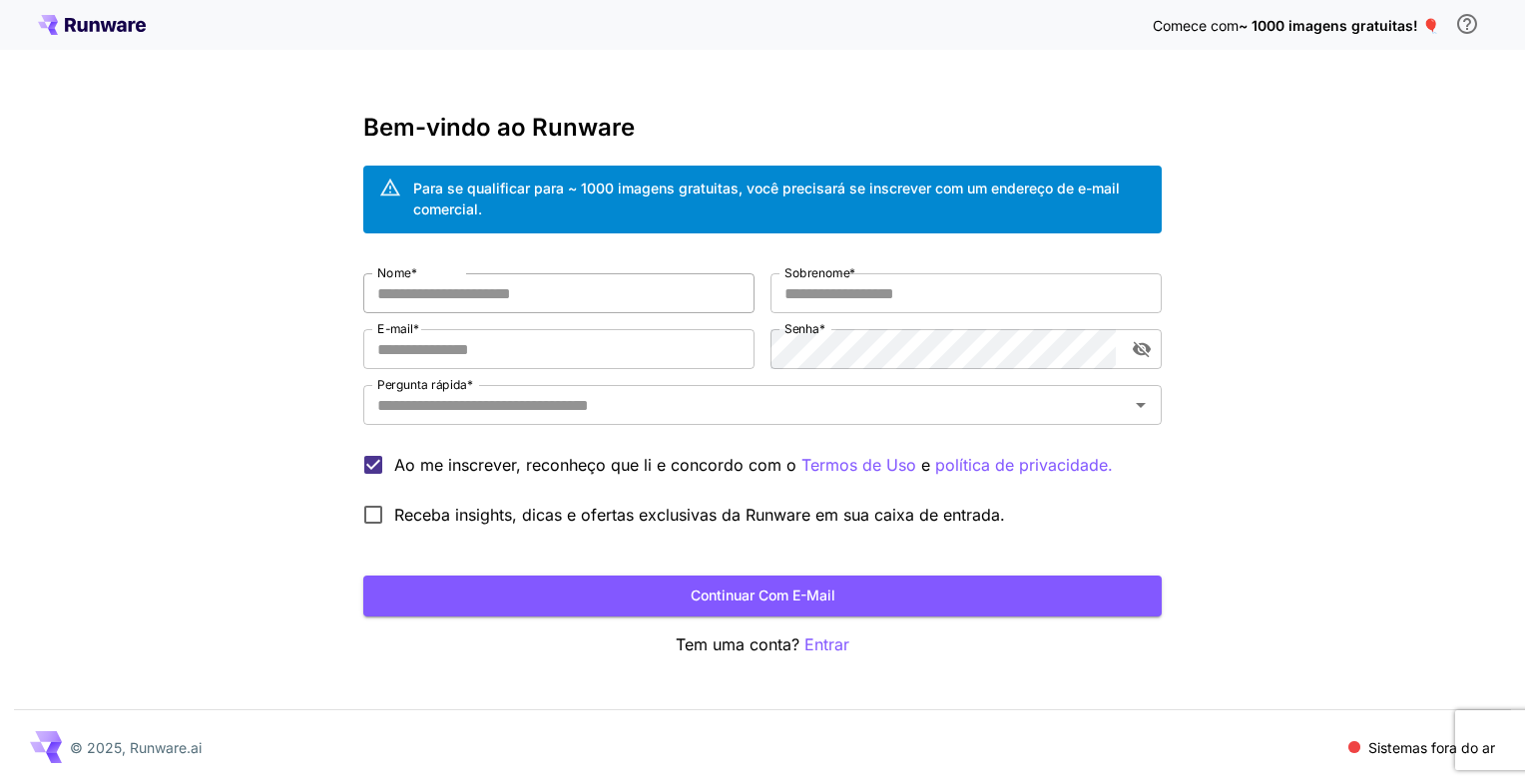 click on "Nome  *" at bounding box center [559, 293] 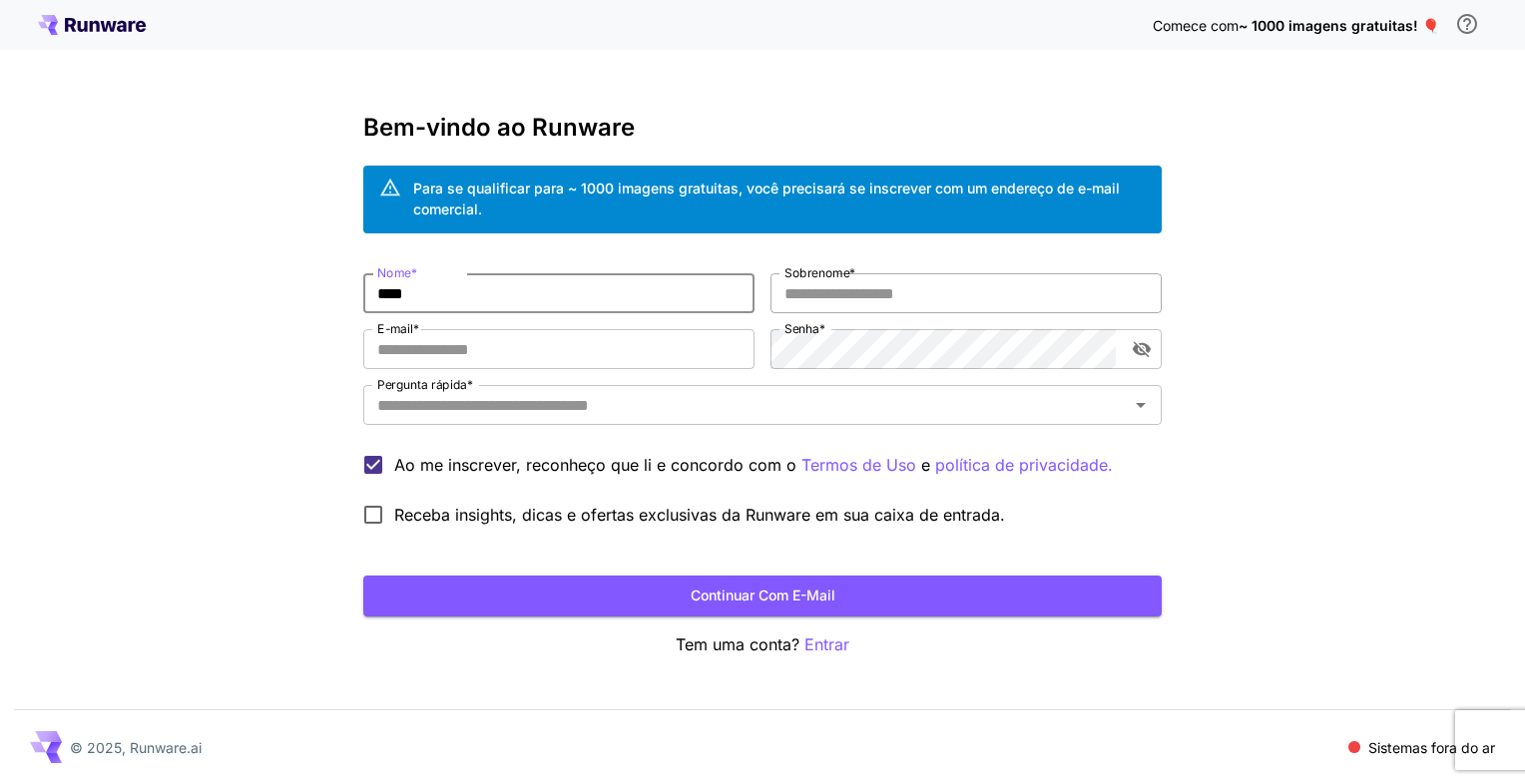 type on "****" 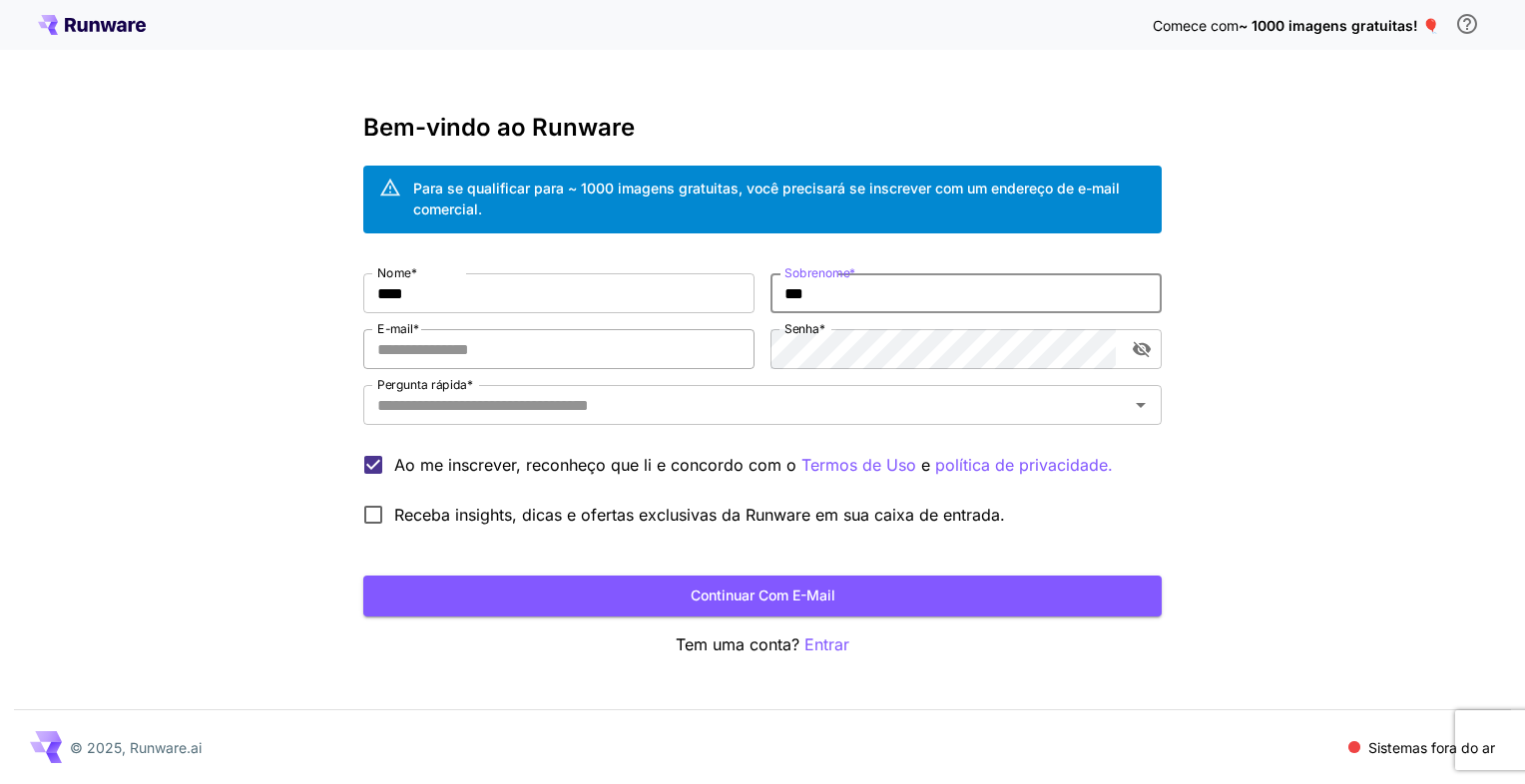 type on "***" 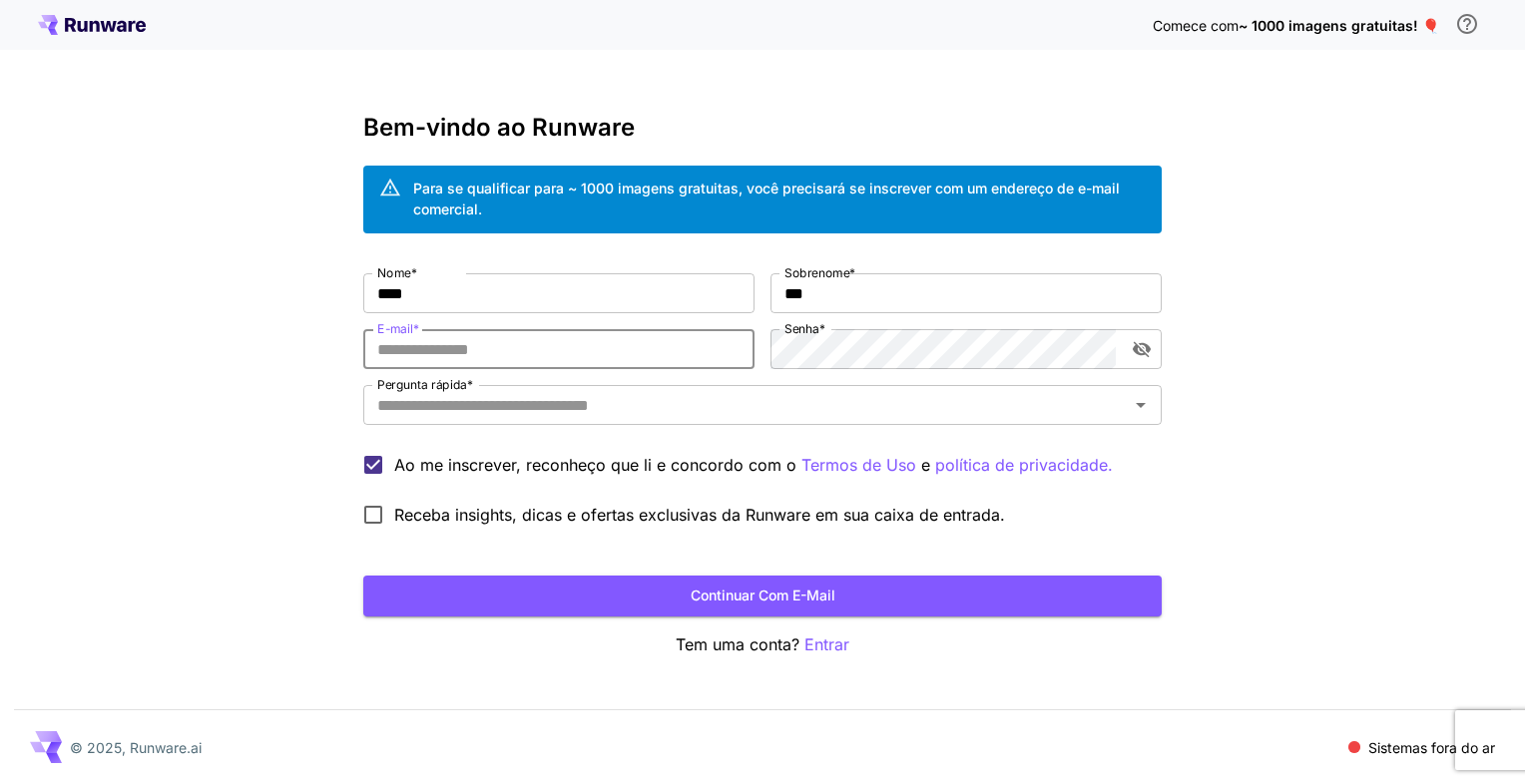 click on "E-mail  *" at bounding box center [559, 349] 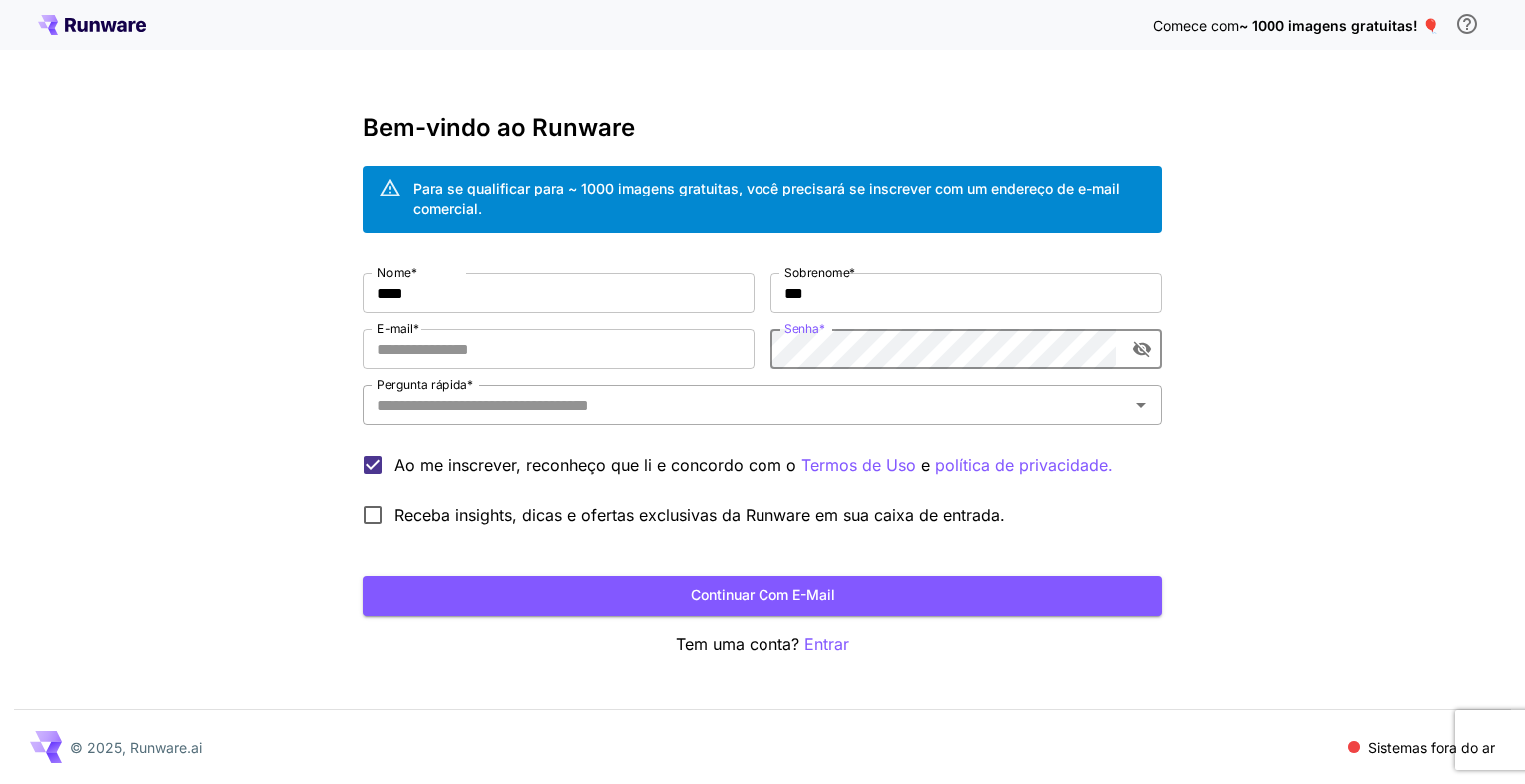 click on "Pergunta rápida  *" at bounding box center [746, 405] 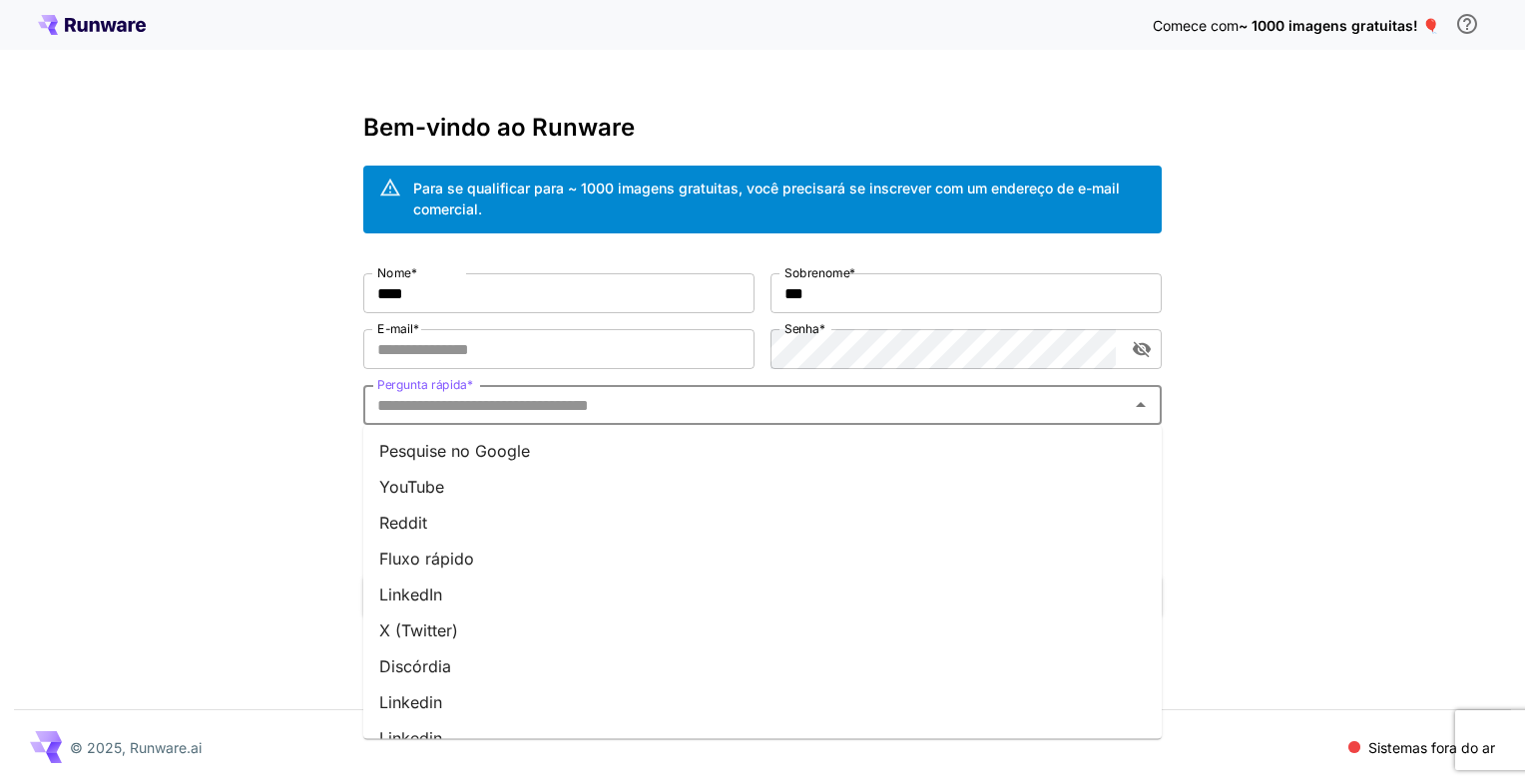 click on "LinkedIn" at bounding box center (762, 594) 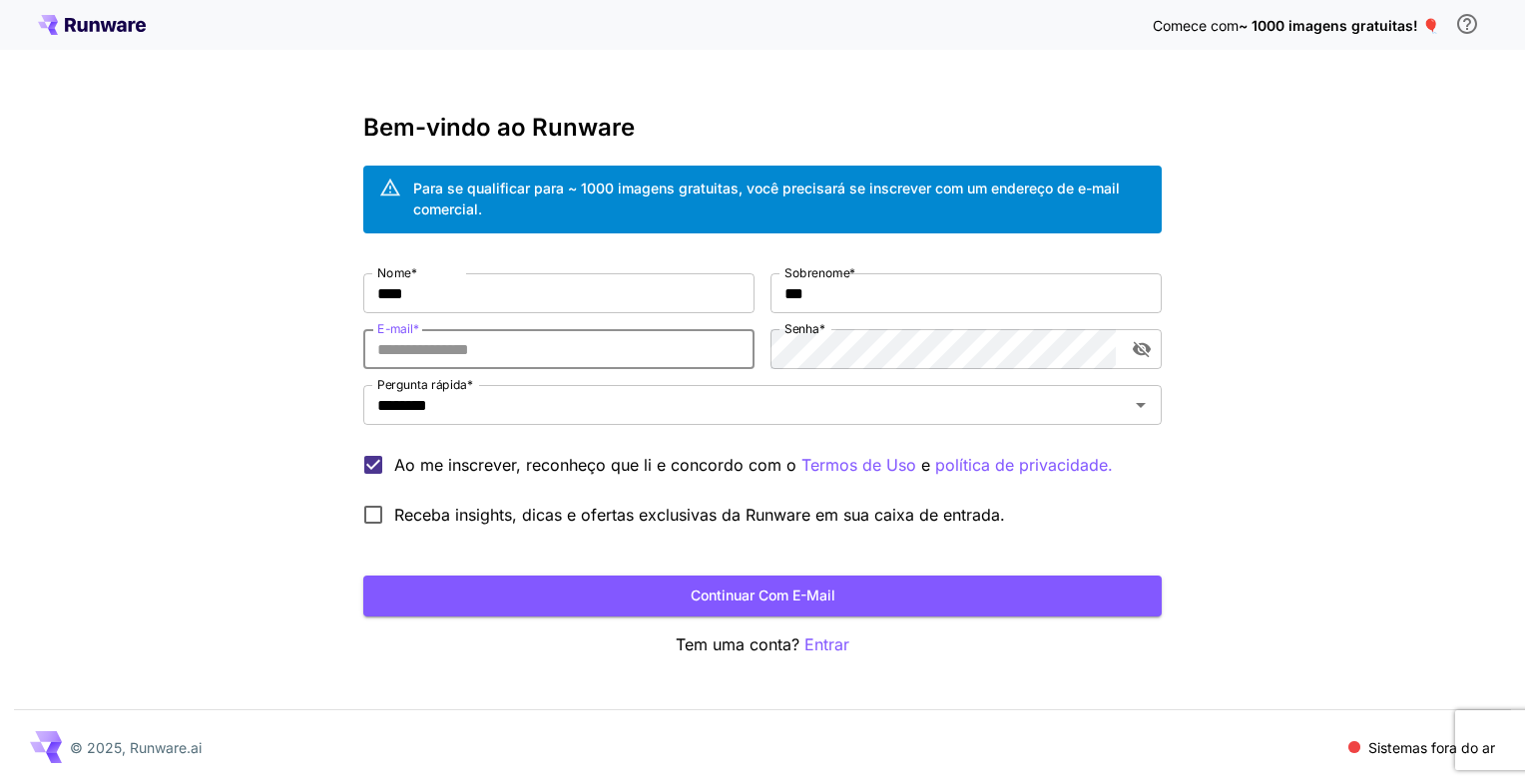 click on "E-mail  *" at bounding box center (559, 349) 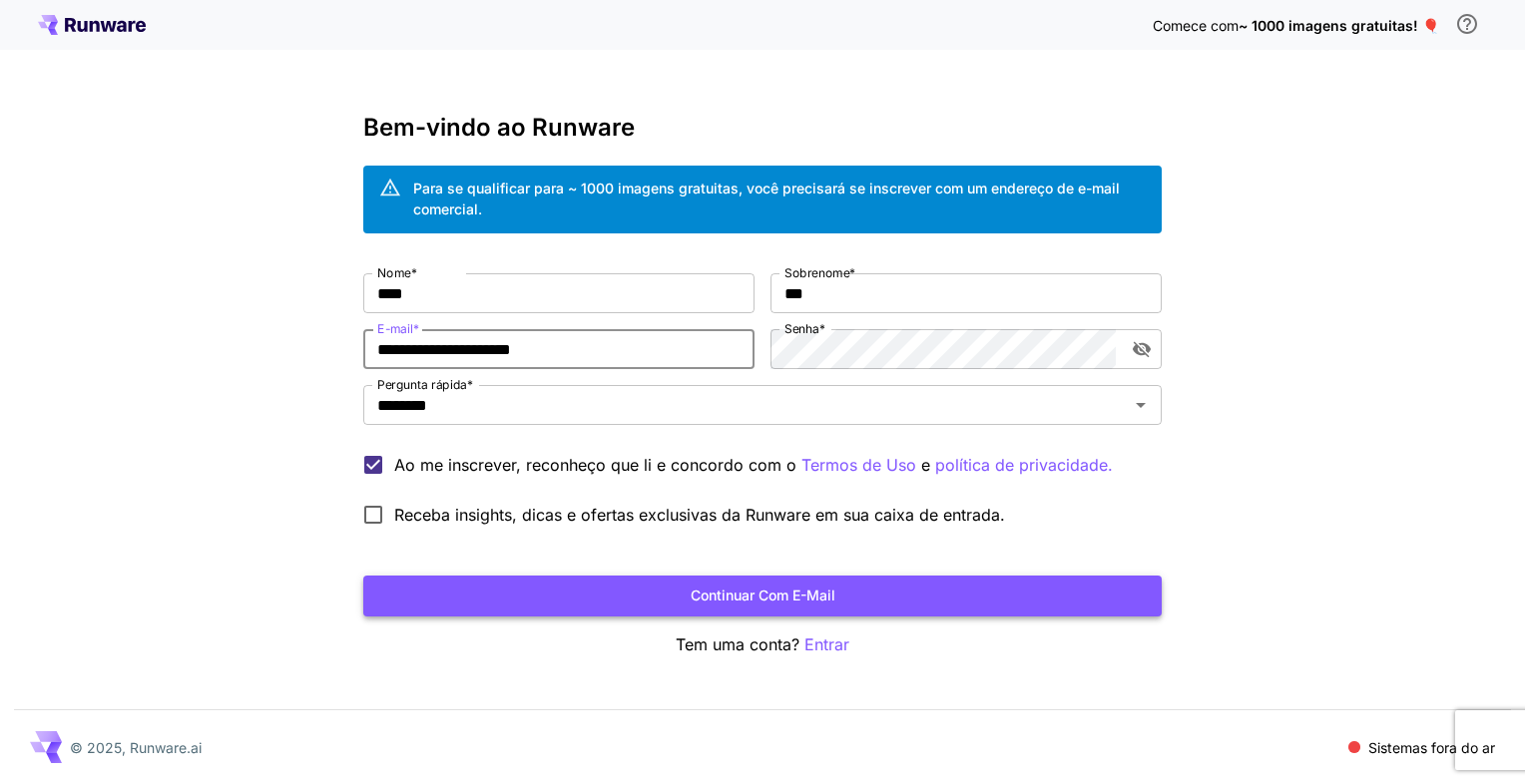 type on "**********" 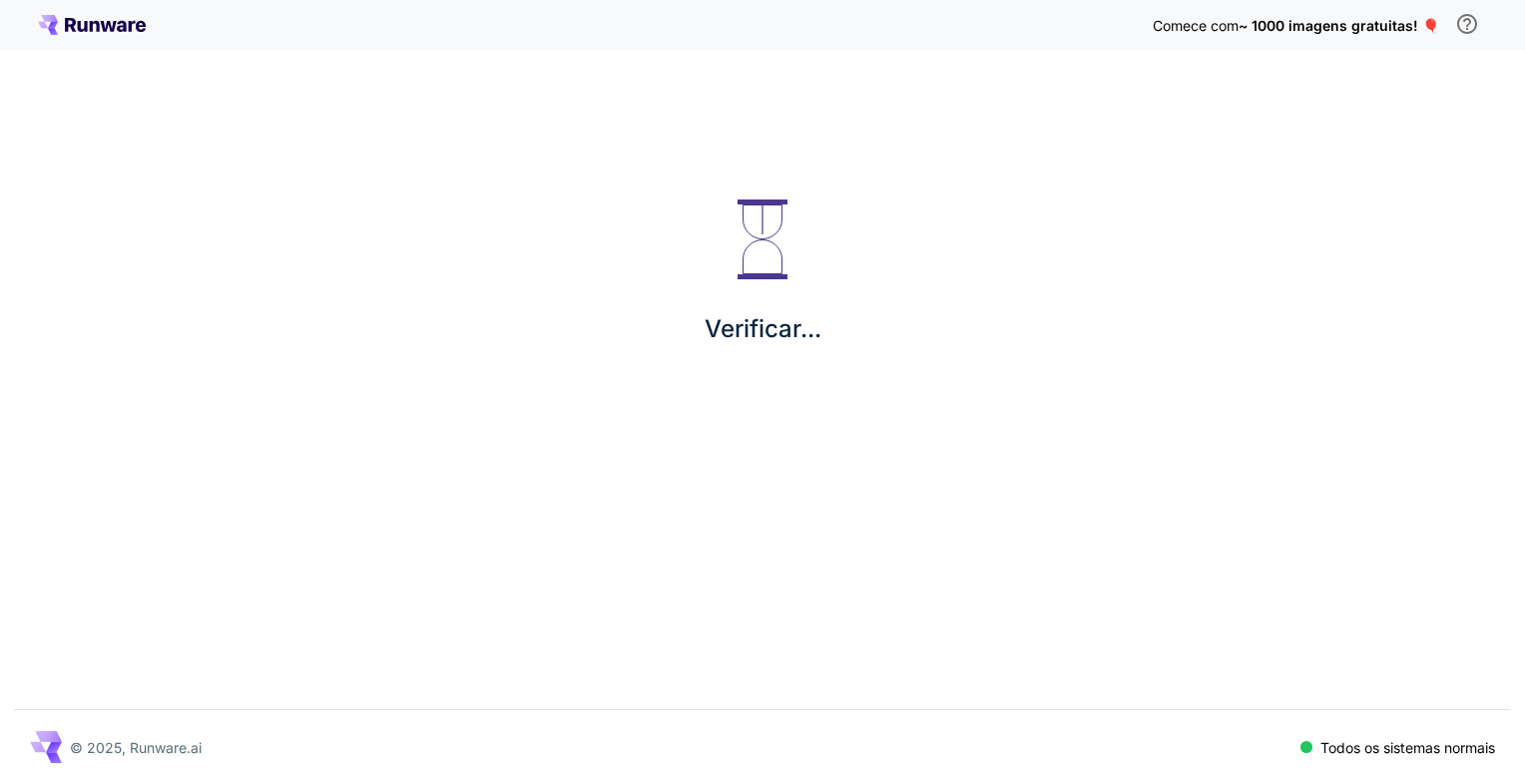 scroll, scrollTop: 0, scrollLeft: 0, axis: both 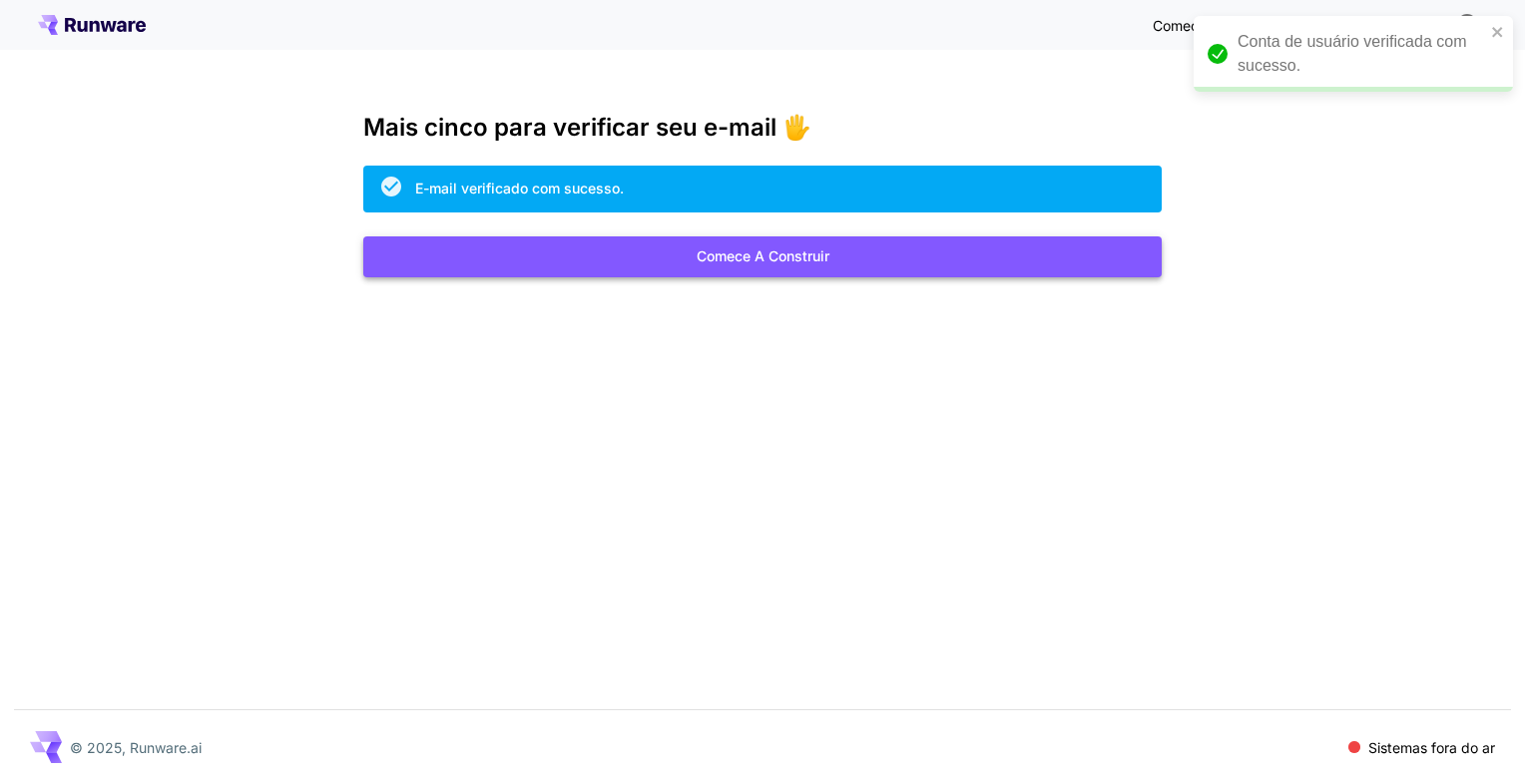 click on "Comece a construir" at bounding box center (762, 256) 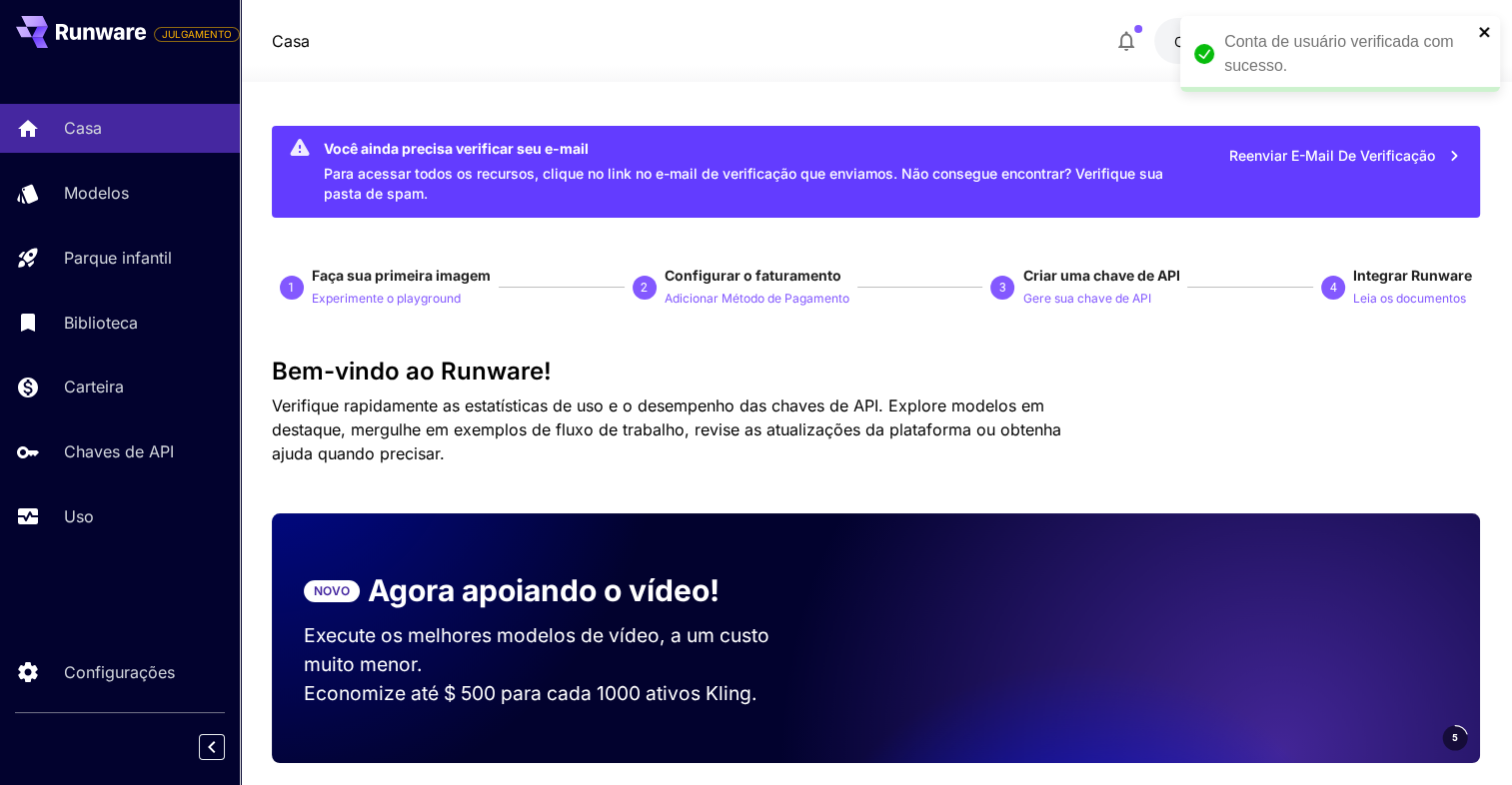 click 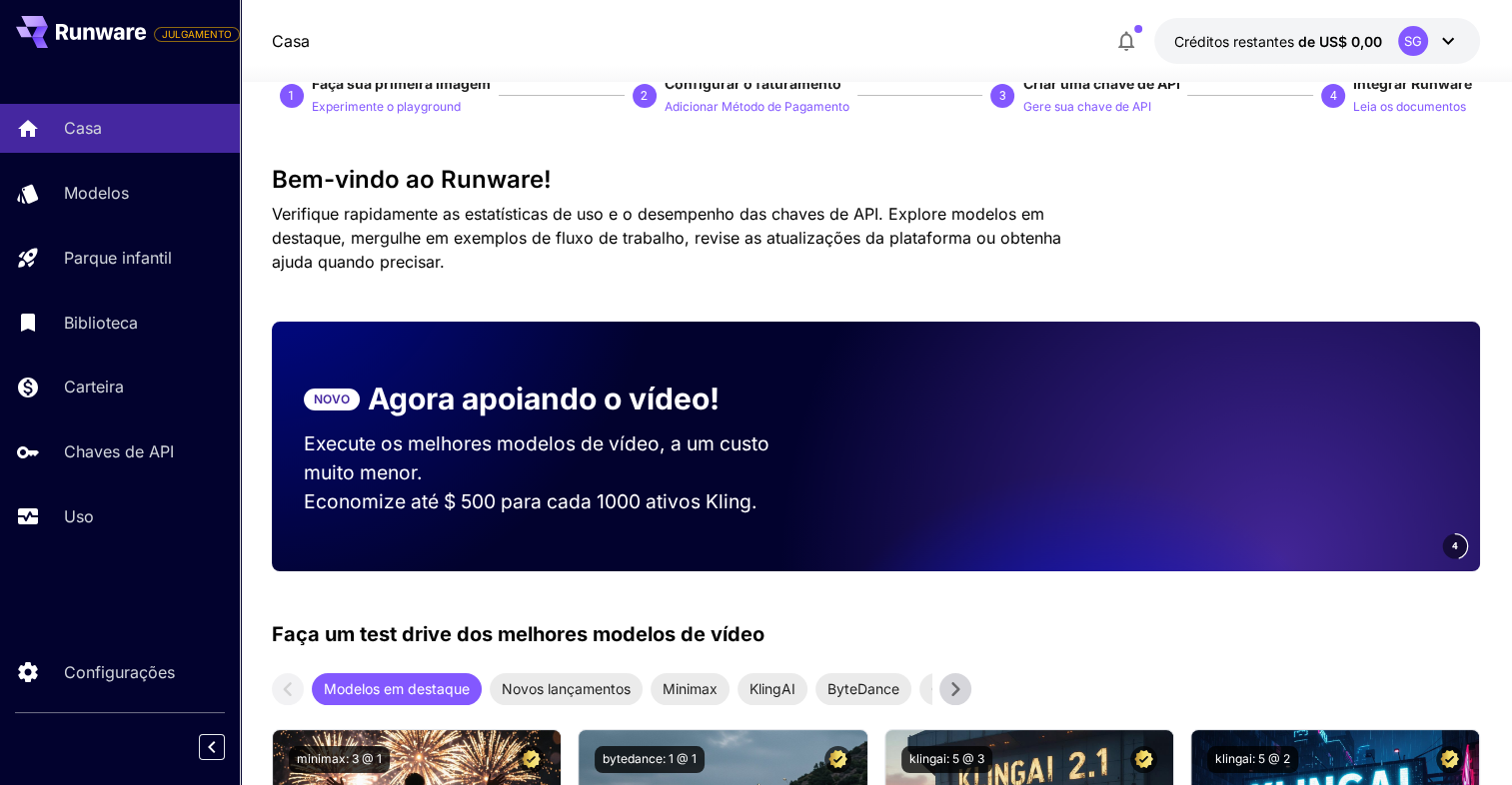 scroll, scrollTop: 200, scrollLeft: 0, axis: vertical 